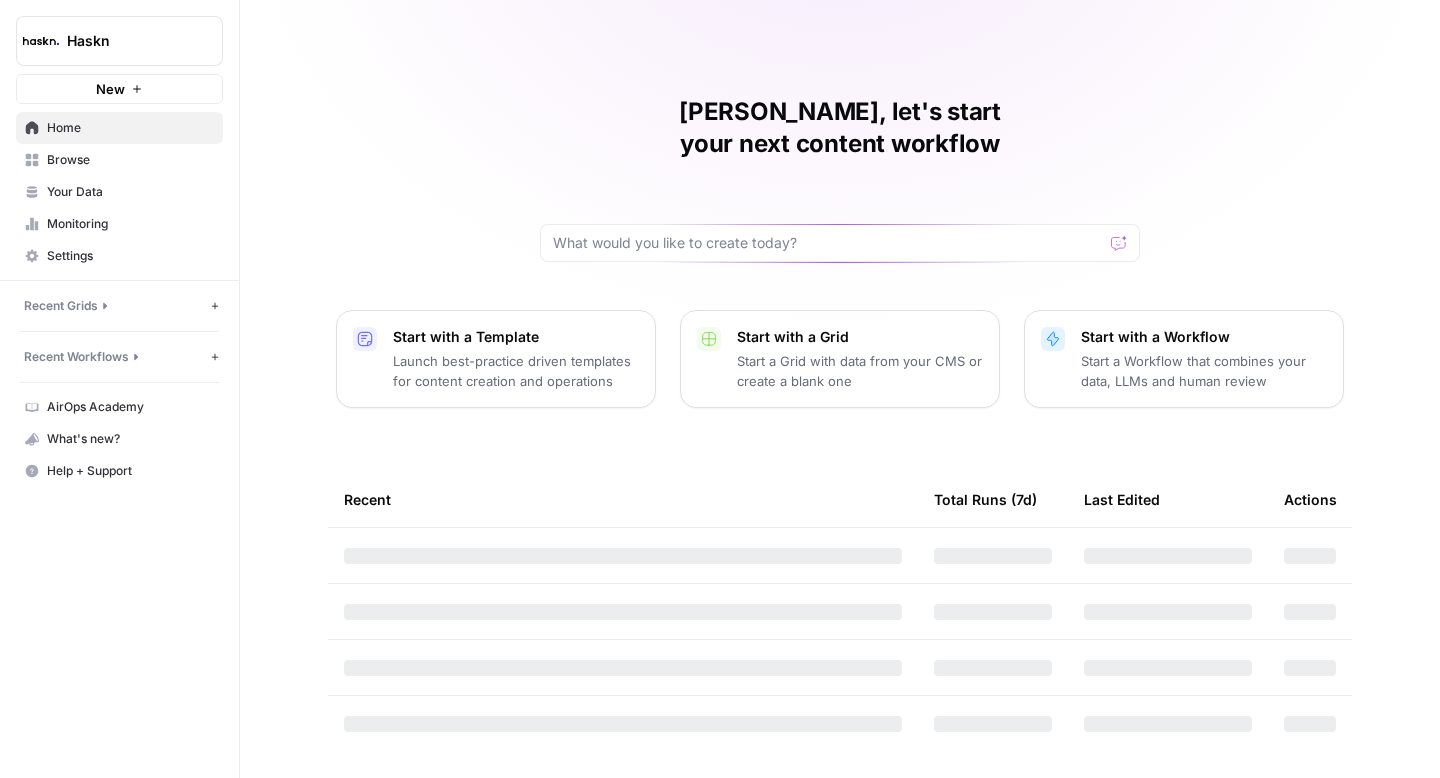 scroll, scrollTop: 0, scrollLeft: 0, axis: both 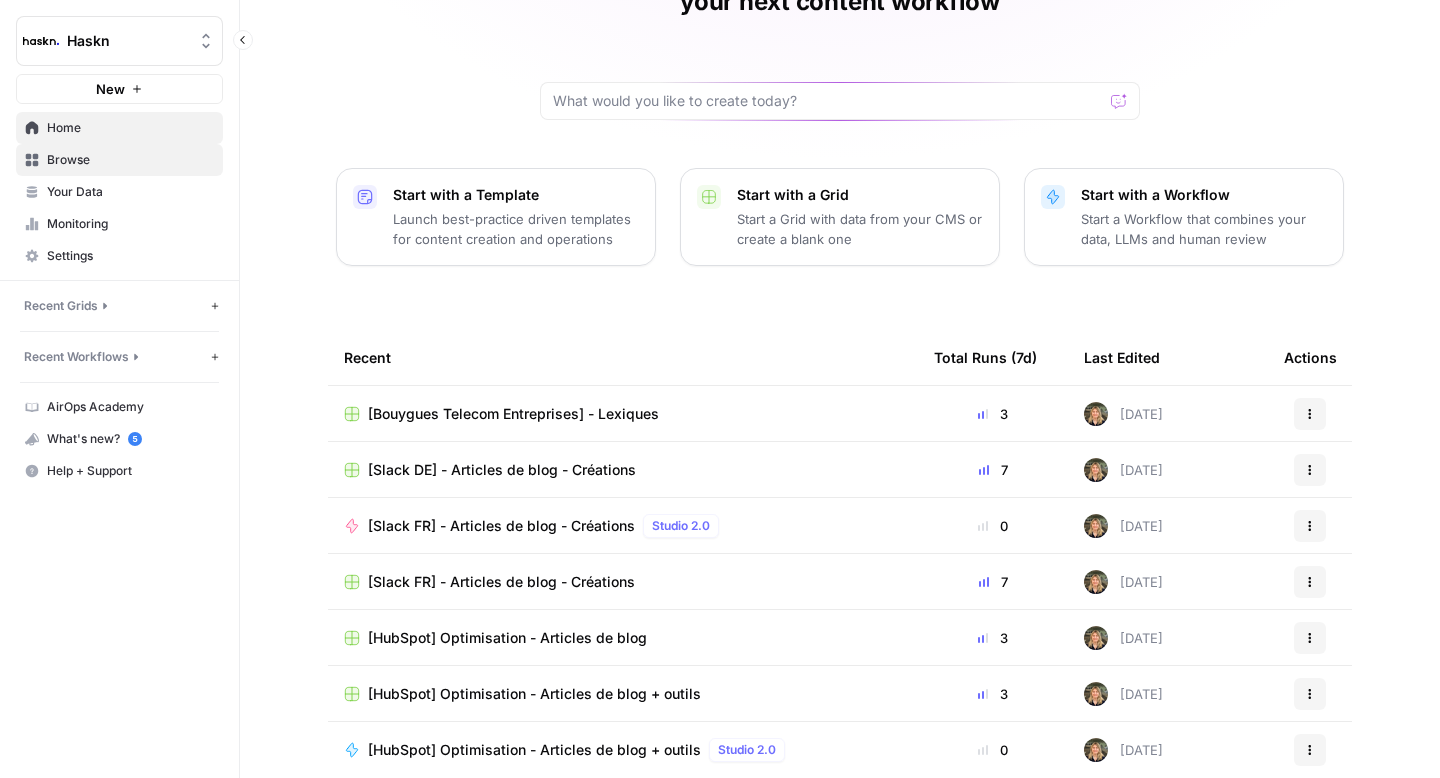 click on "Browse" at bounding box center (130, 160) 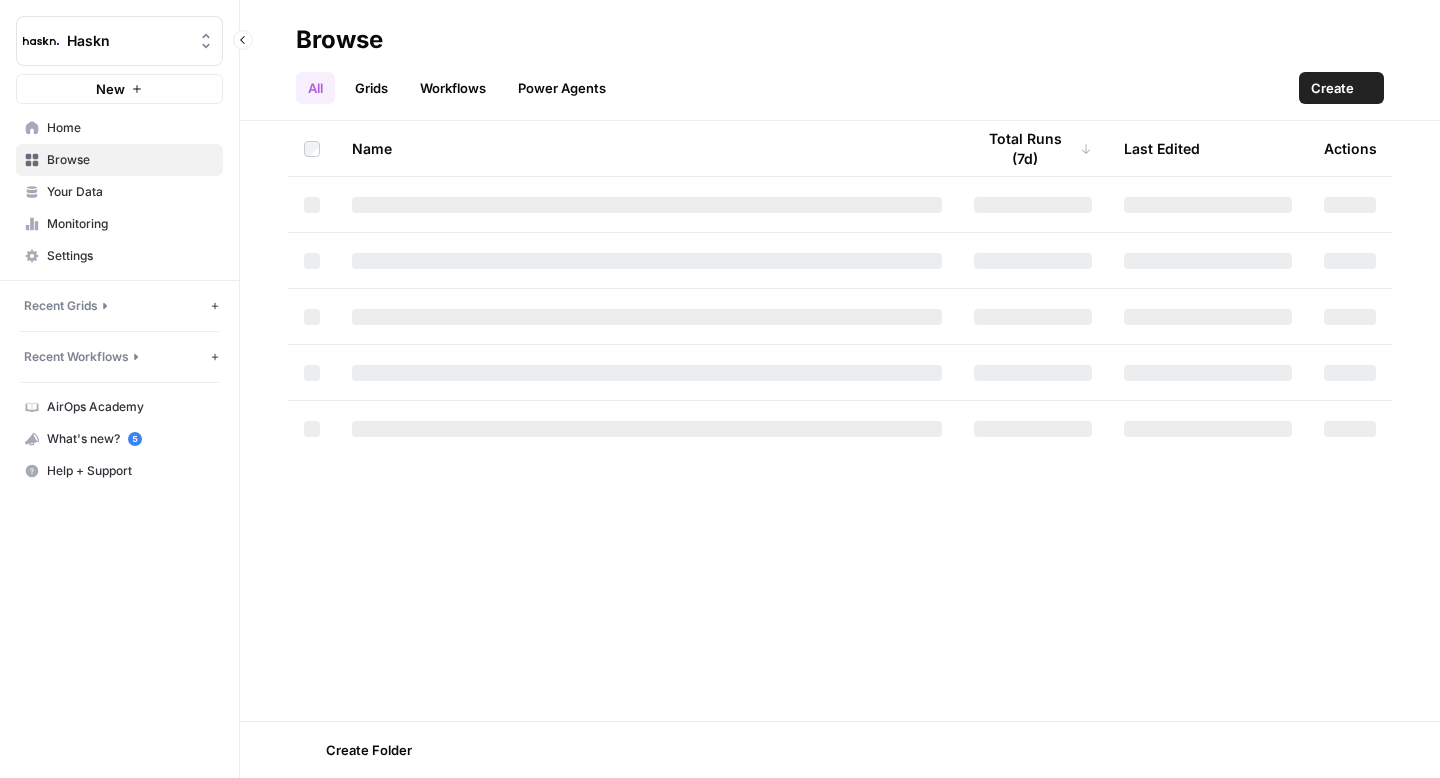 scroll, scrollTop: 0, scrollLeft: 0, axis: both 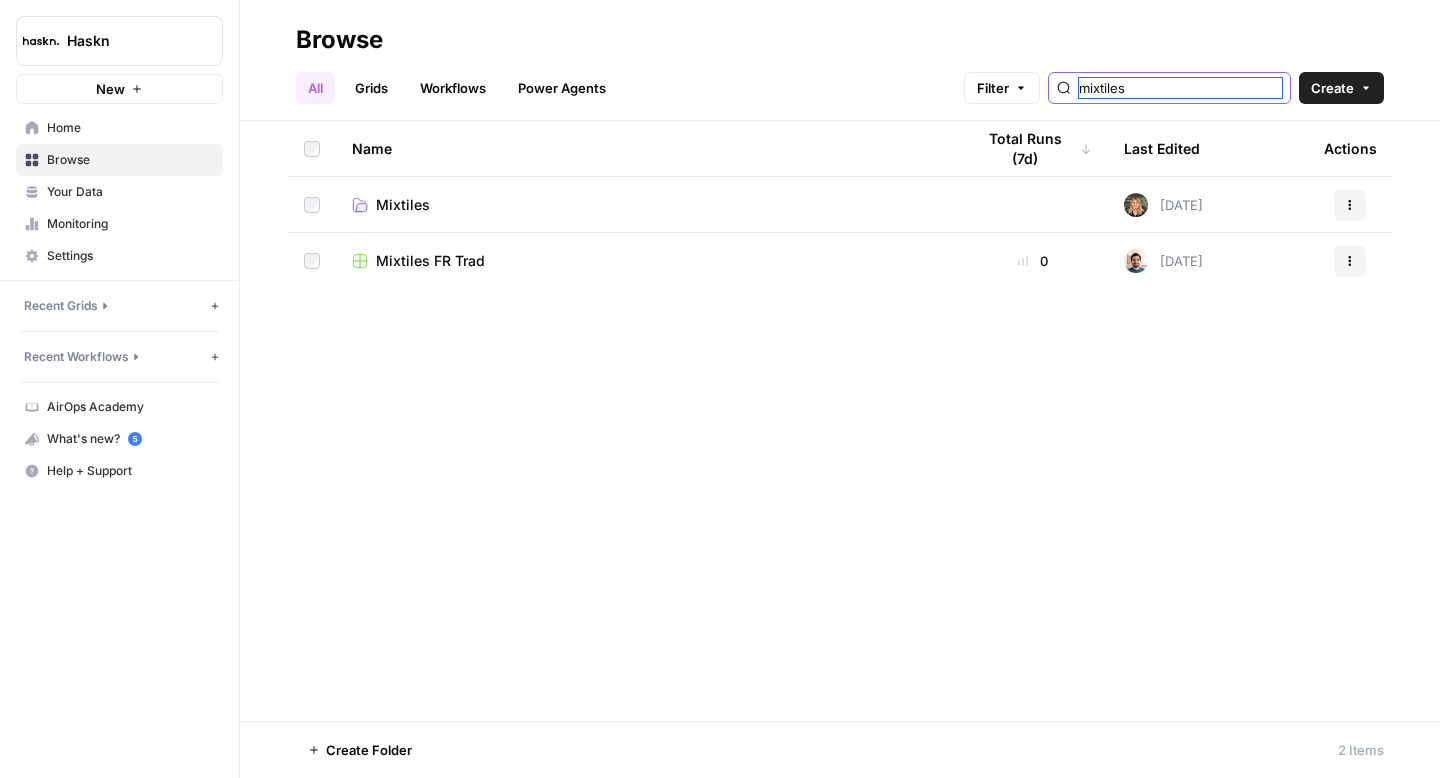click on "mixtiles" at bounding box center [1180, 88] 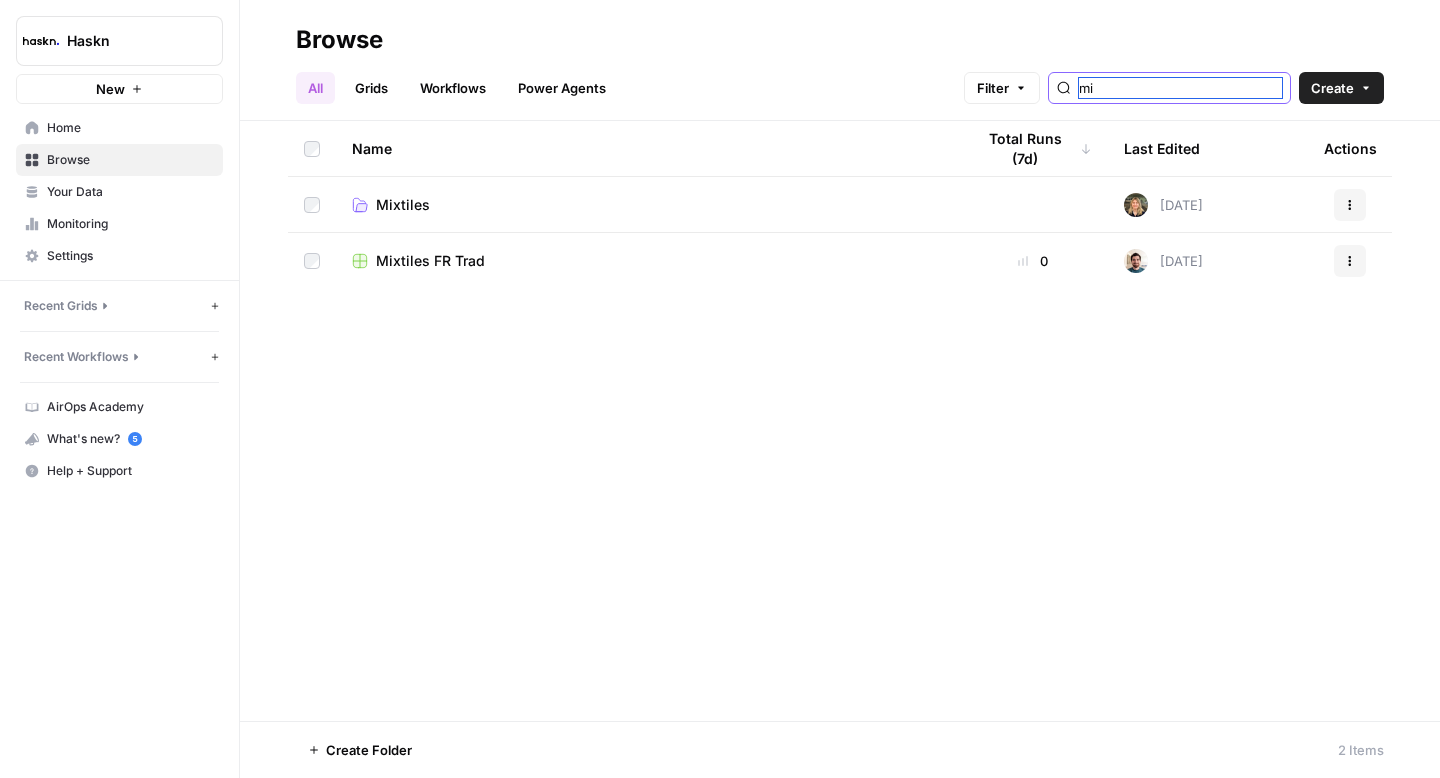 type on "m" 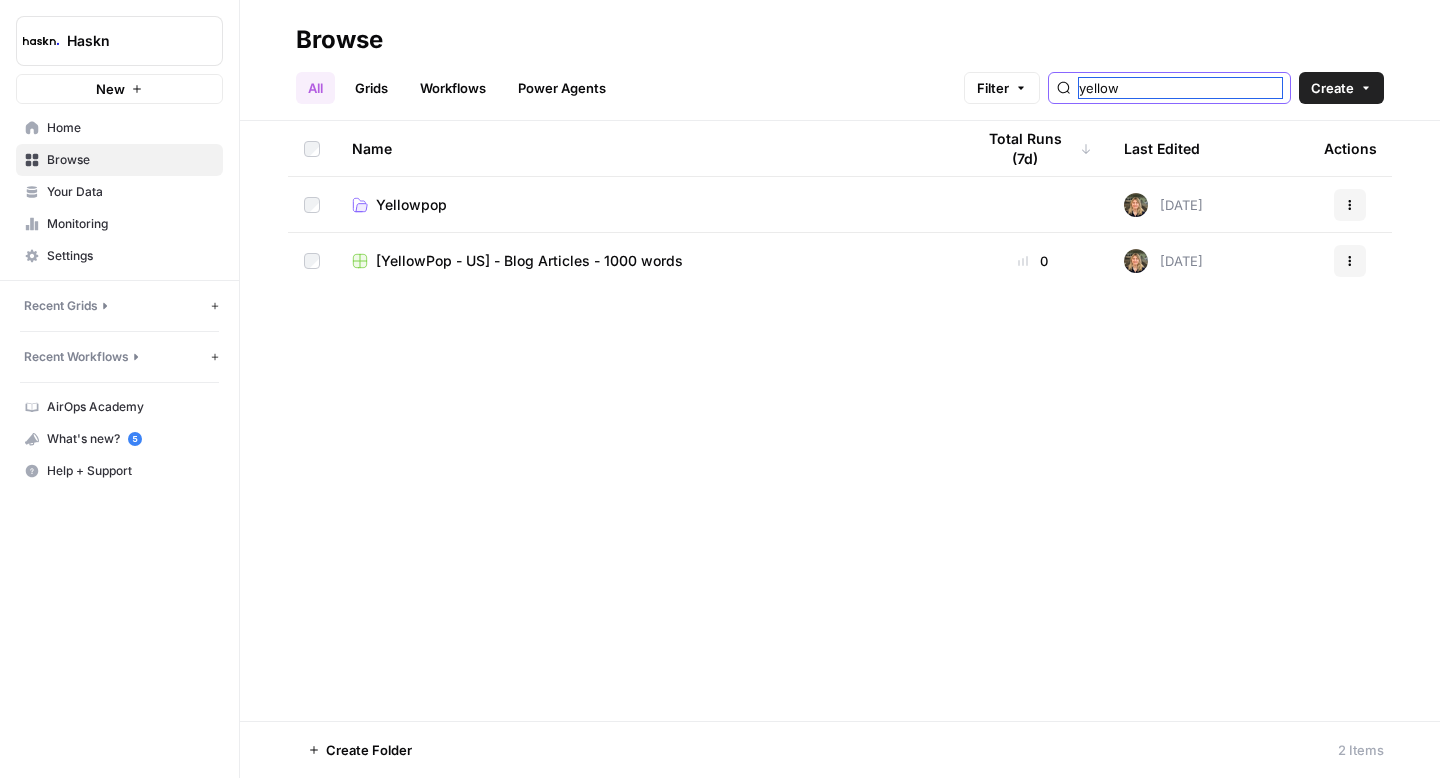 type on "yellow" 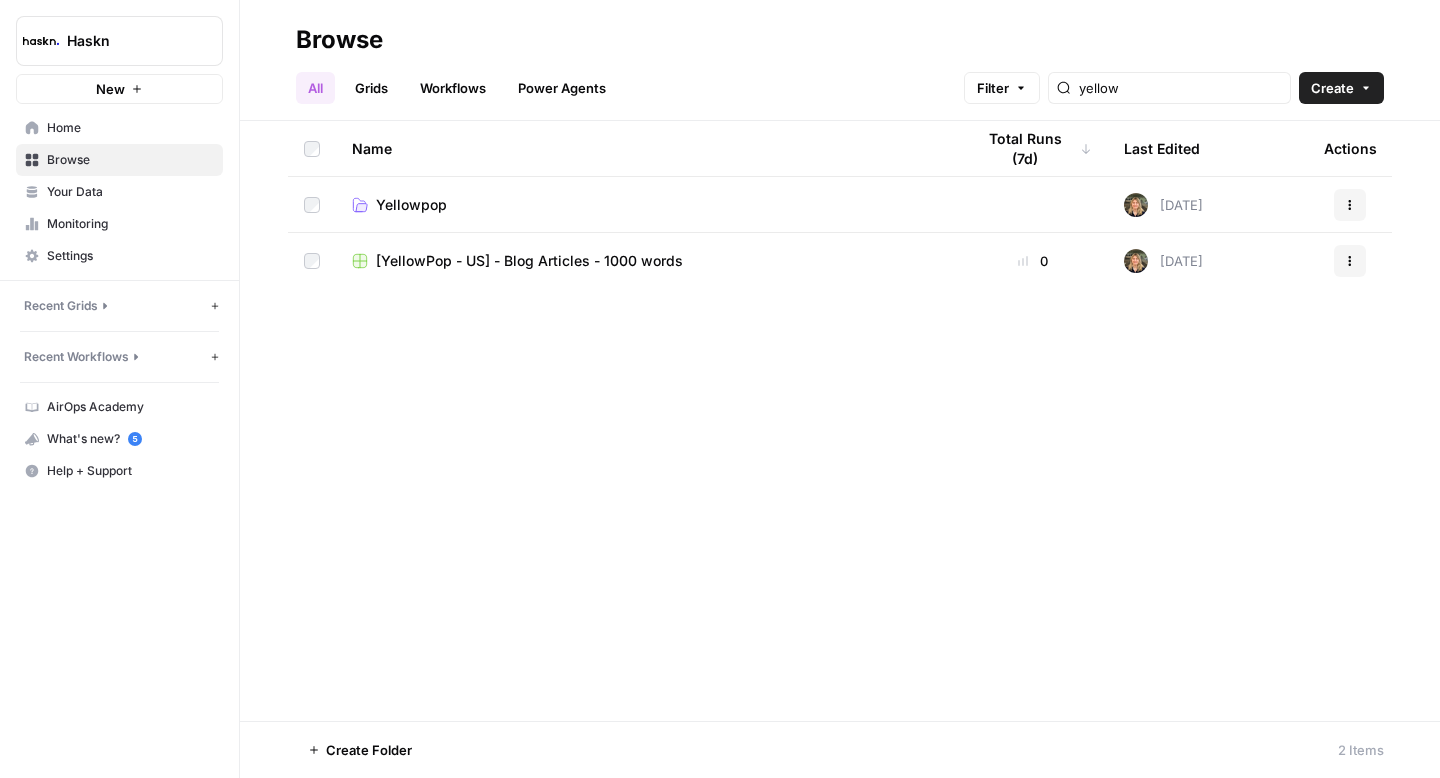 click on "Yellowpop" at bounding box center (411, 205) 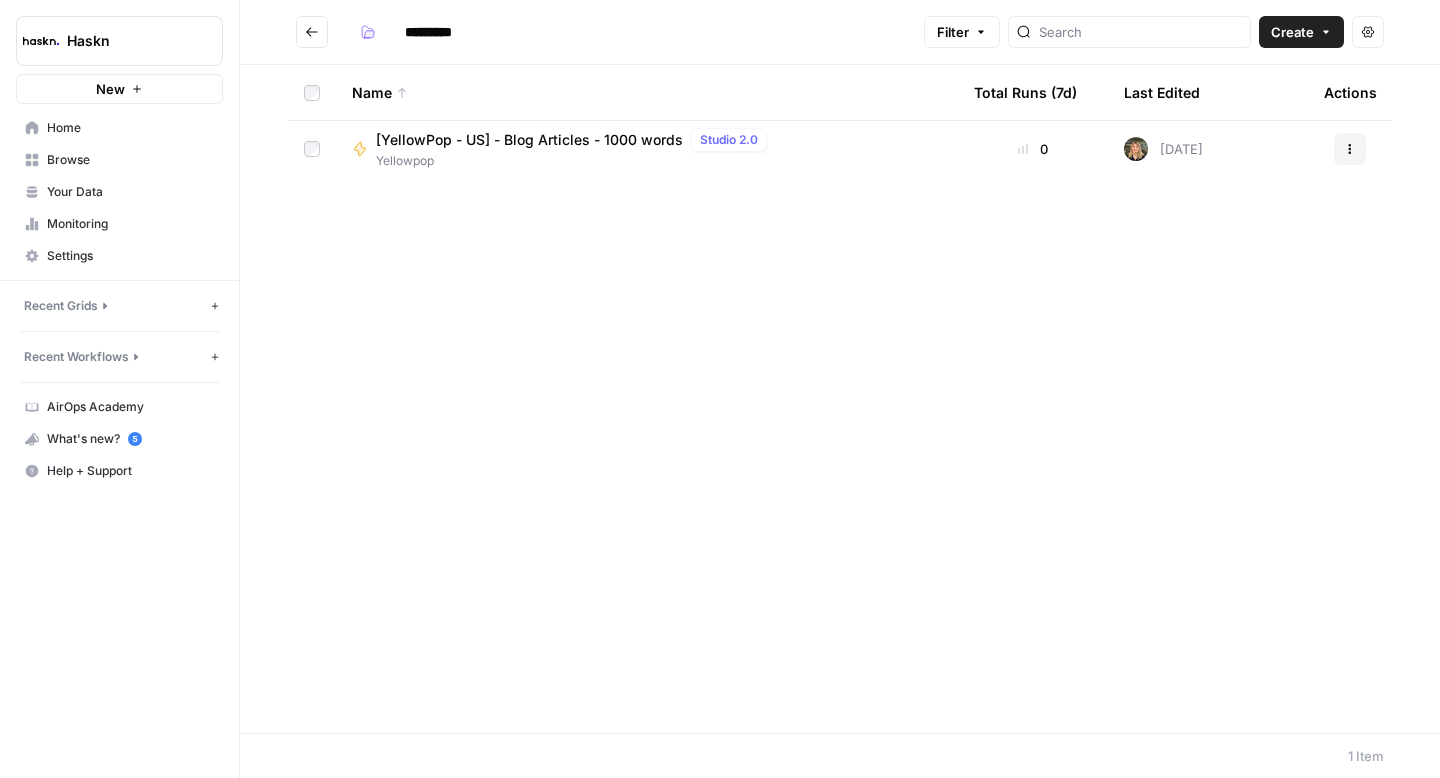 click at bounding box center (312, 32) 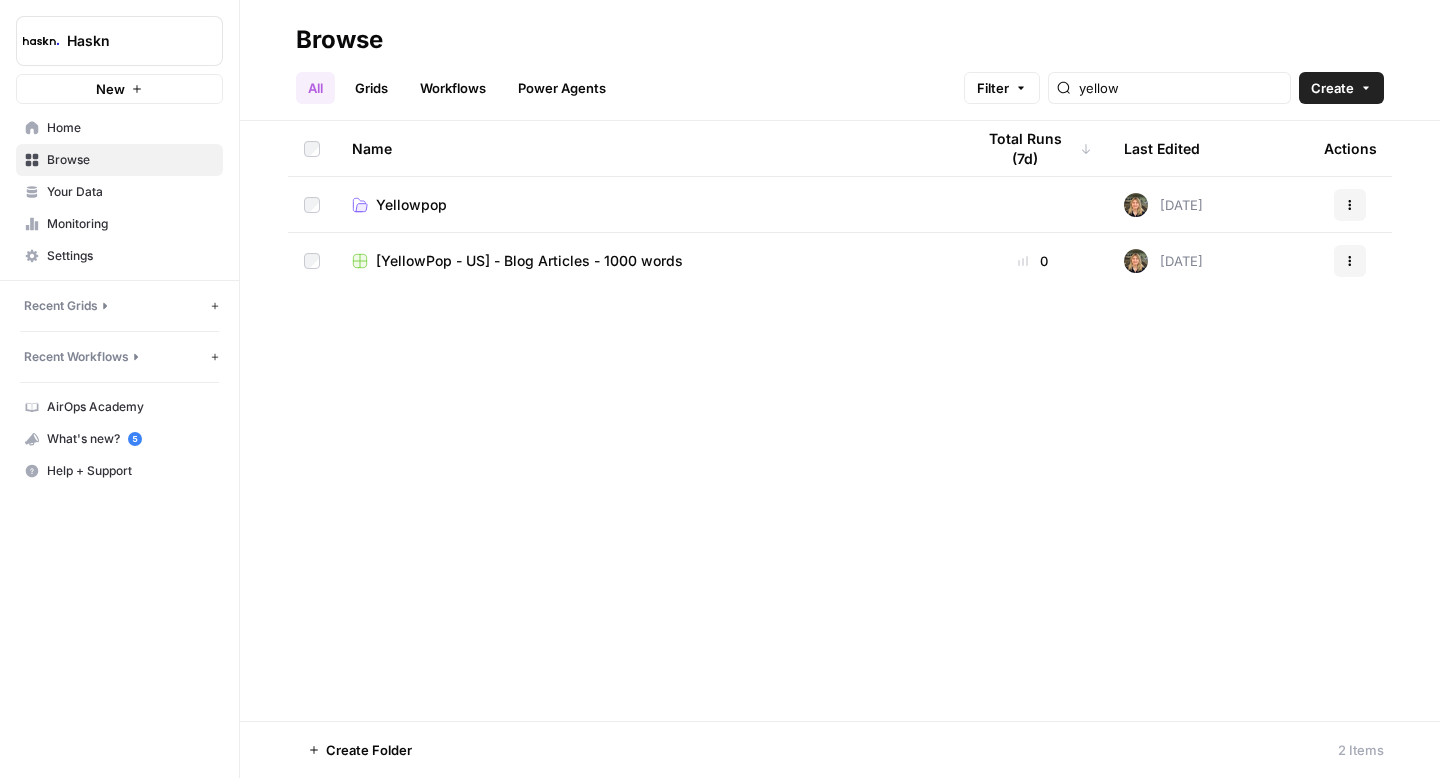 click on "Actions" at bounding box center [1350, 261] 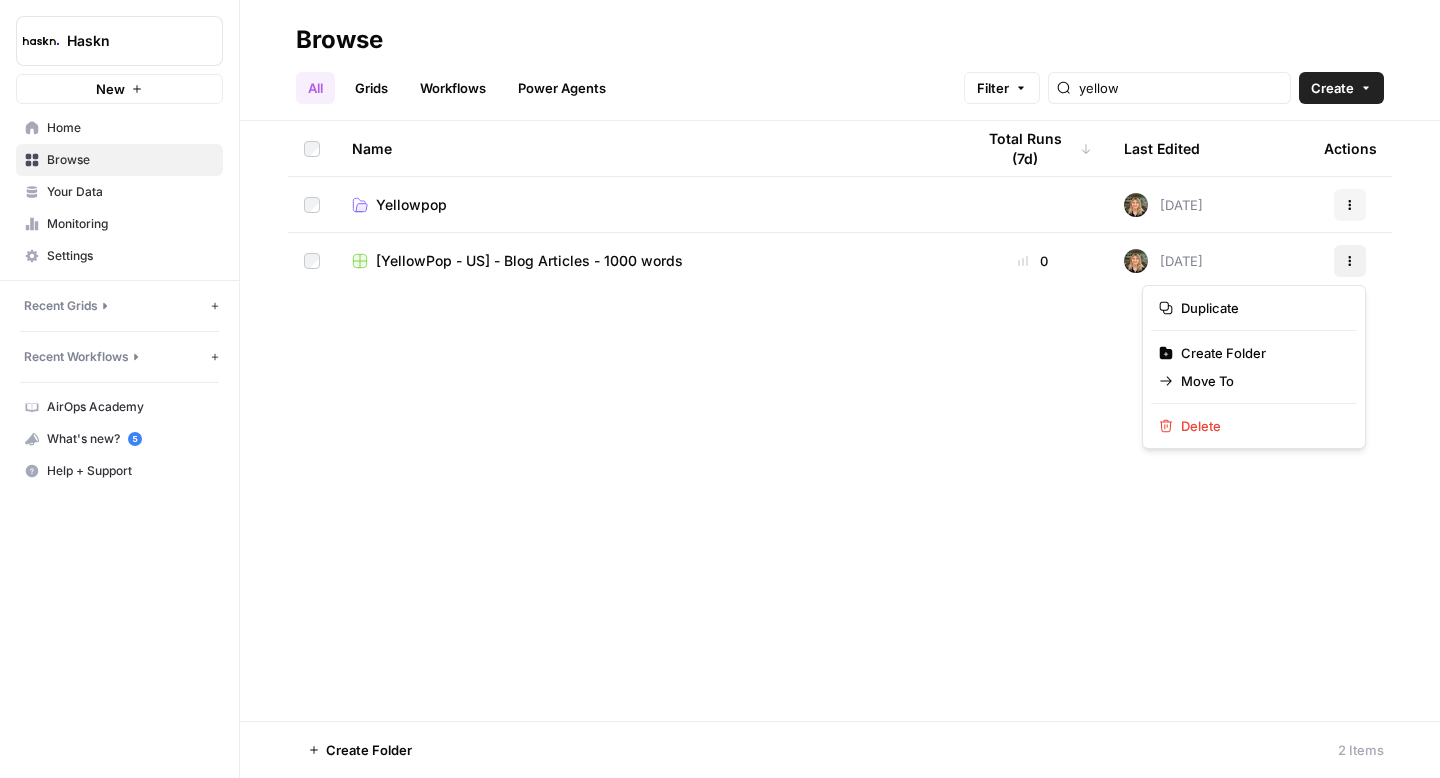 click on "Actions" at bounding box center (1350, 261) 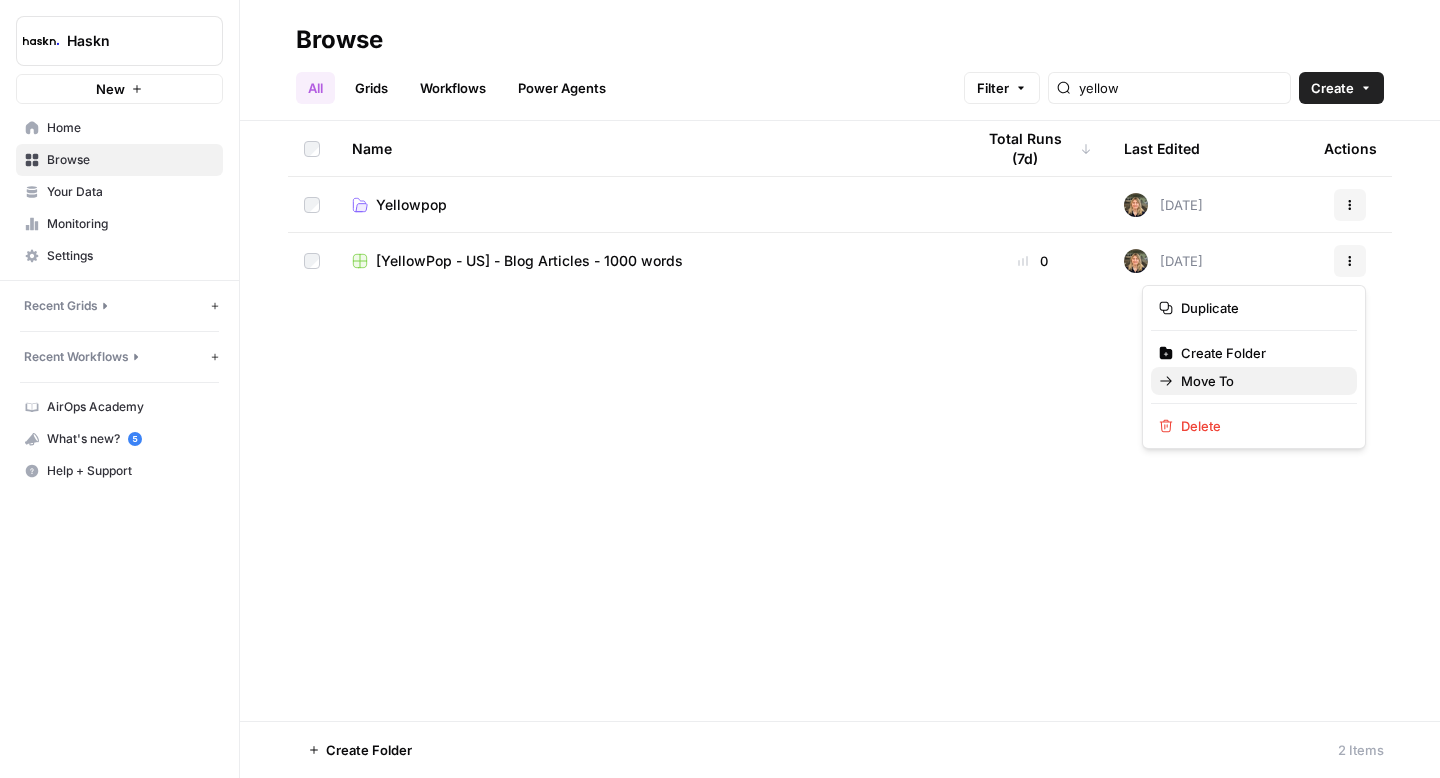 click on "Move To" at bounding box center [1207, 381] 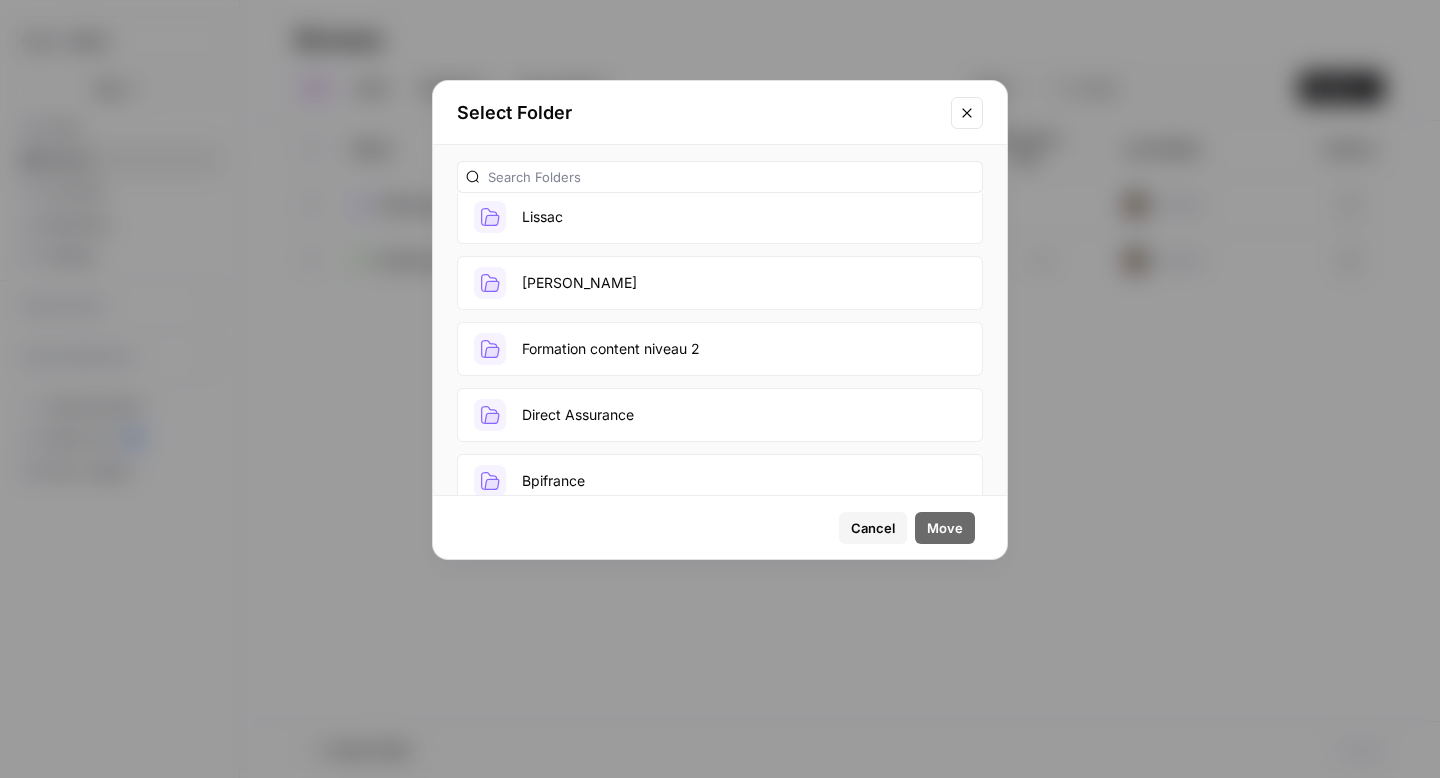 scroll, scrollTop: 0, scrollLeft: 0, axis: both 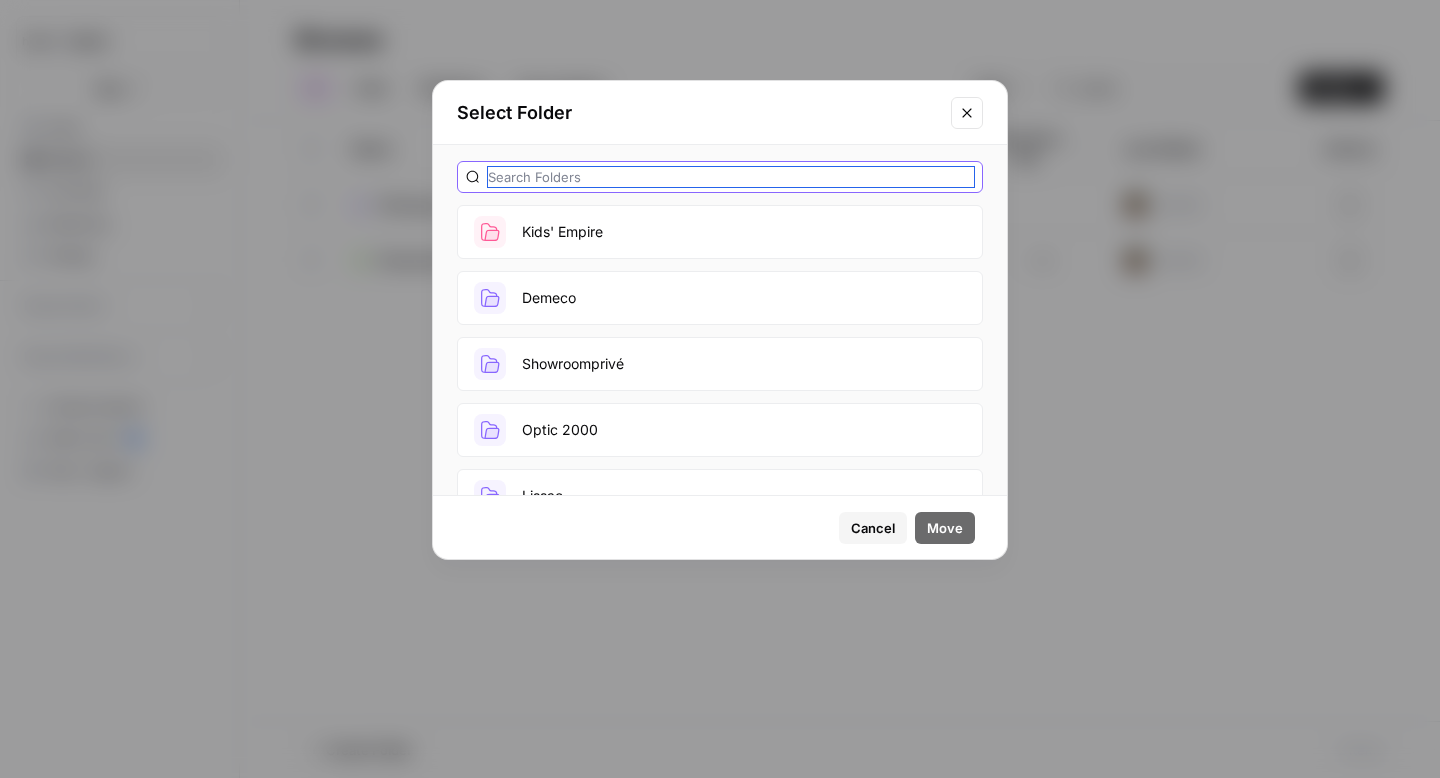 click at bounding box center [731, 177] 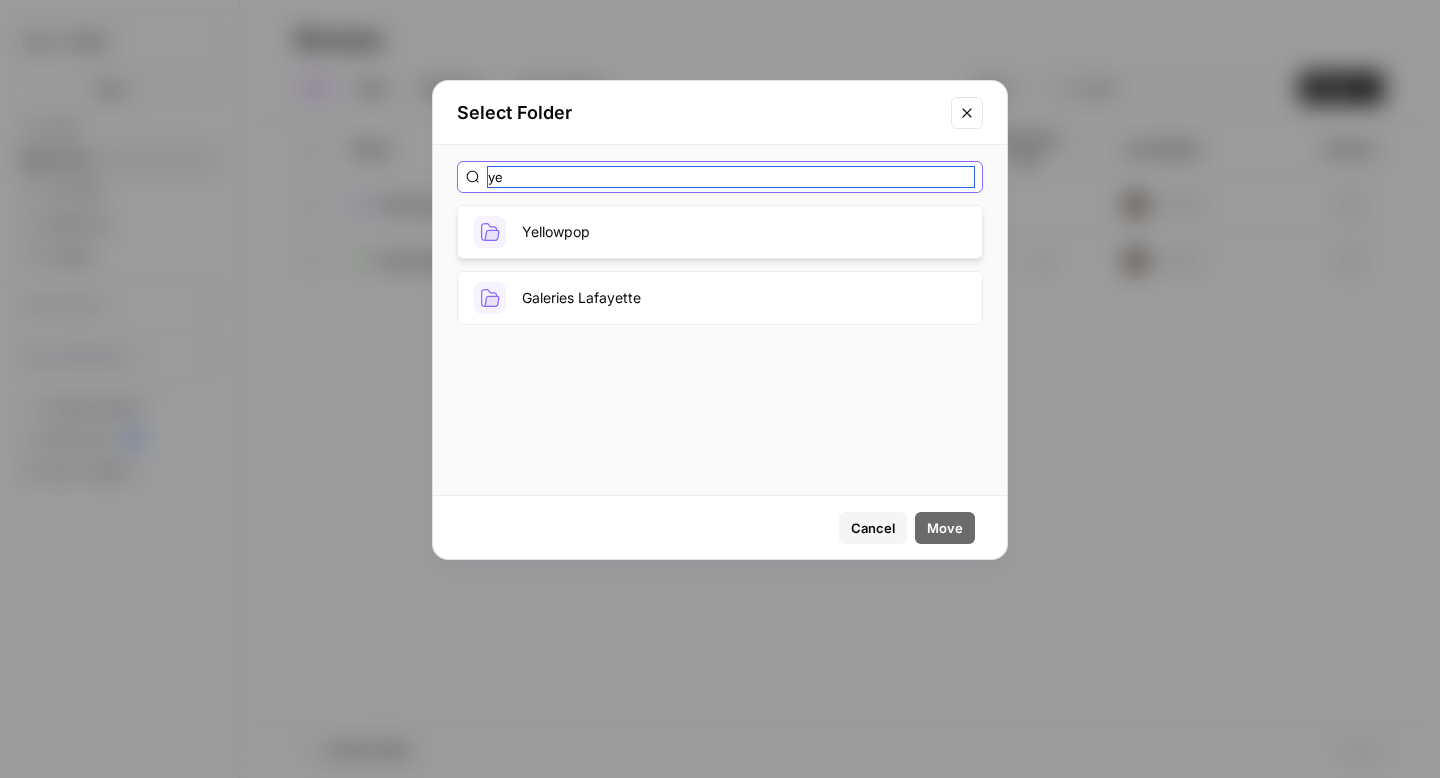 type on "ye" 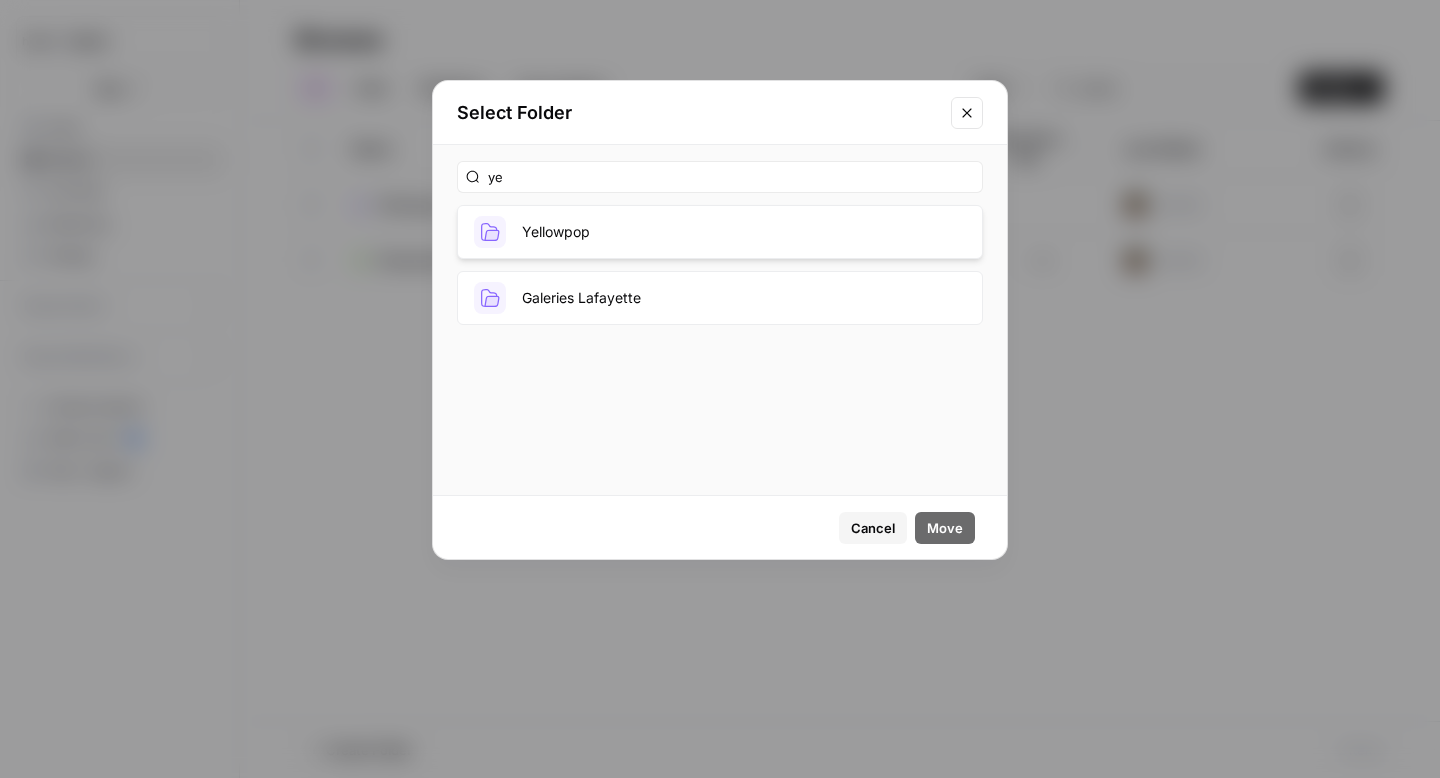 click on "Yellowpop" at bounding box center (720, 232) 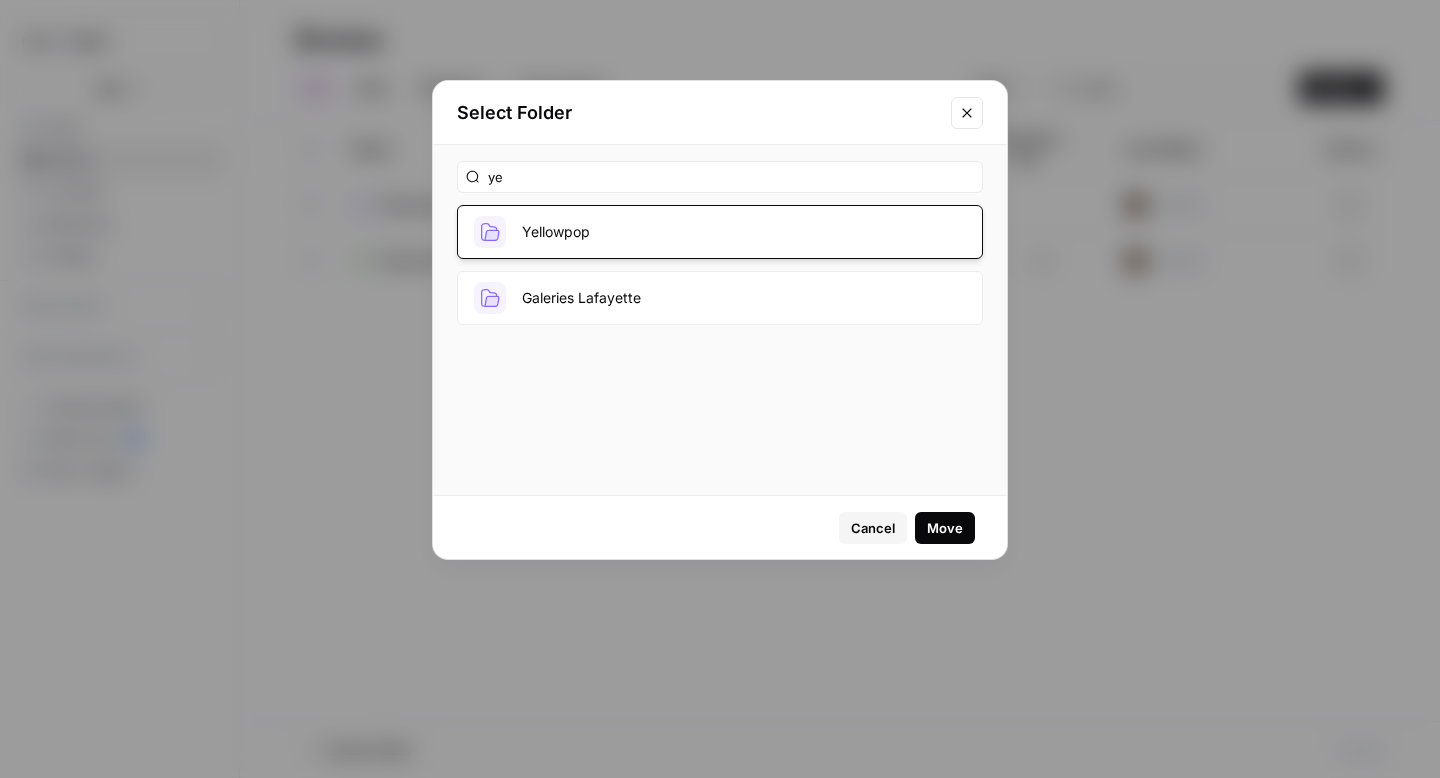 click on "Move" at bounding box center [945, 528] 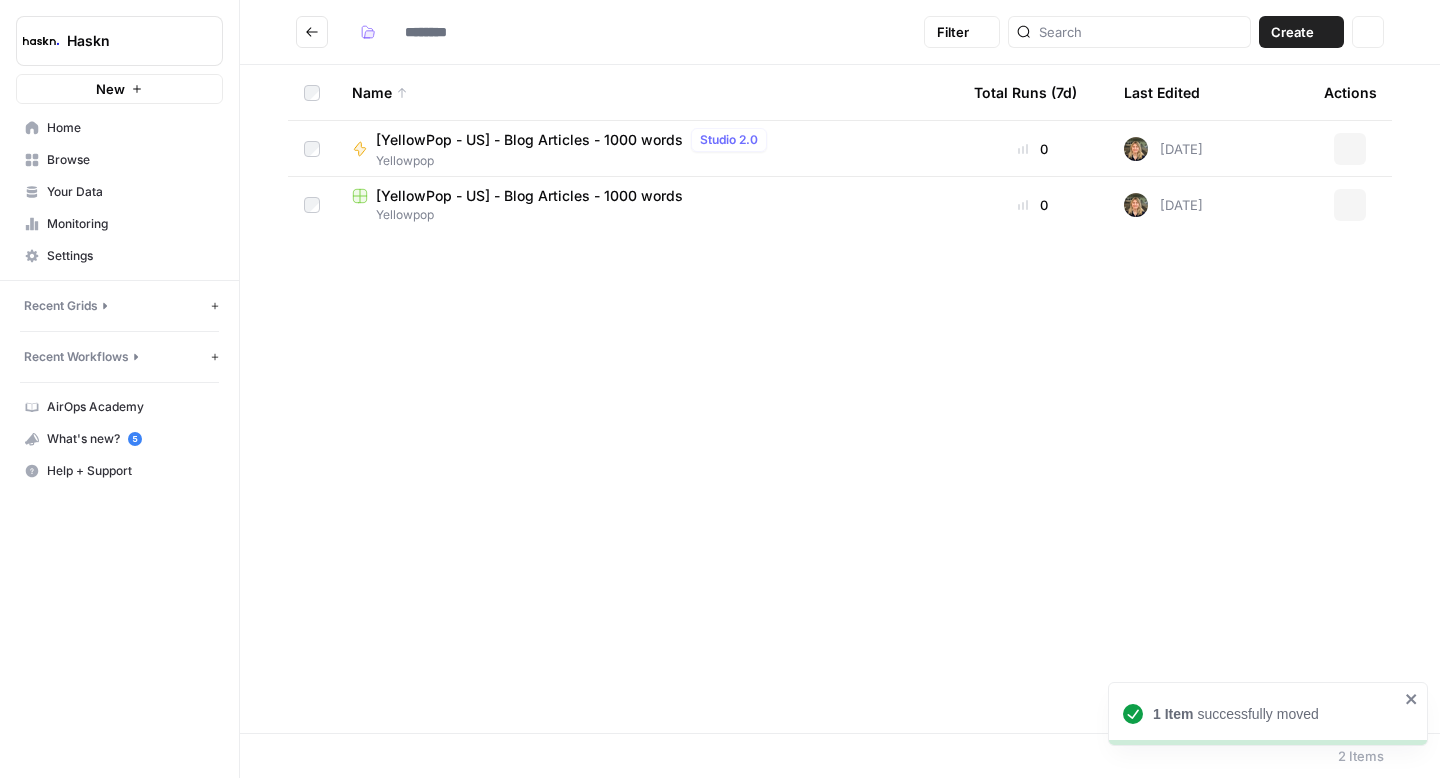 type on "*********" 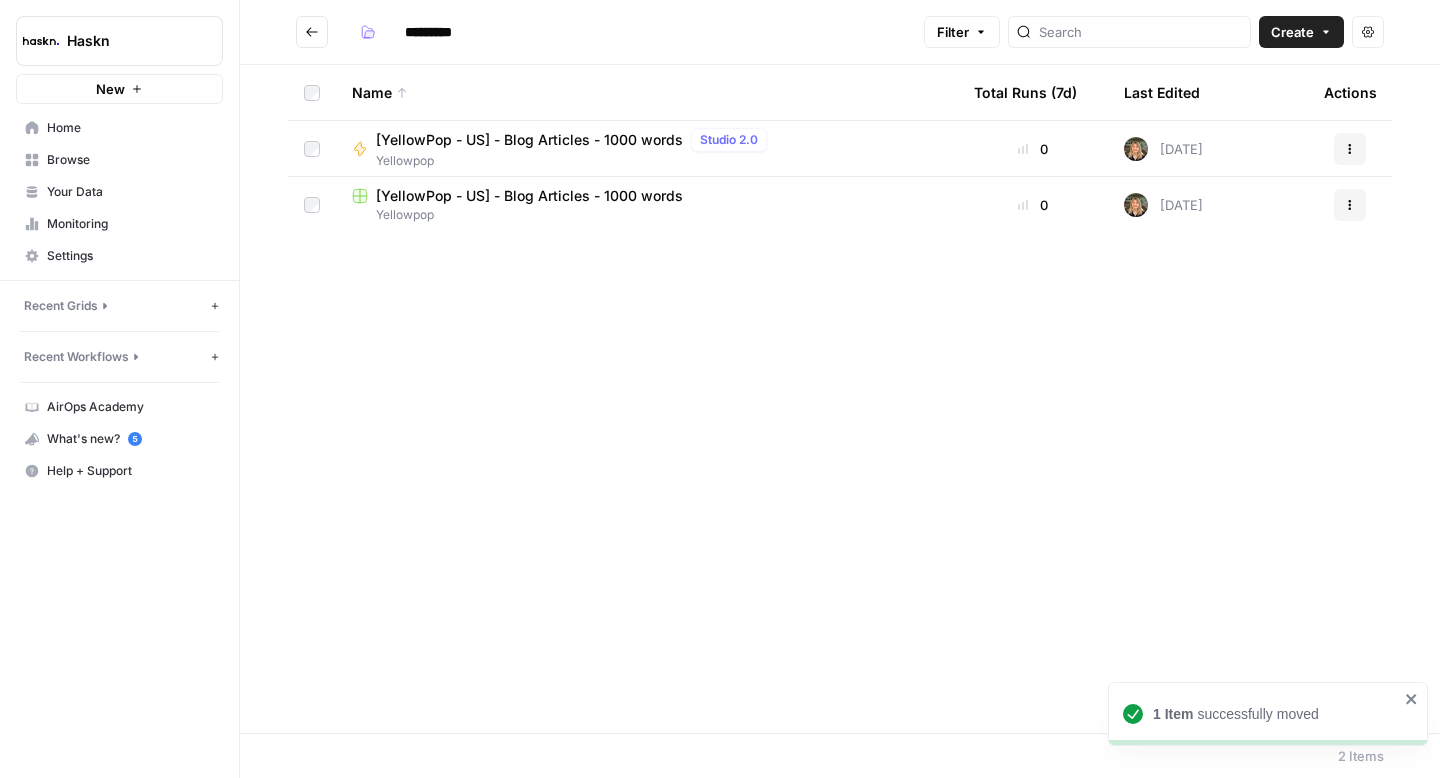 click on "[YellowPop - US] - Blog Articles - 1000 words" at bounding box center (529, 140) 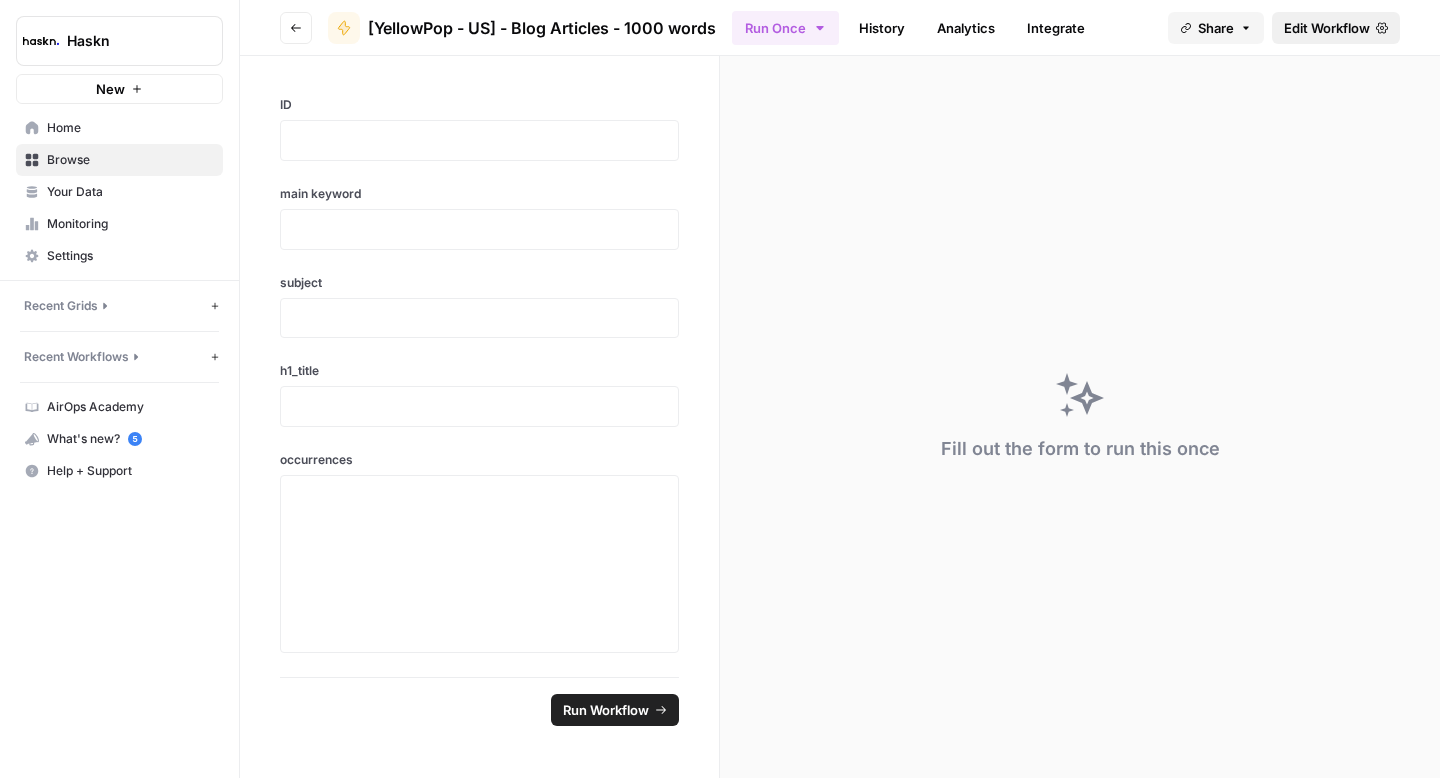 click on "Edit Workflow" at bounding box center [1327, 28] 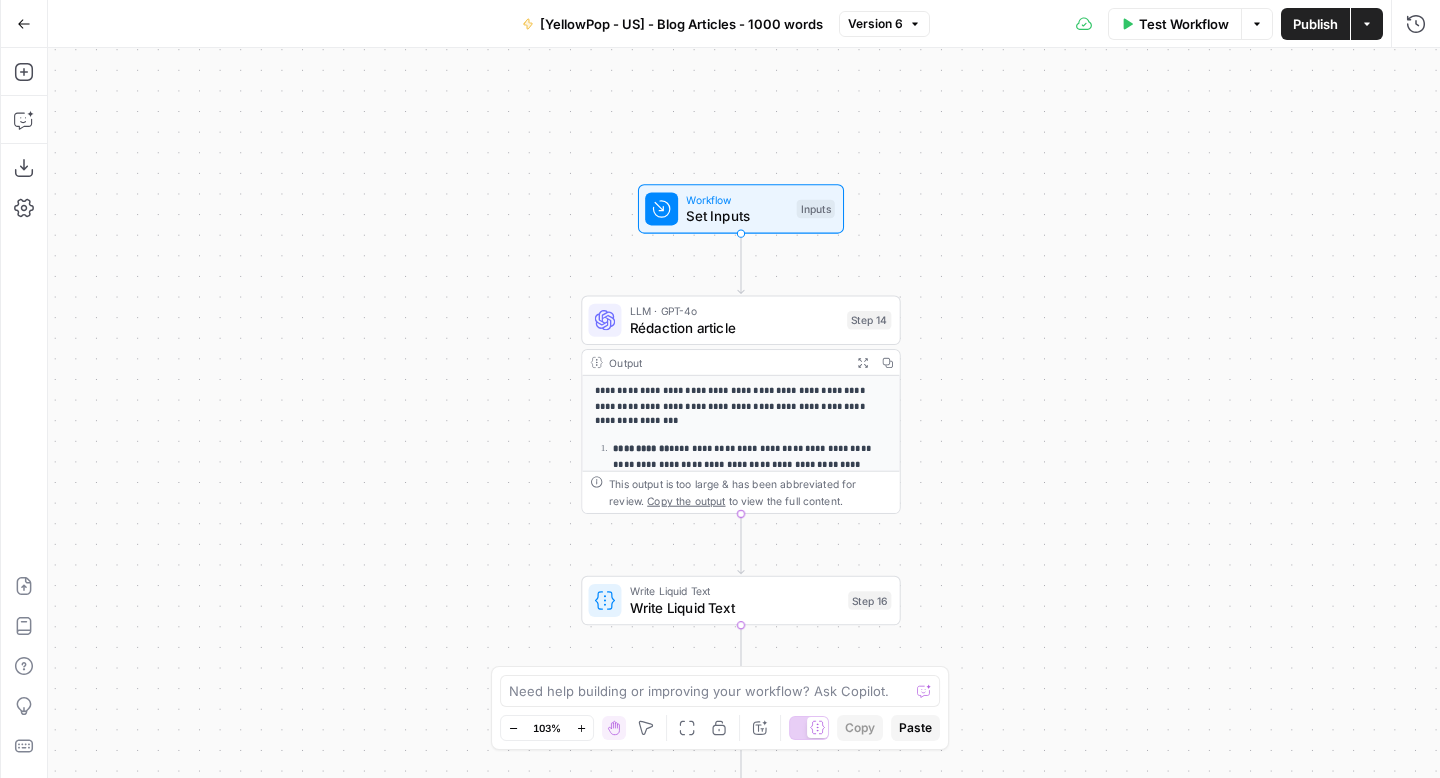 click on "Rédaction article" at bounding box center (734, 327) 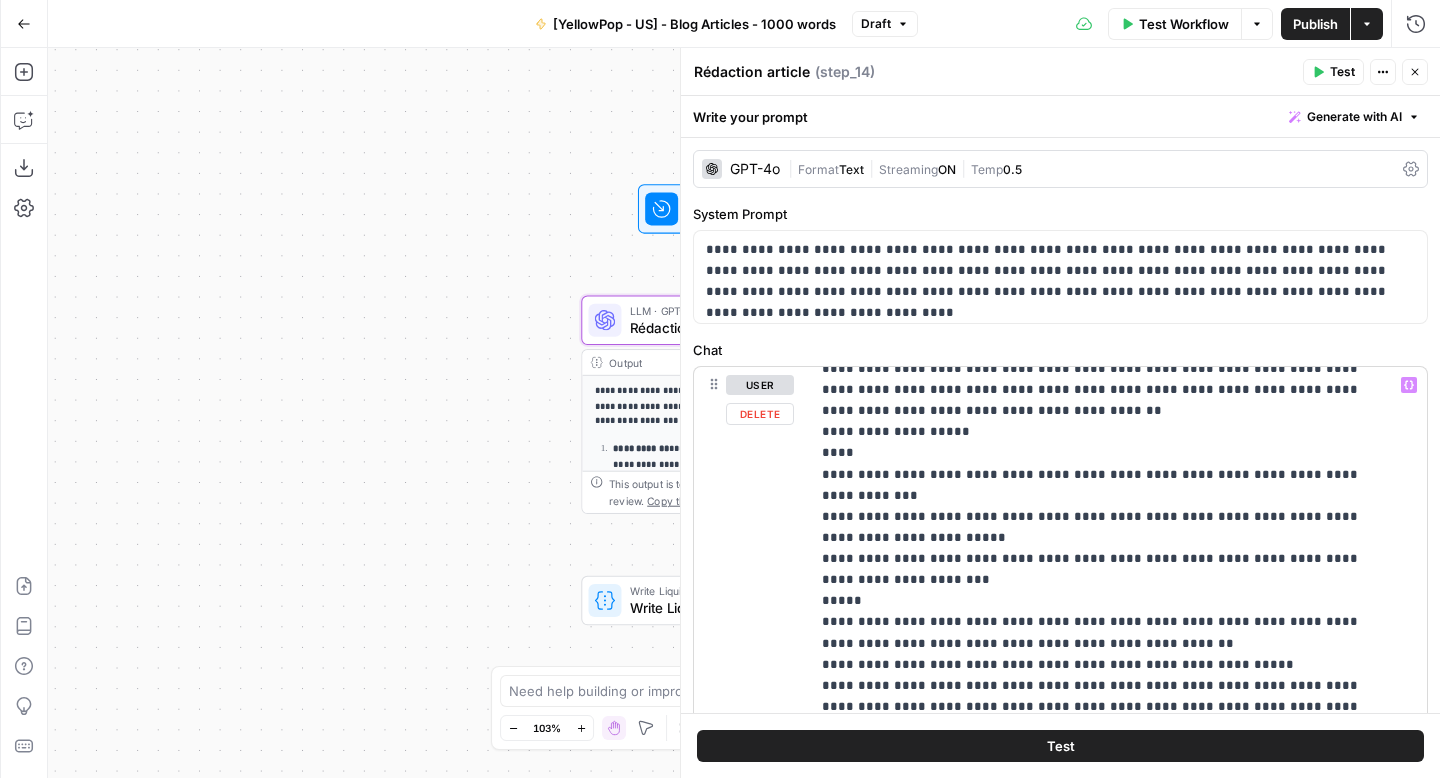 scroll, scrollTop: 6149, scrollLeft: 0, axis: vertical 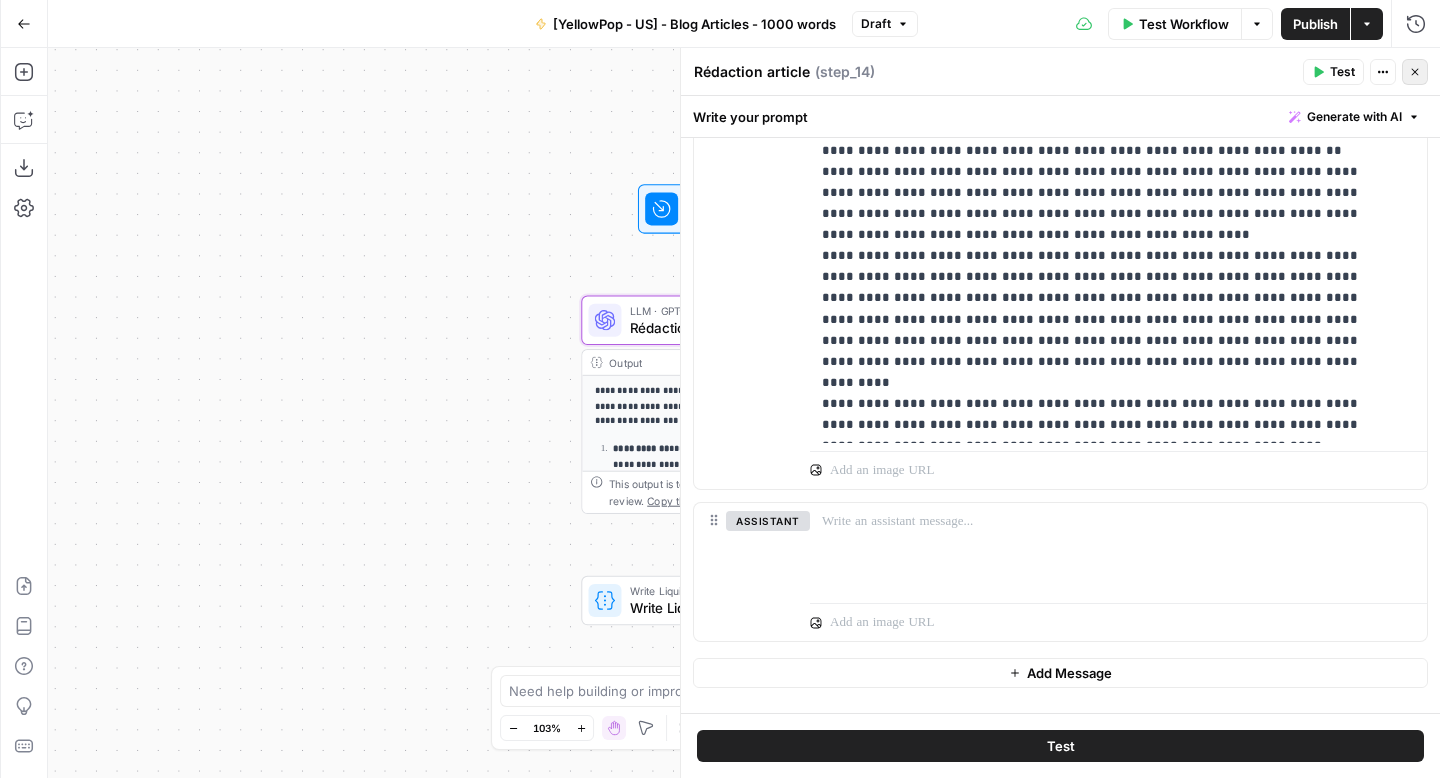 click 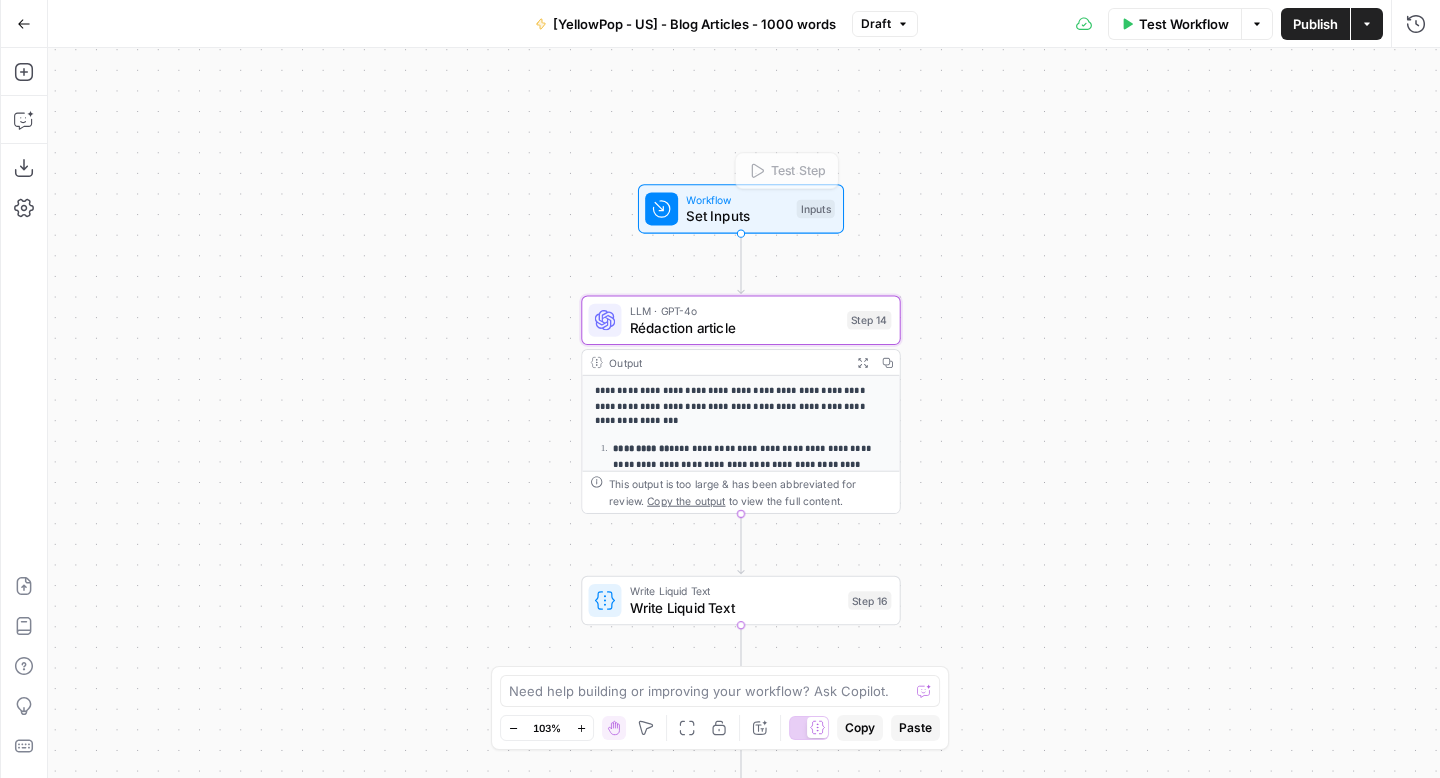 click on "LLM · GPT-4o" at bounding box center (734, 311) 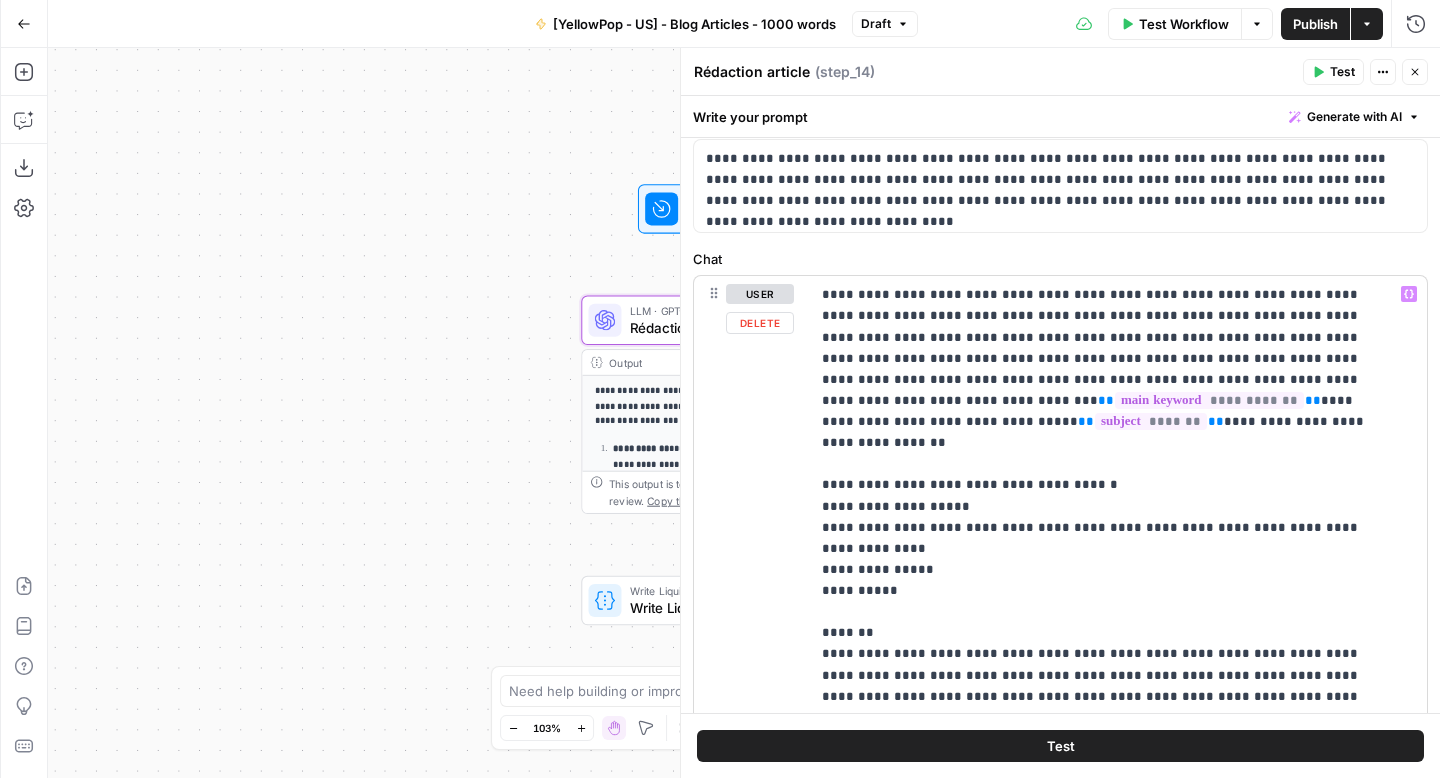 scroll, scrollTop: 111, scrollLeft: 0, axis: vertical 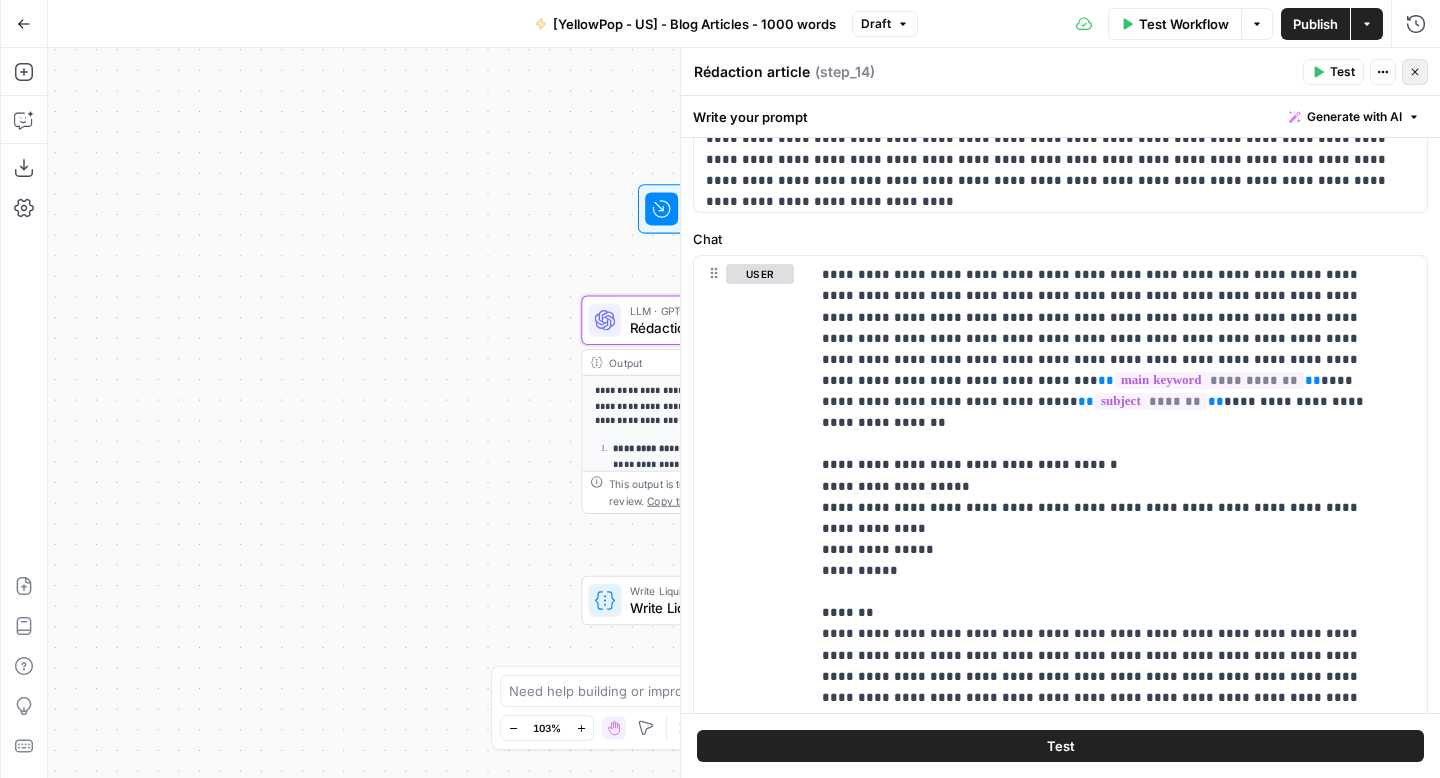 click on "Close" at bounding box center [1415, 72] 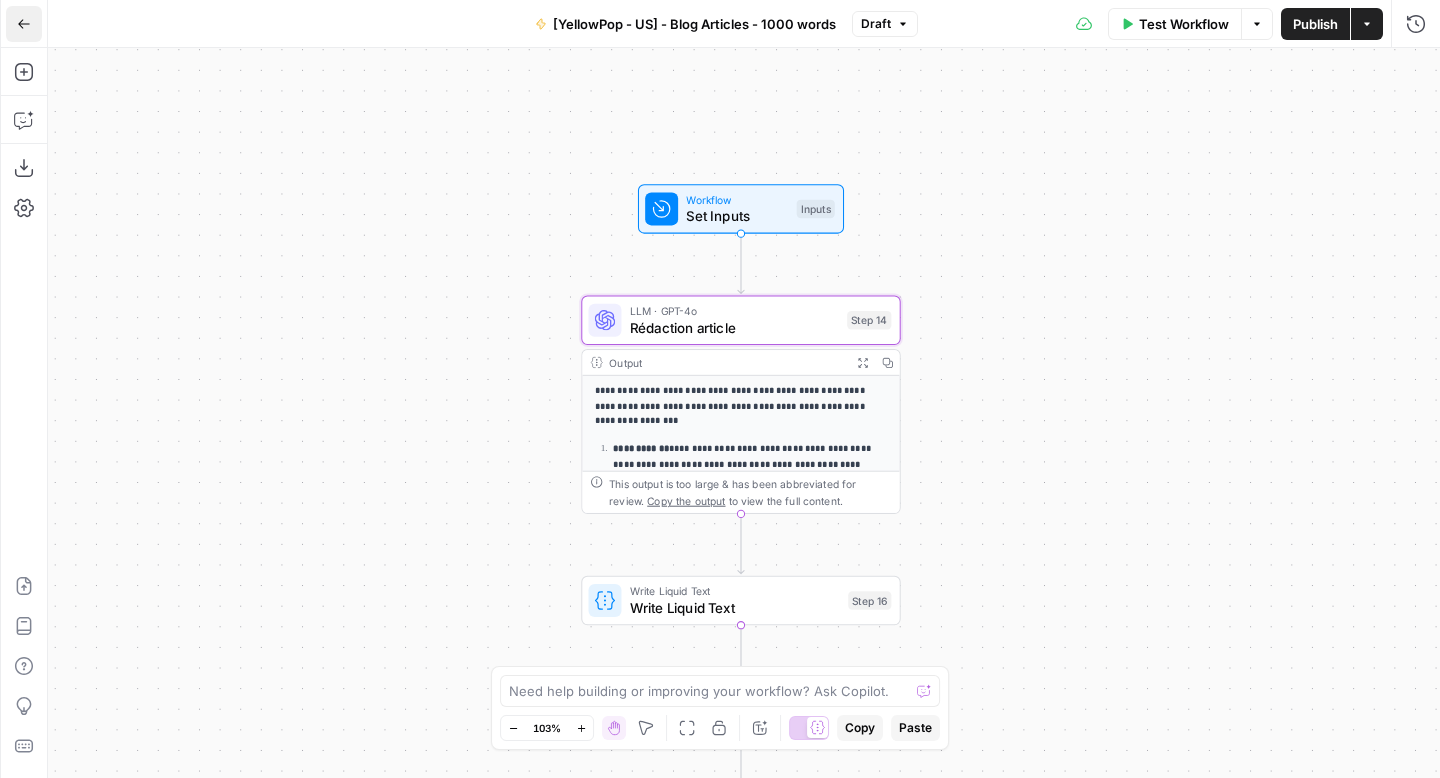 click 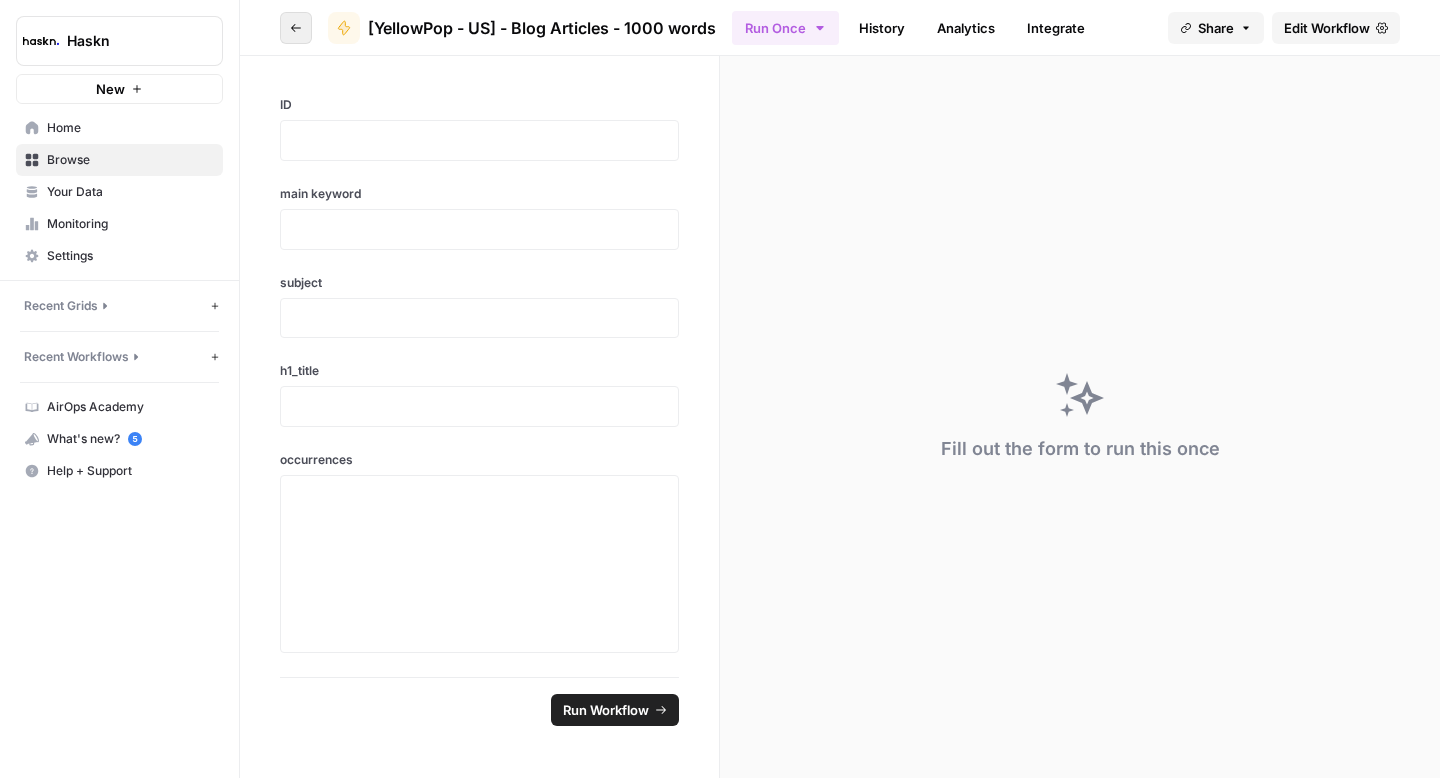 click 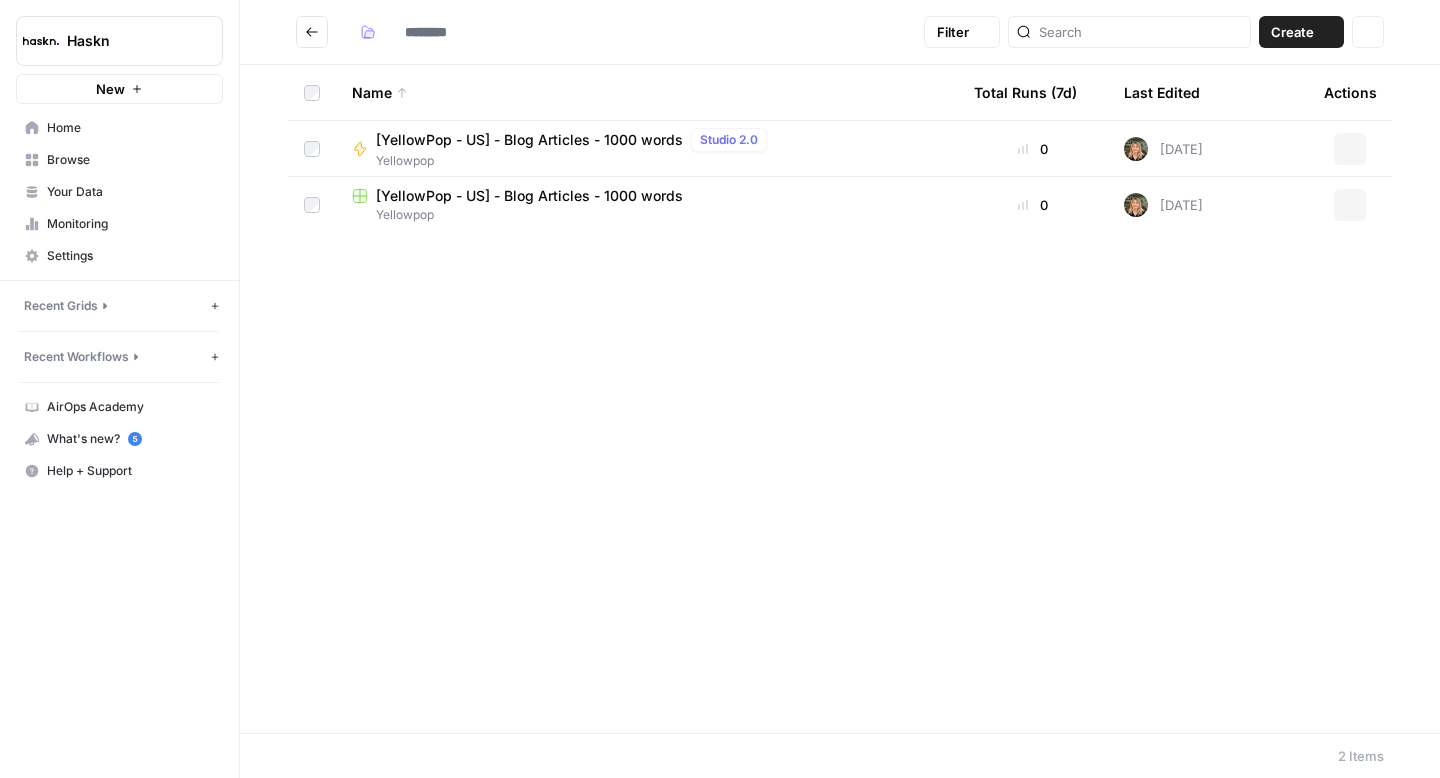type on "*********" 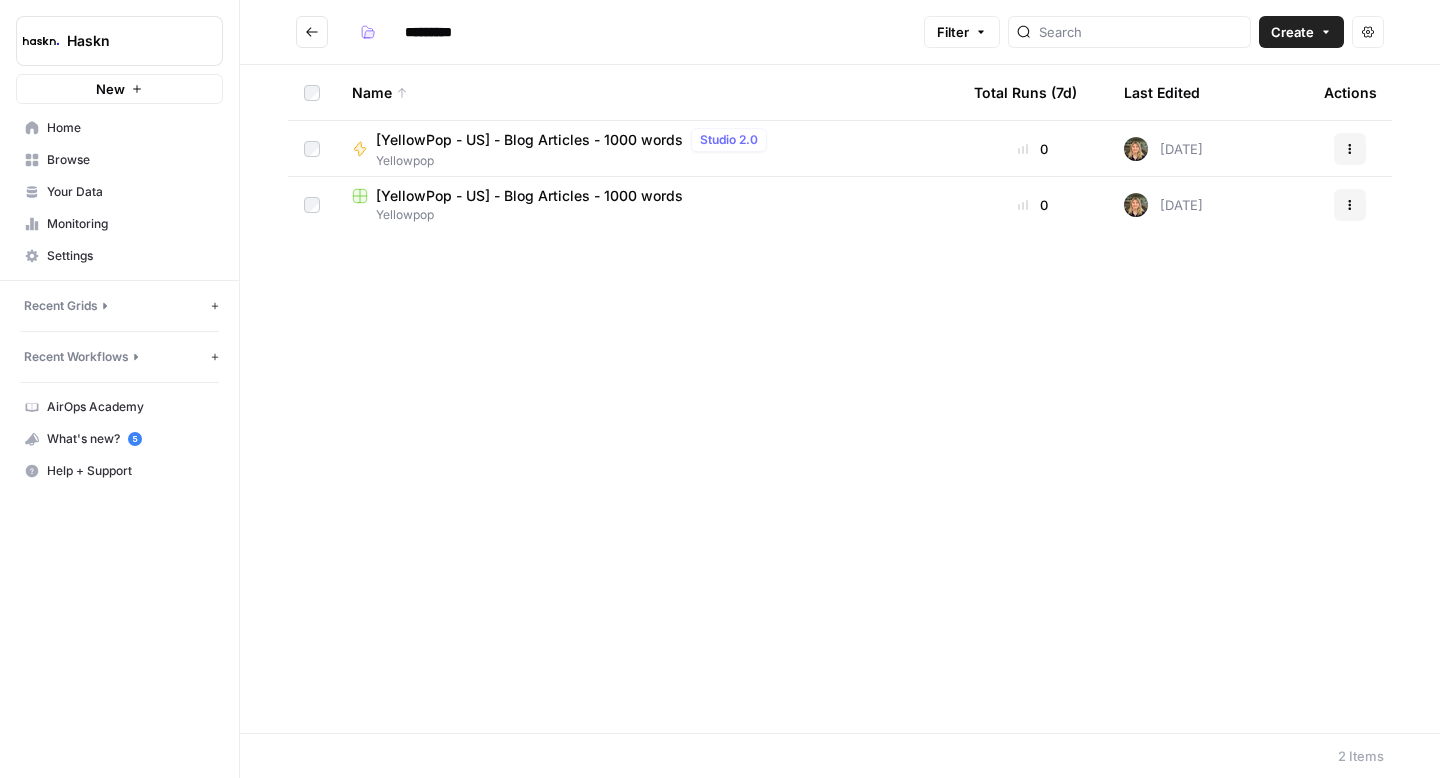 click on "[YellowPop - US] - Blog Articles - 1000 words" at bounding box center (529, 196) 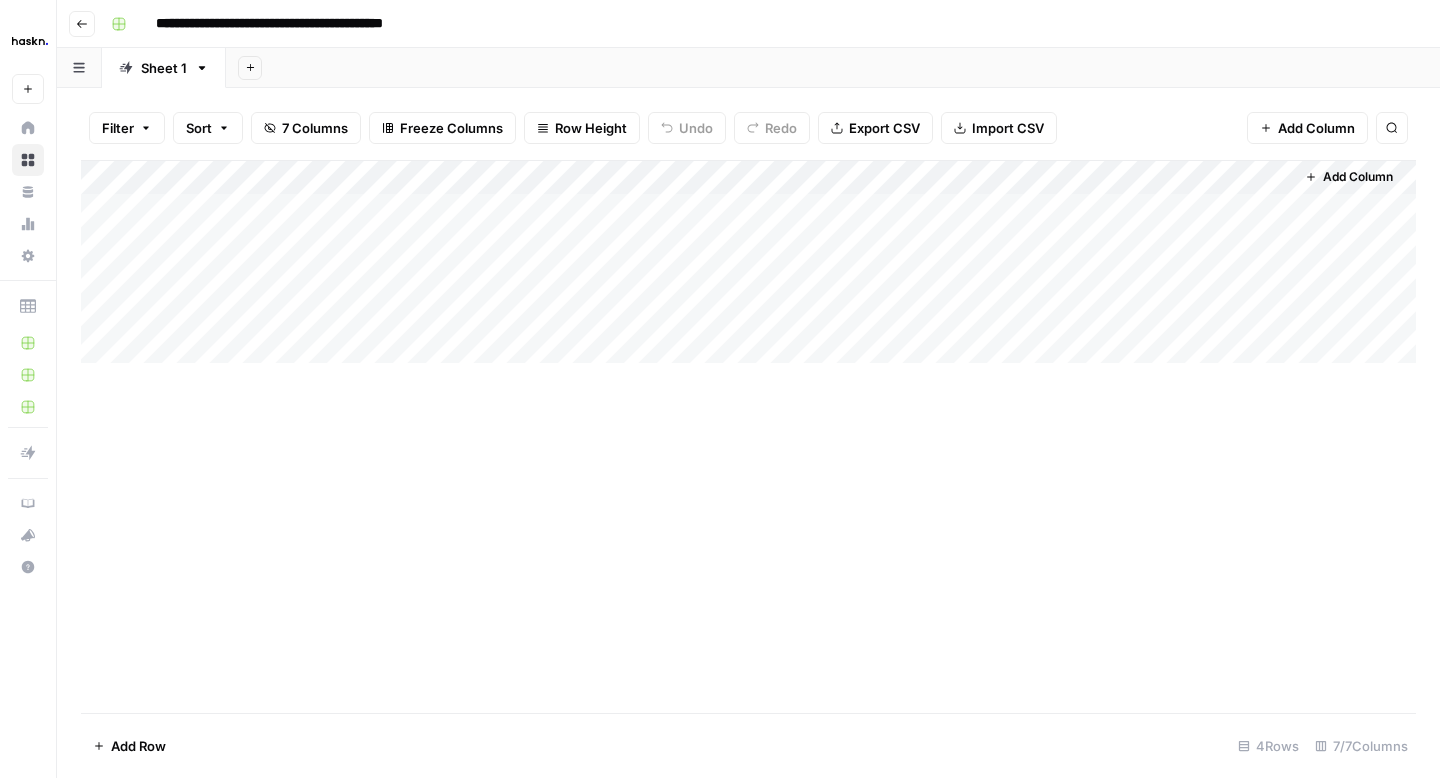 click on "Add Column" at bounding box center (748, 262) 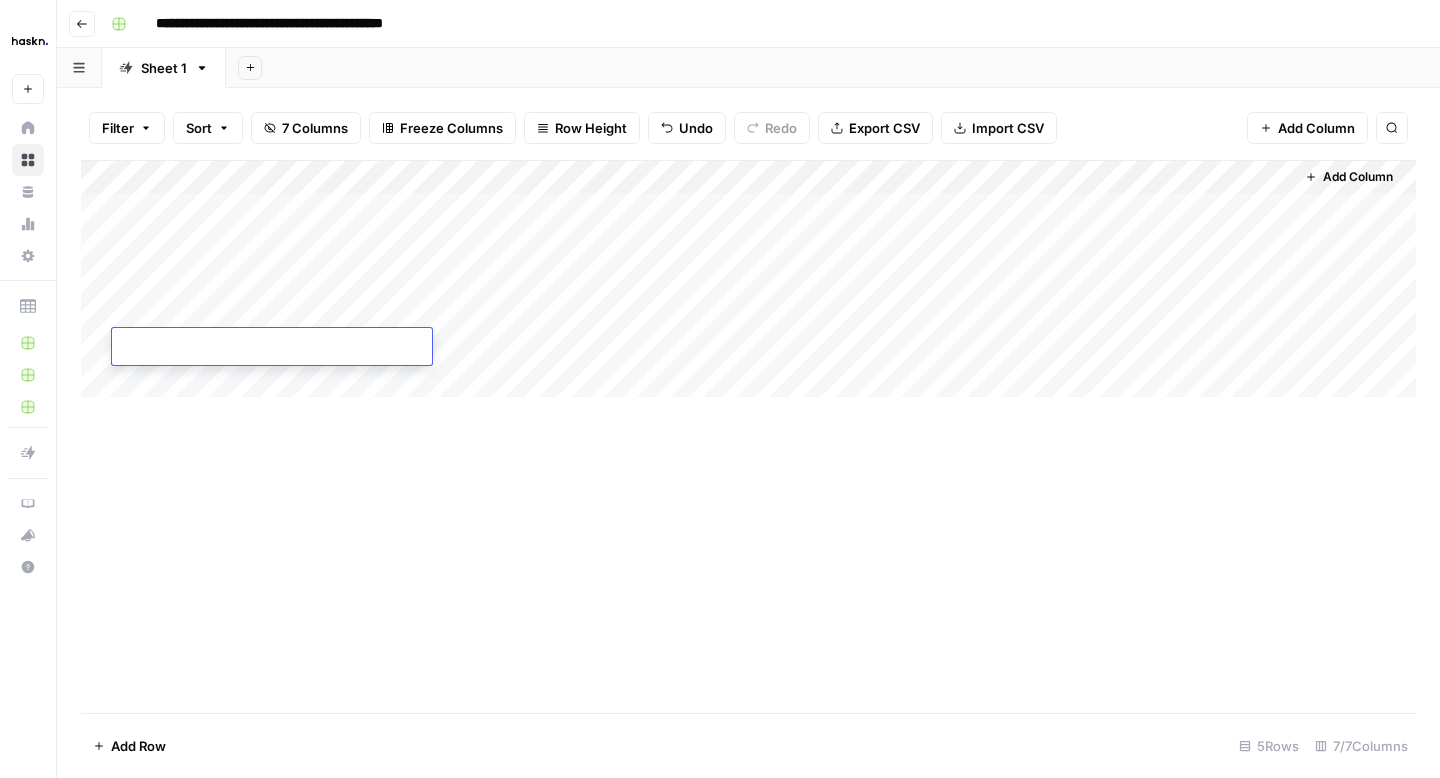 click on "Add Column" at bounding box center [748, 279] 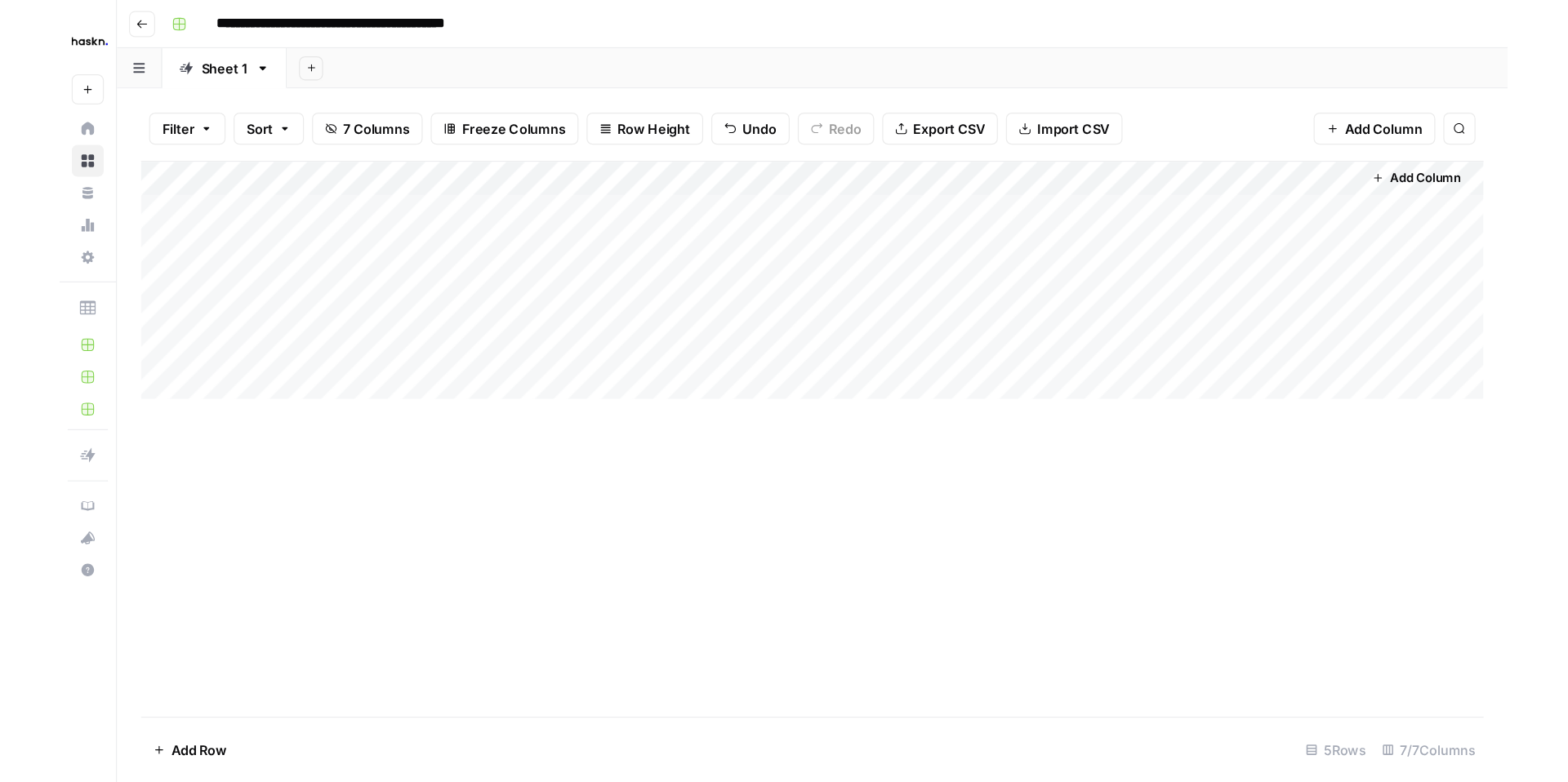 scroll, scrollTop: 0, scrollLeft: 0, axis: both 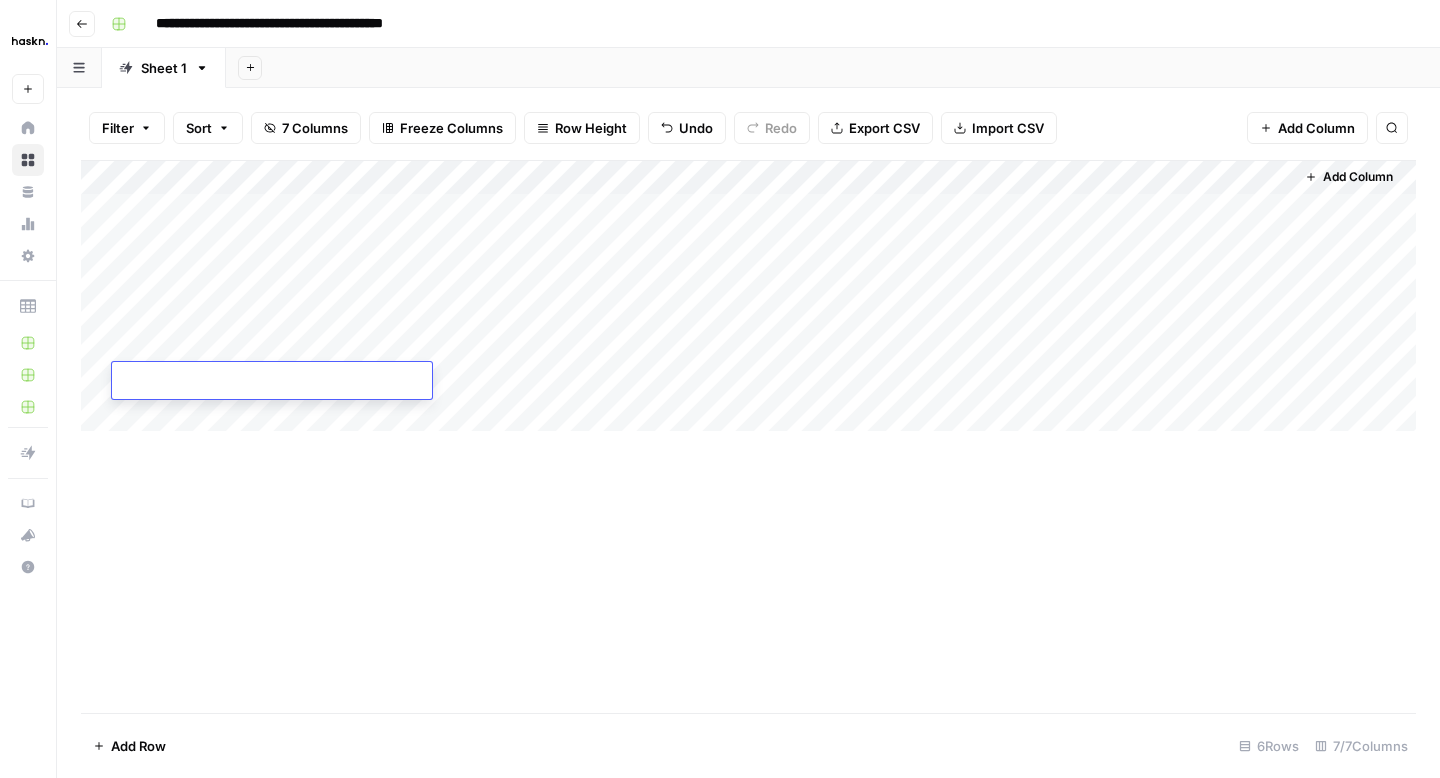 click on "Add Column" at bounding box center (748, 296) 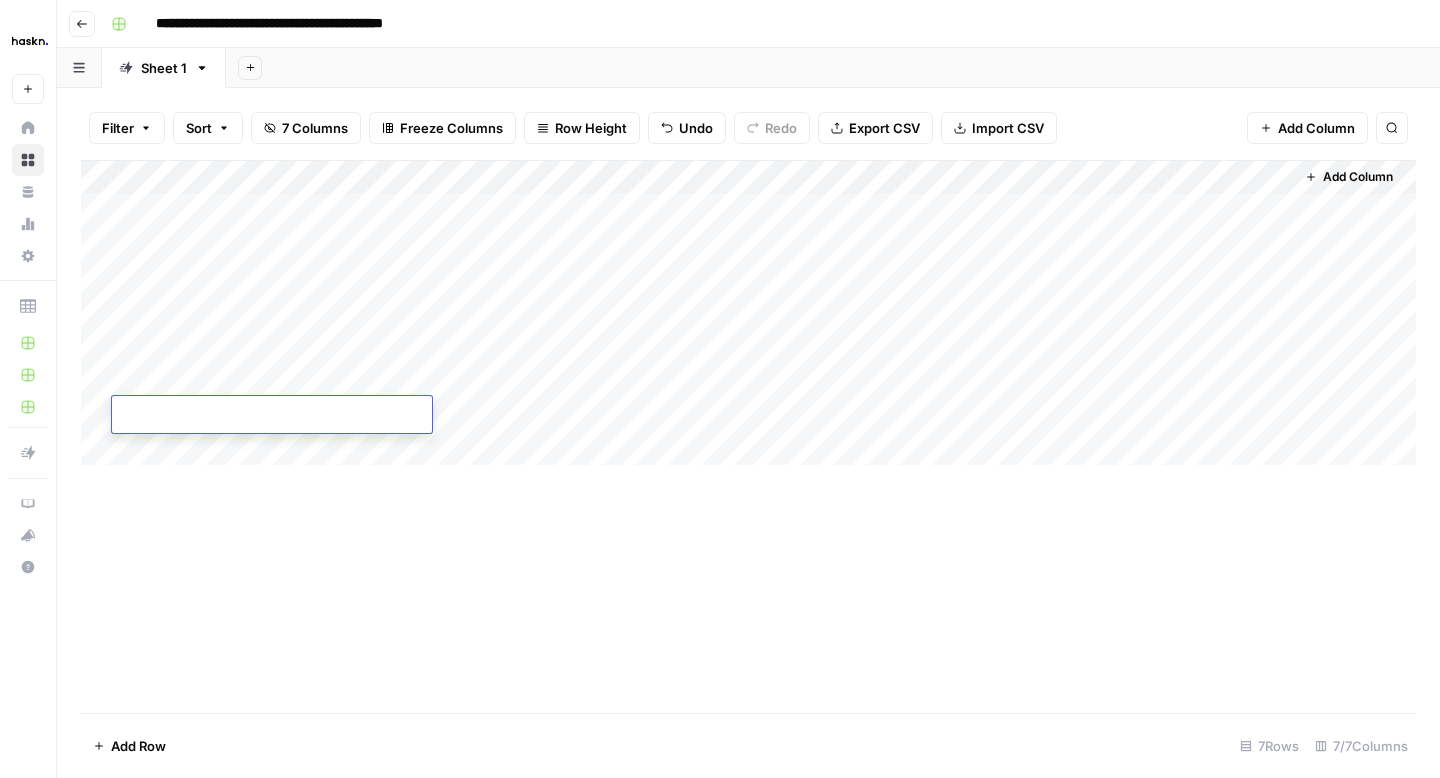 click on "Add Column" at bounding box center [748, 313] 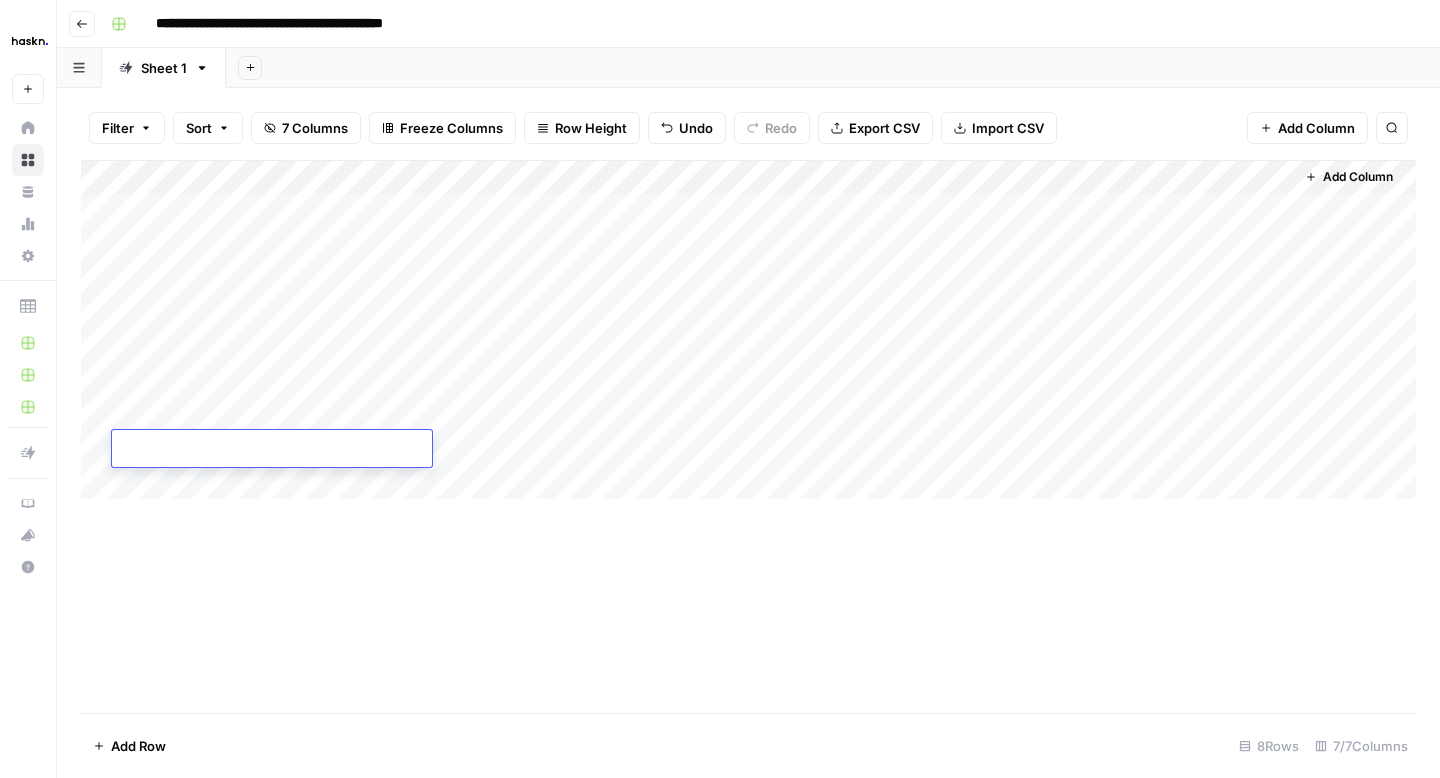 click on "Add Column" at bounding box center (748, 330) 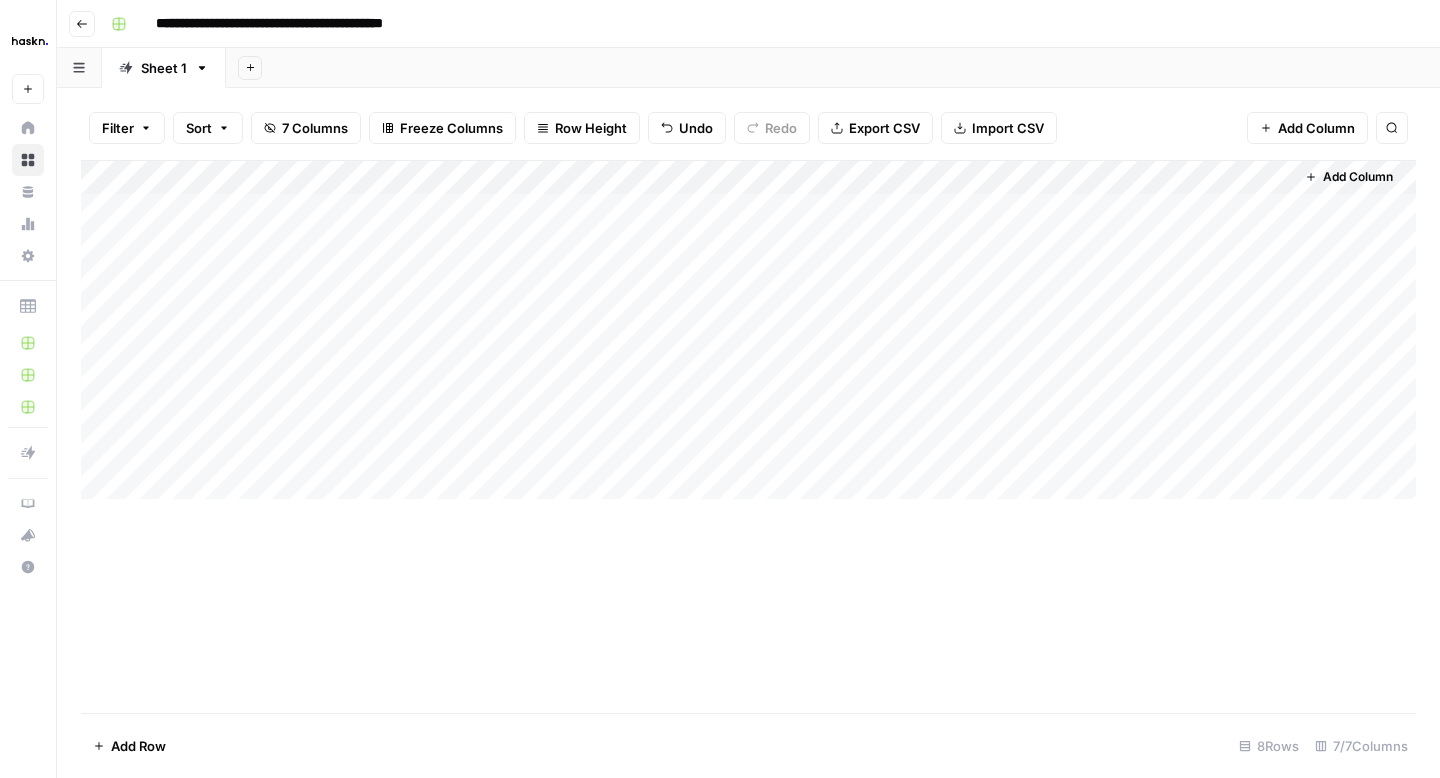 click on "Add Column" at bounding box center (748, 330) 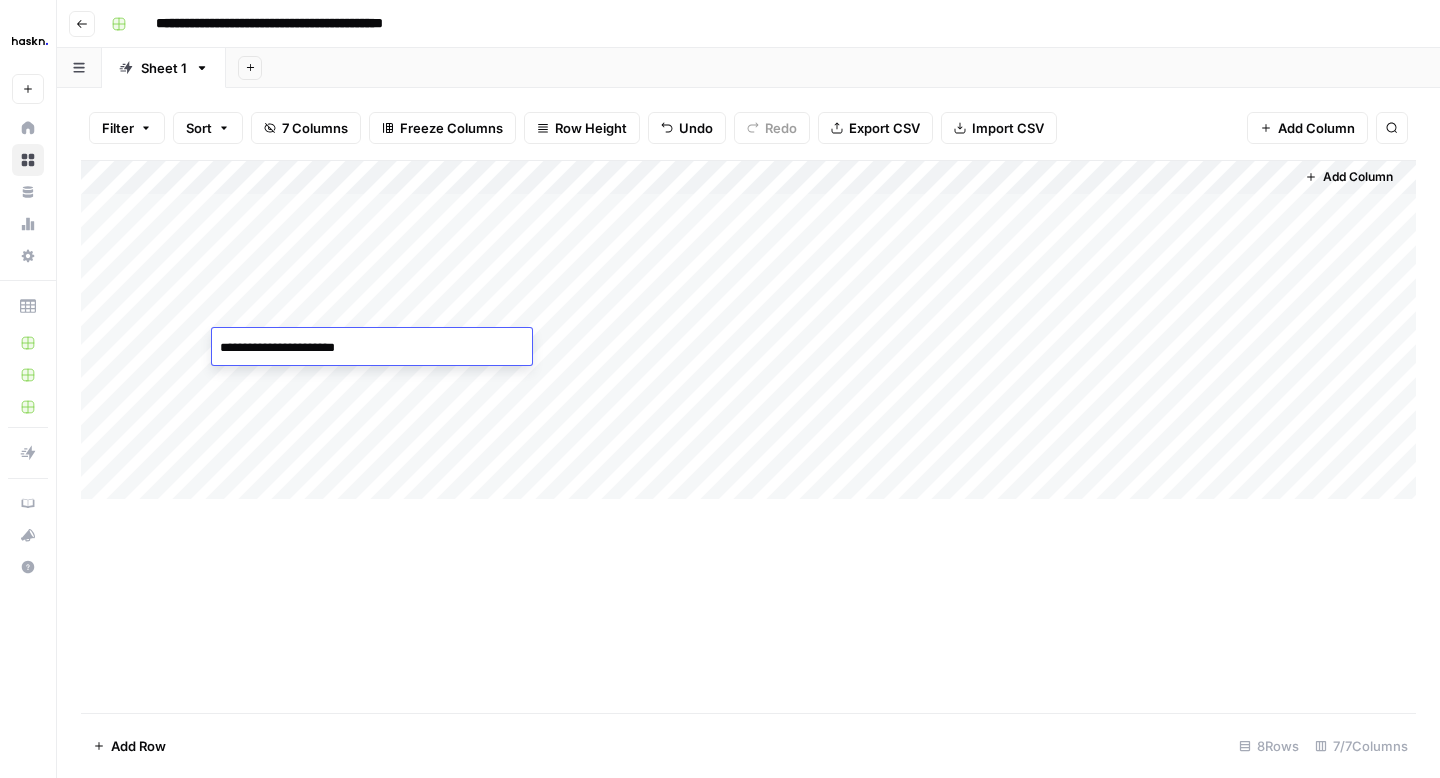 click on "Add Column" at bounding box center (748, 330) 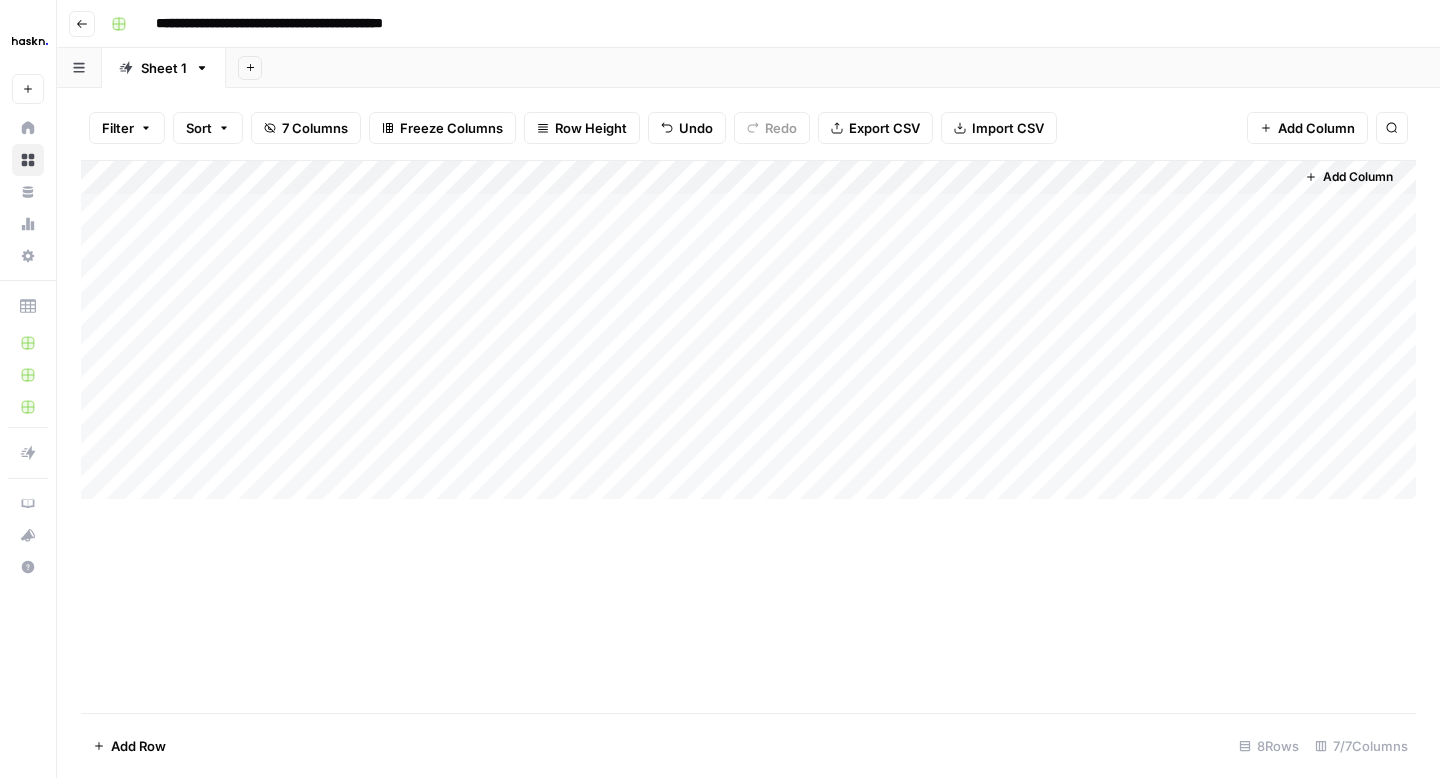 drag, startPoint x: 271, startPoint y: 351, endPoint x: 267, endPoint y: 443, distance: 92.086914 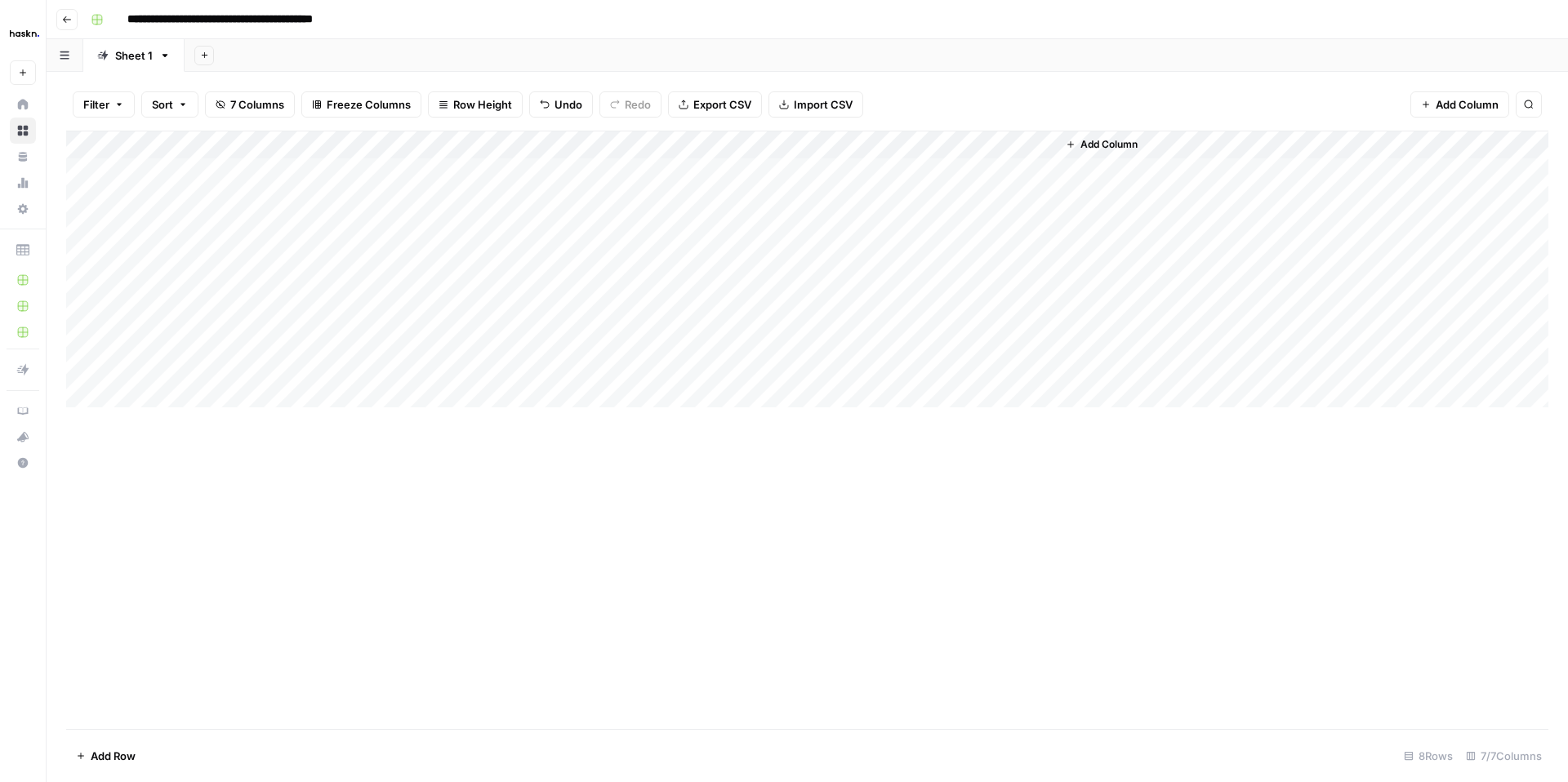 click on "Add Column" at bounding box center (807, 269) 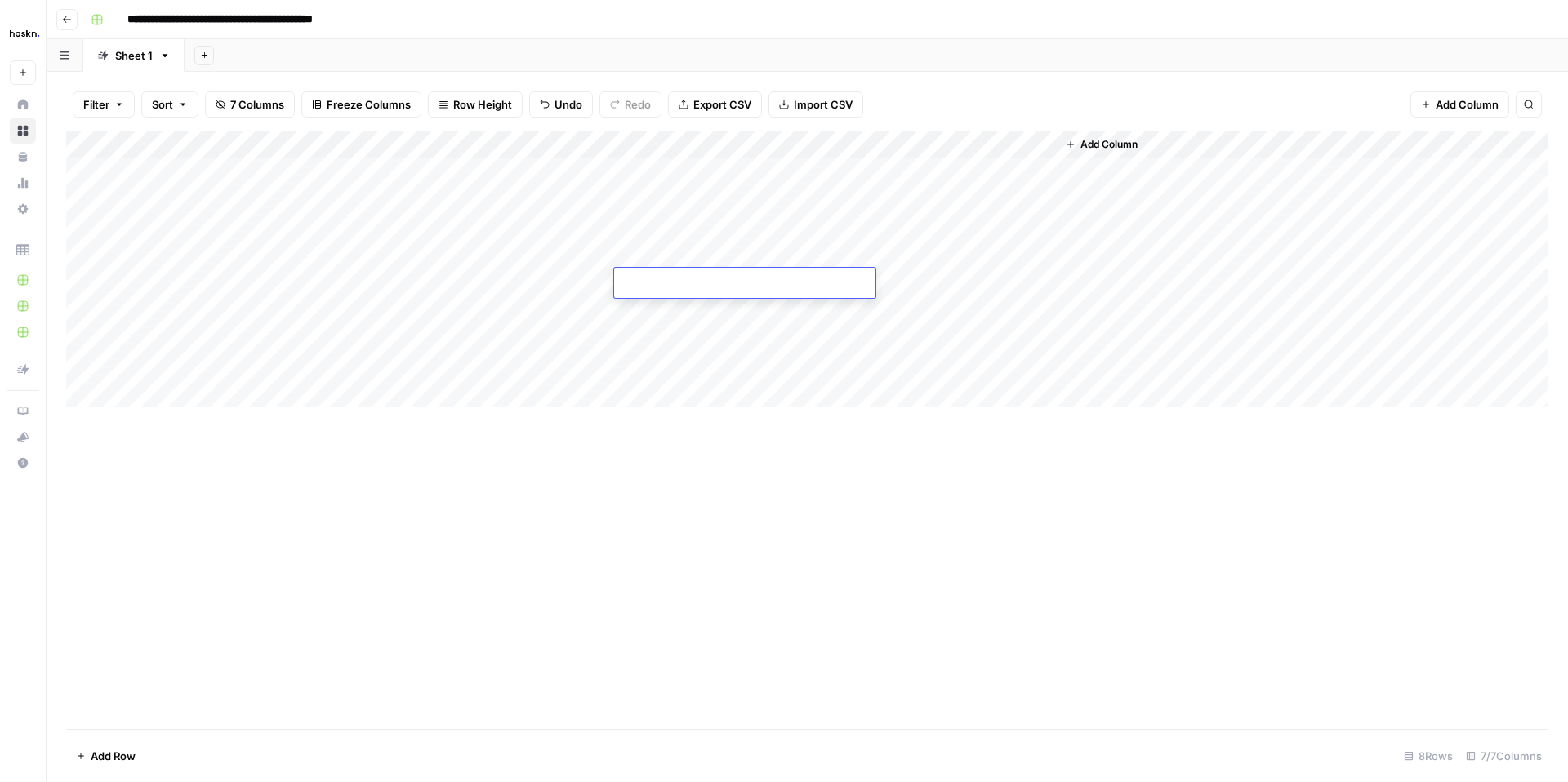 type on "**********" 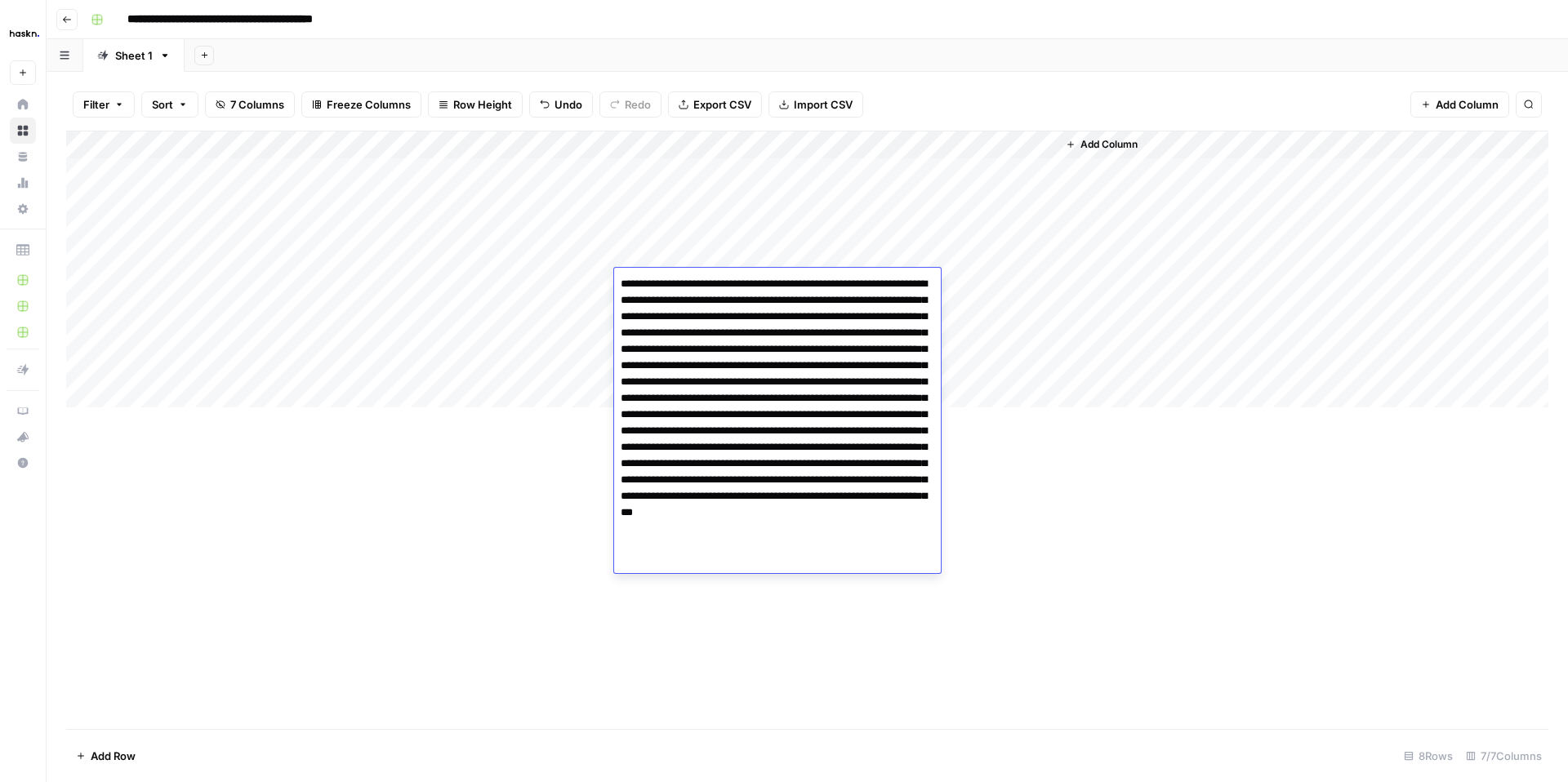 click on "Add Column" at bounding box center (807, 429) 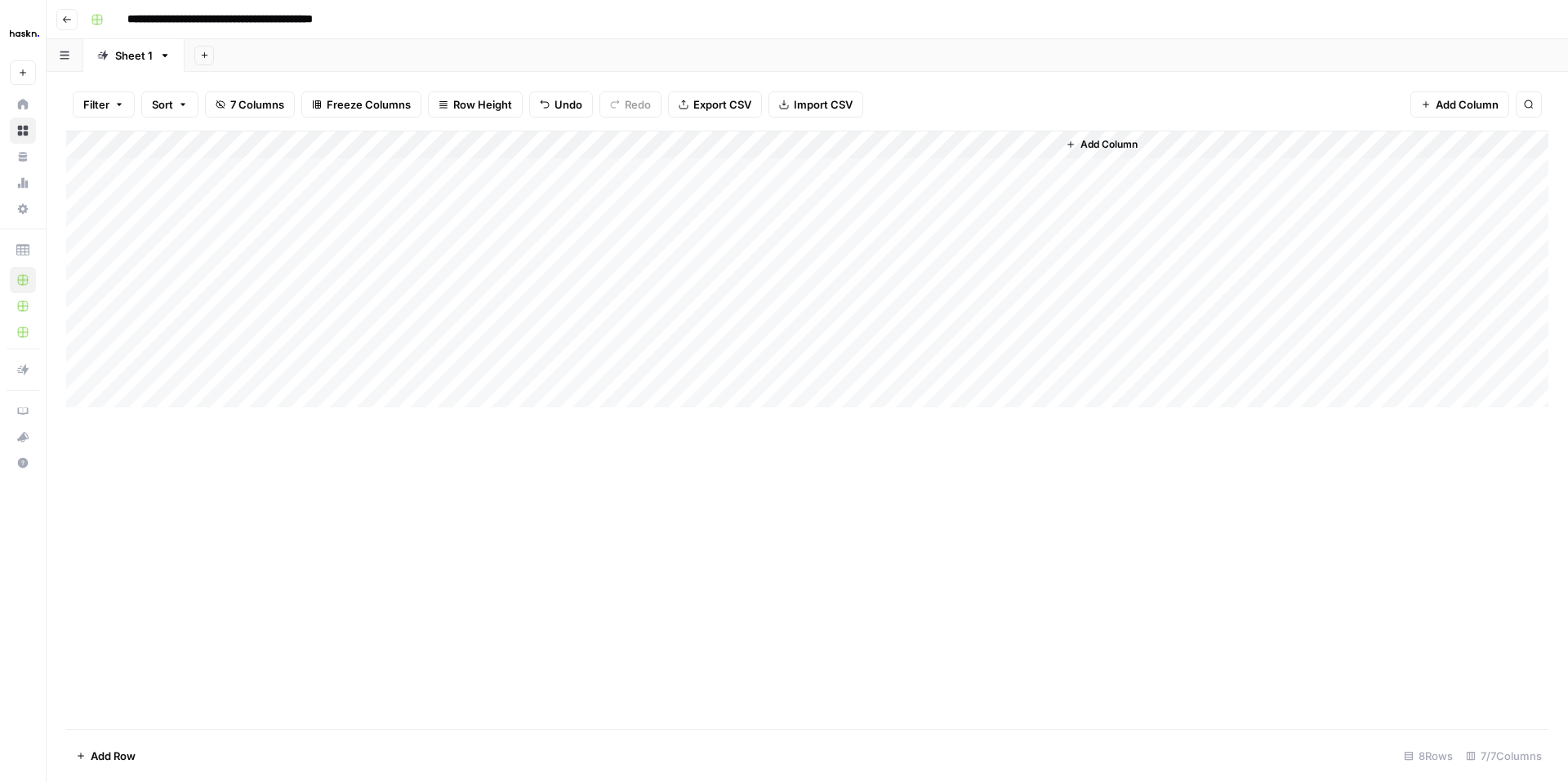click on "Add Column" at bounding box center (807, 269) 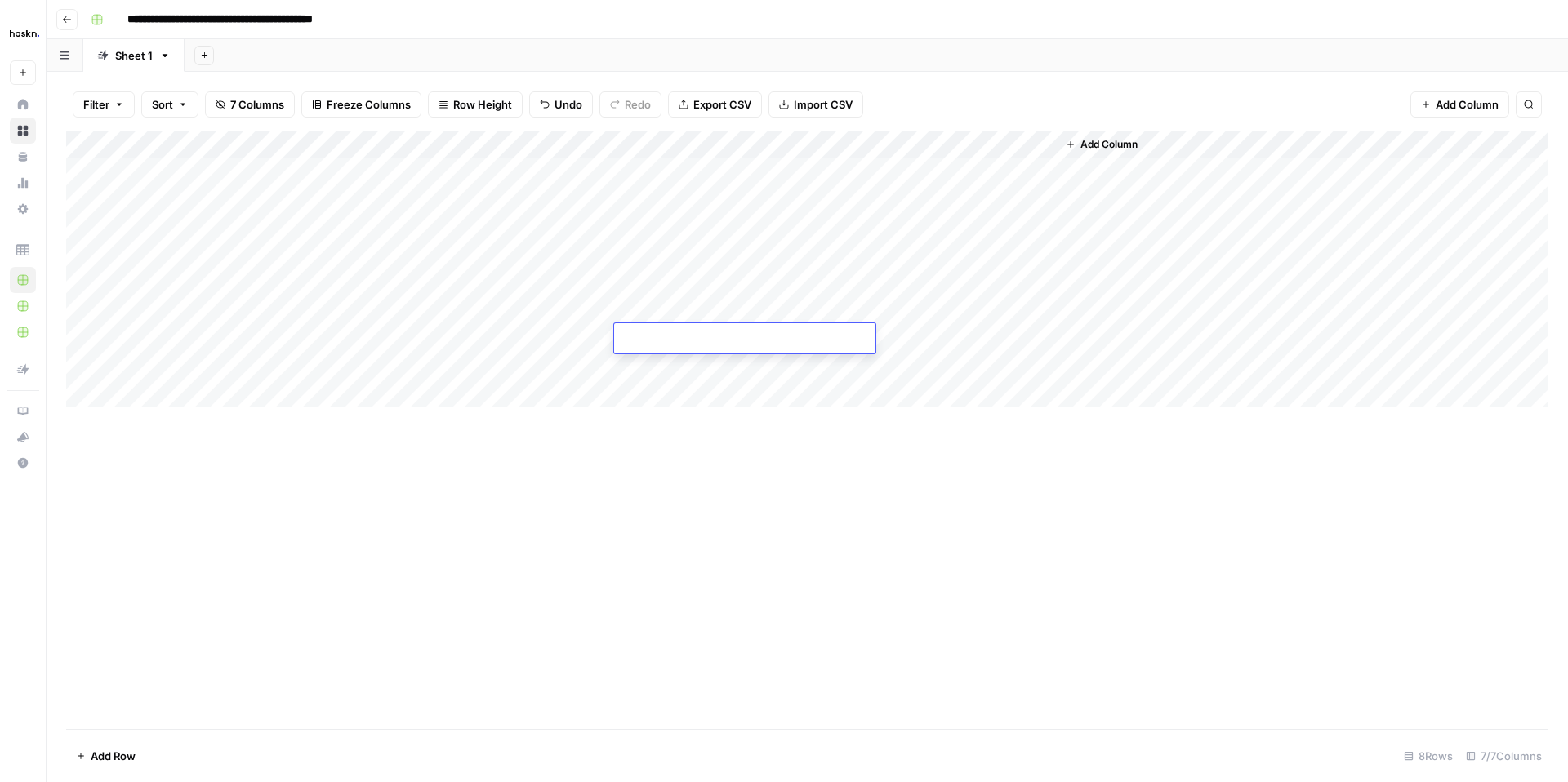 click at bounding box center (745, 340) 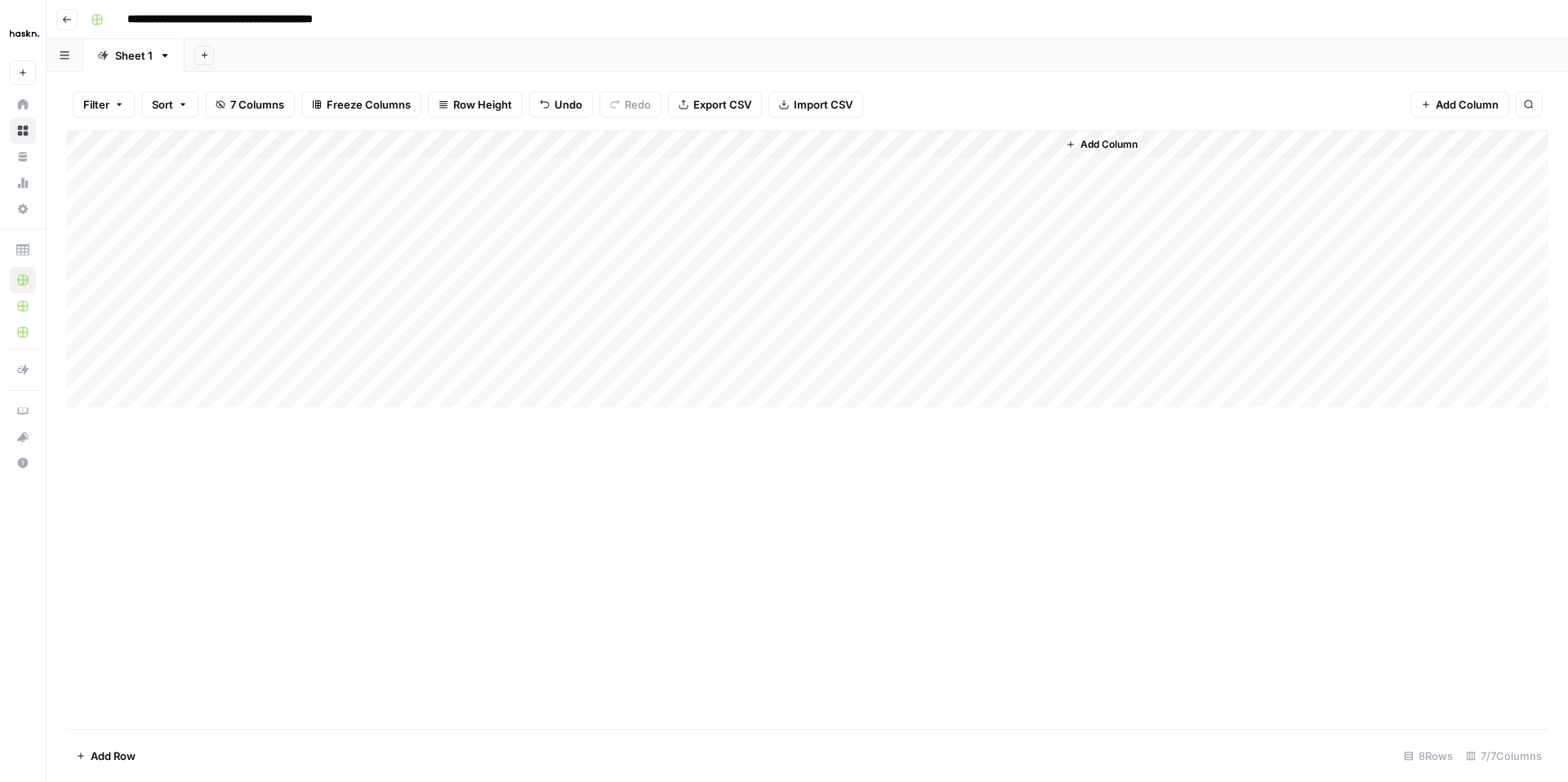 click on "Add Column" at bounding box center [807, 429] 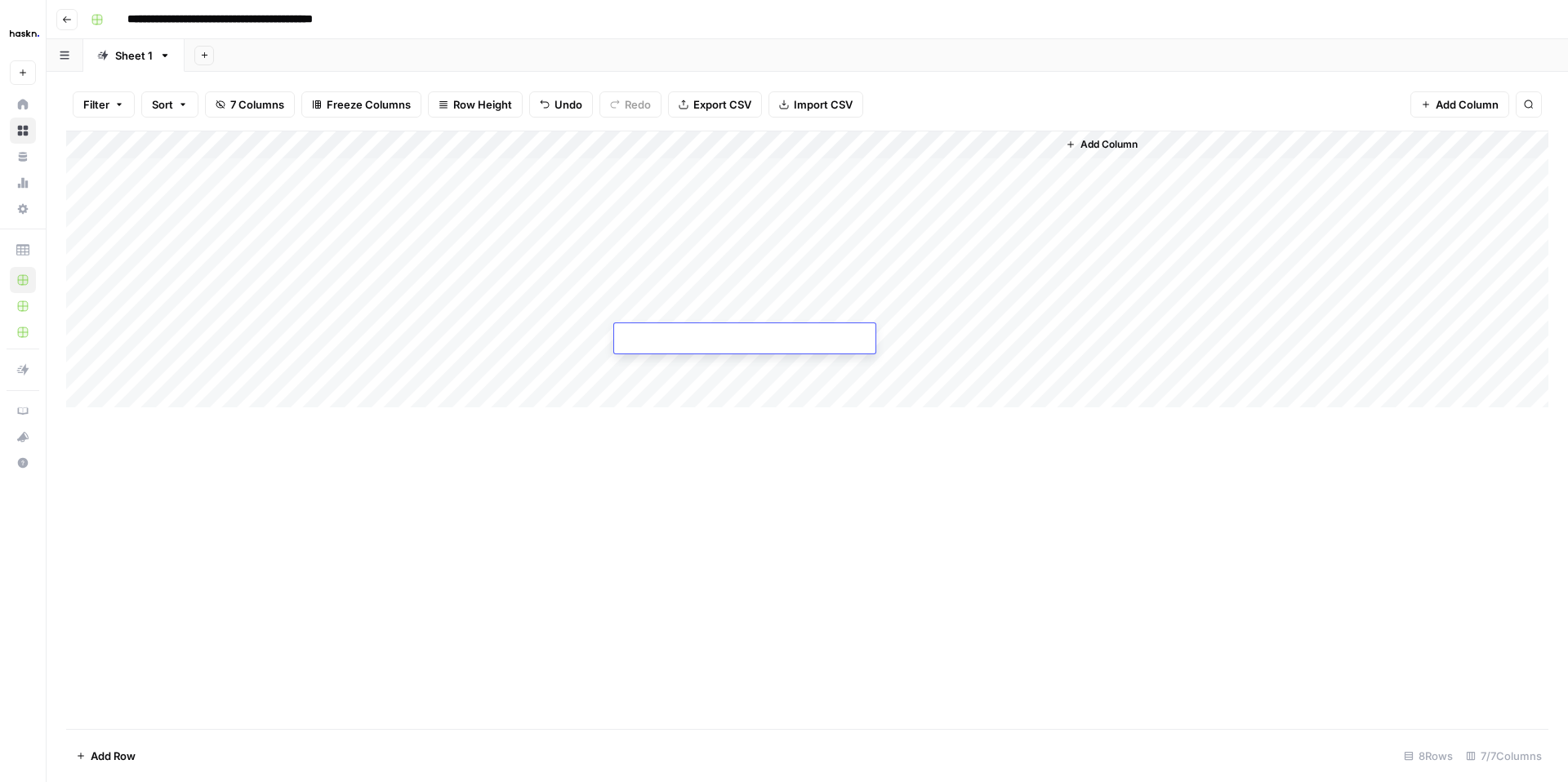 click at bounding box center (745, 340) 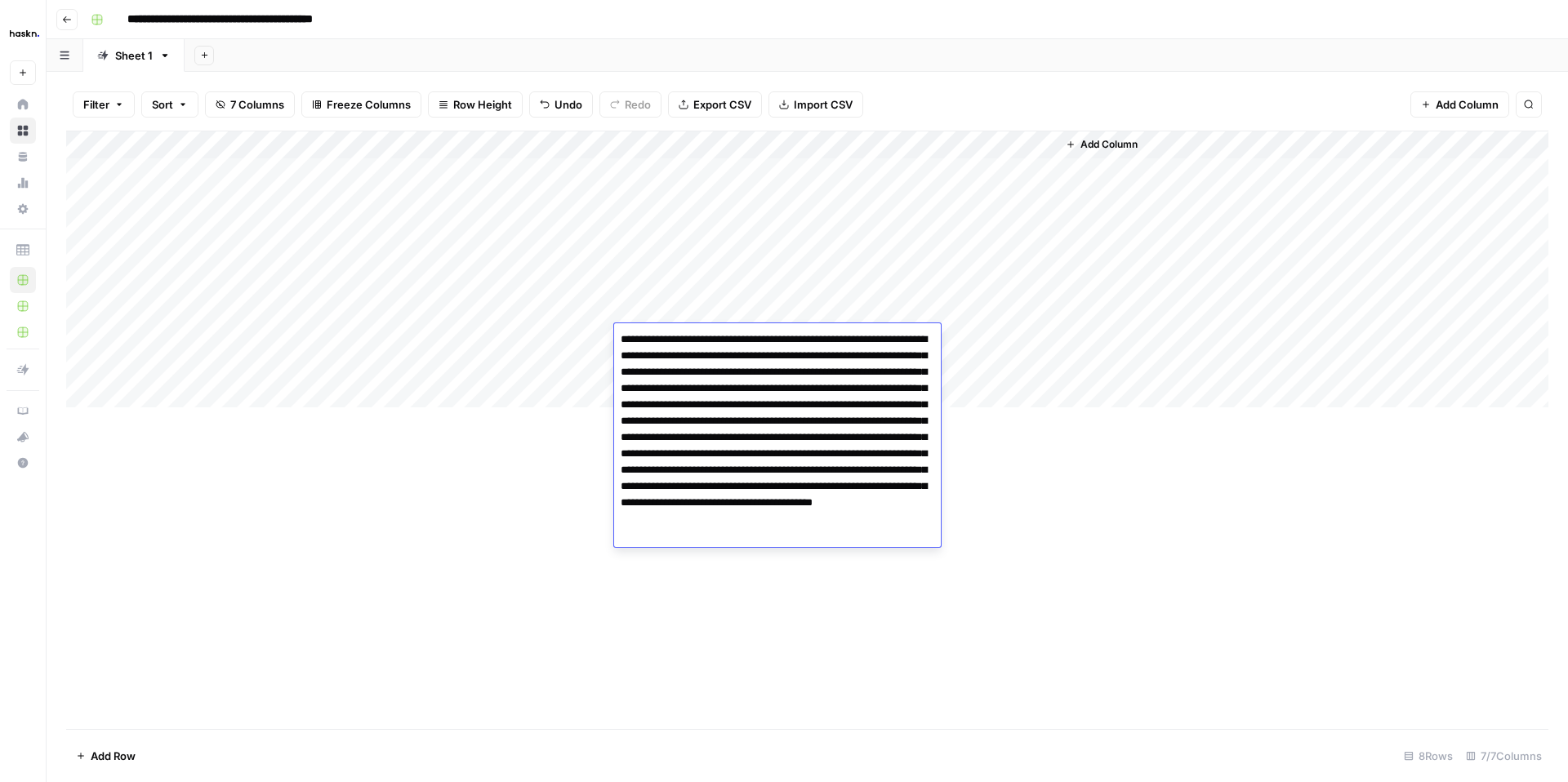 click on "Add Column" at bounding box center [807, 429] 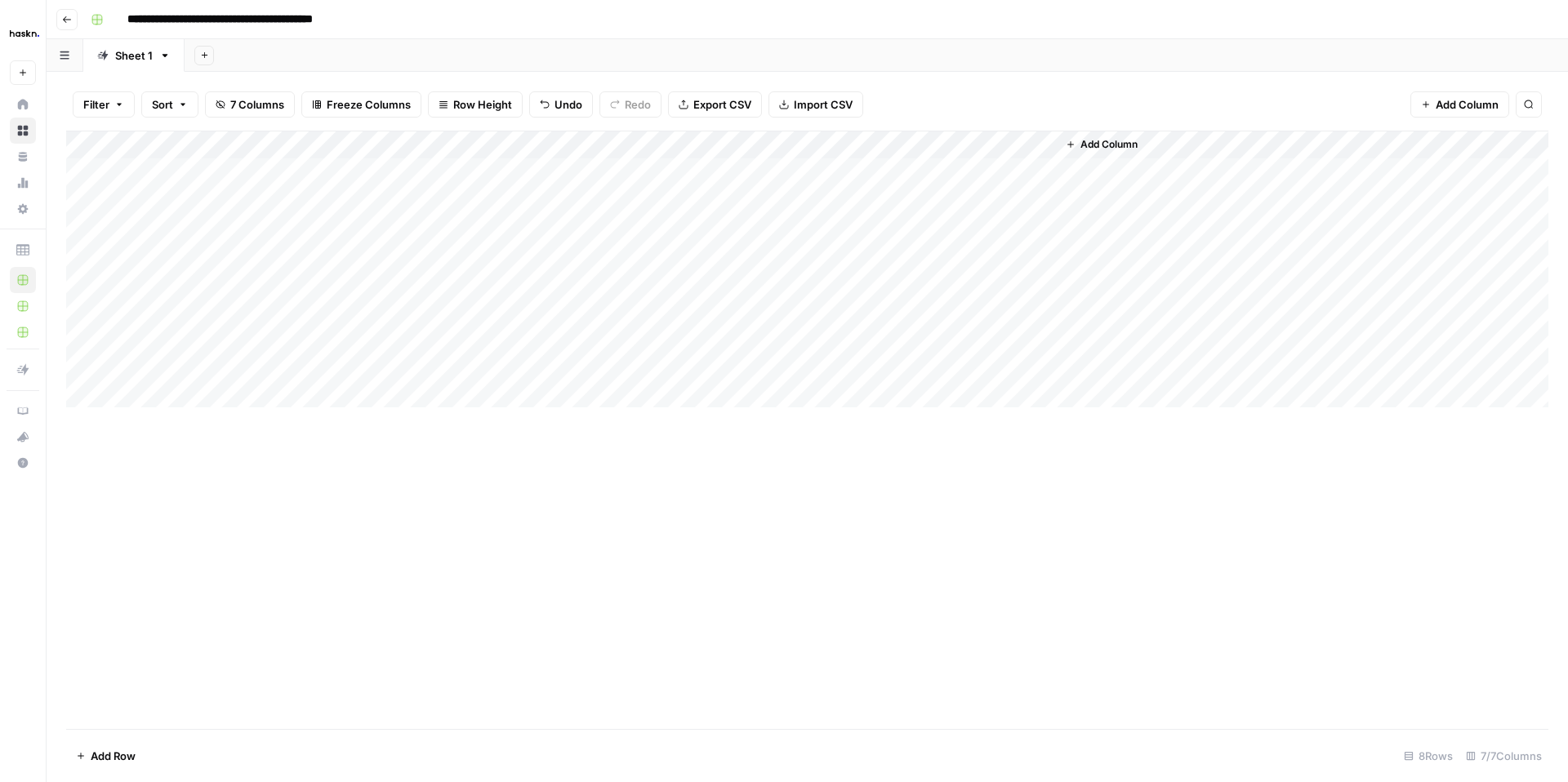 click on "Add Column" at bounding box center [807, 269] 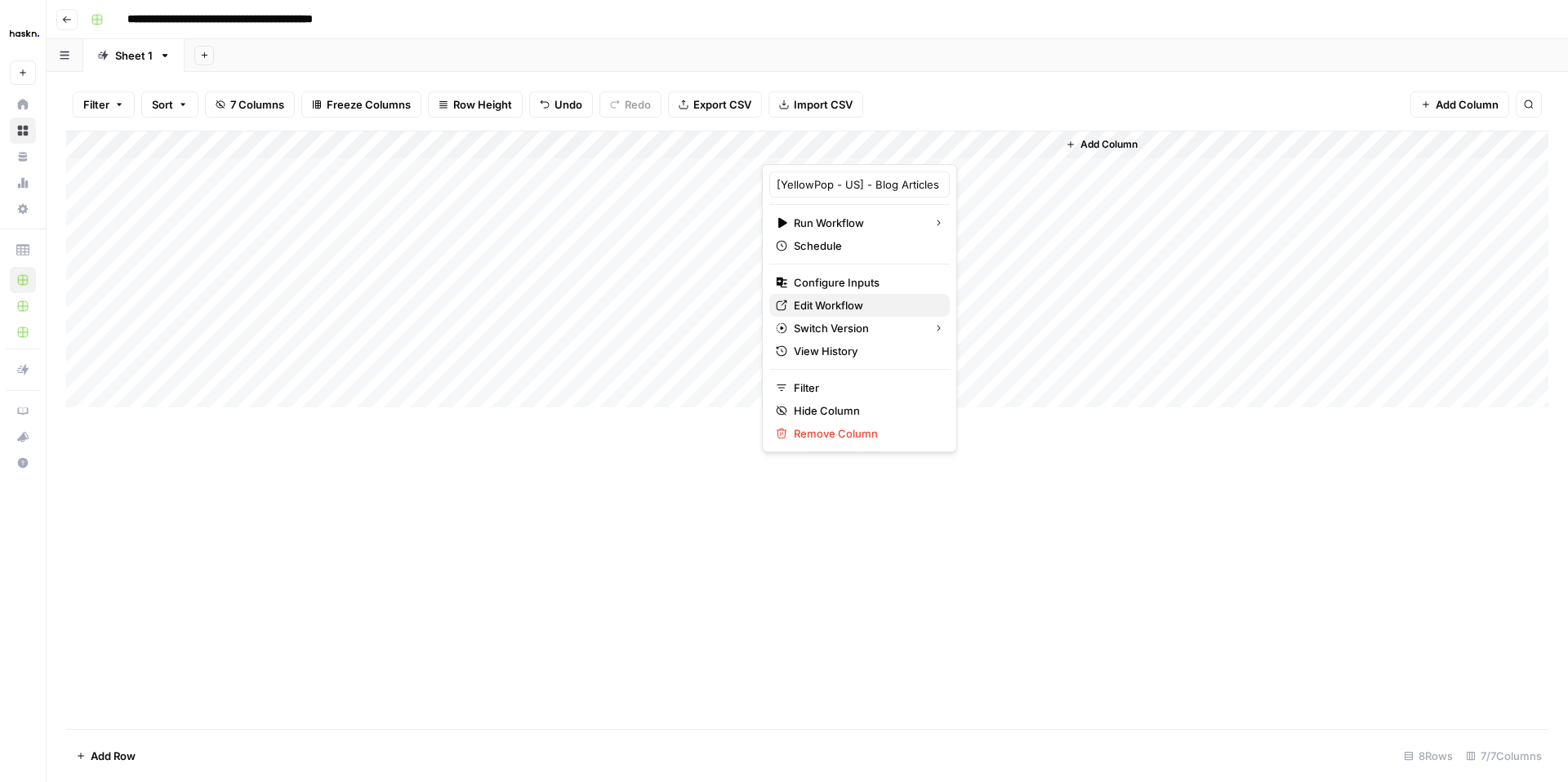 click on "Edit Workflow" at bounding box center [828, 305] 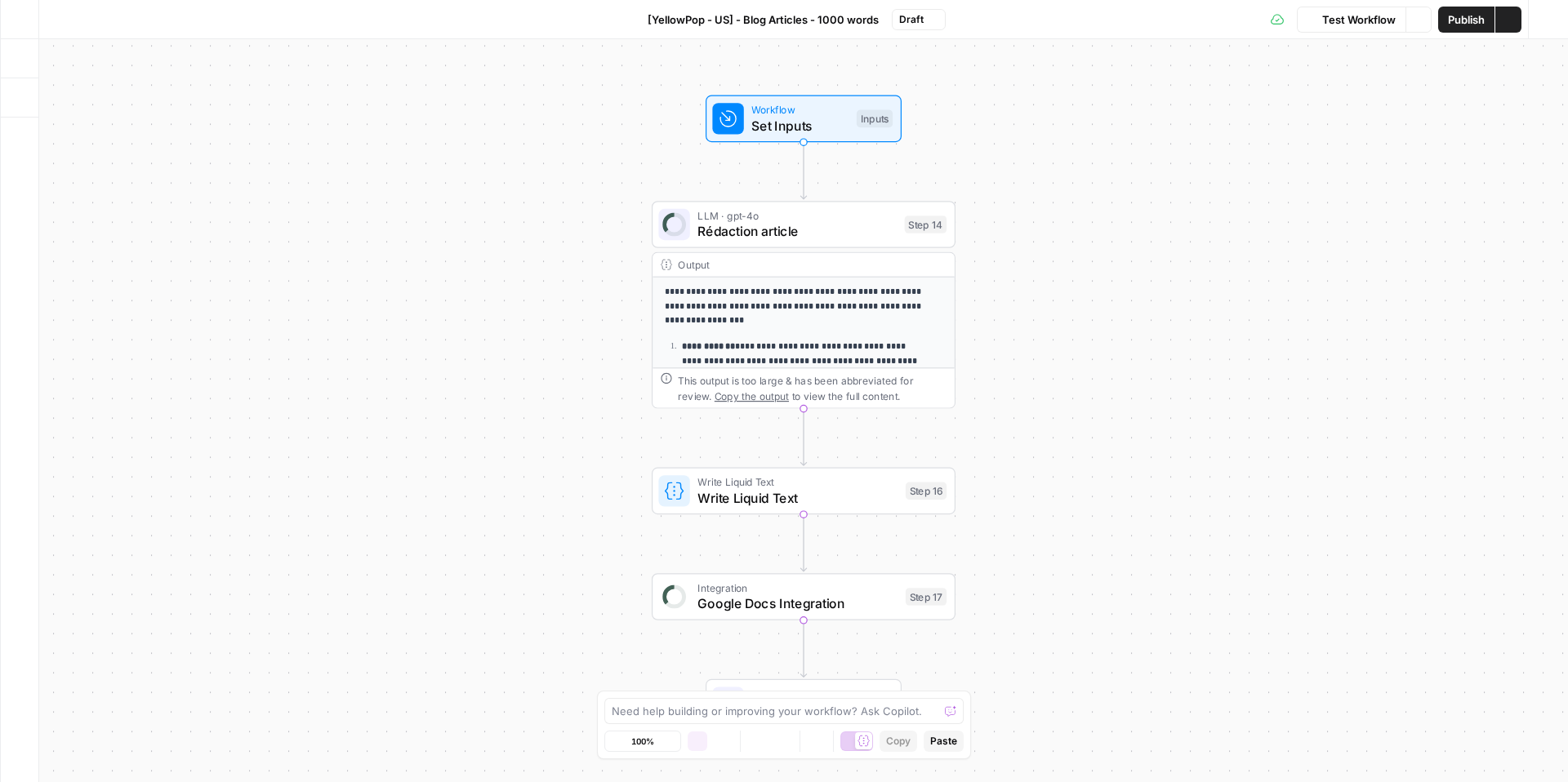 scroll, scrollTop: 0, scrollLeft: 0, axis: both 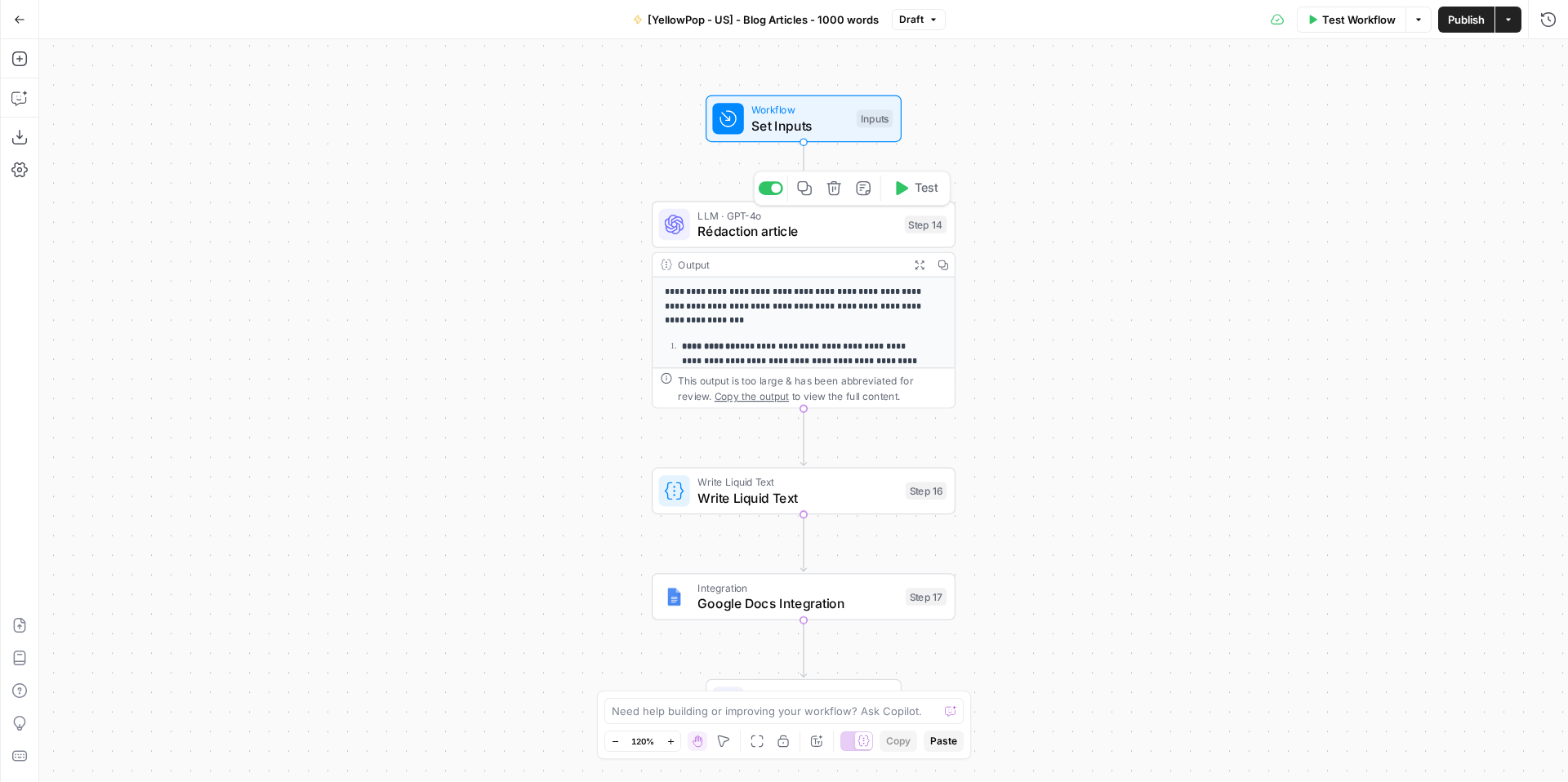 click on "LLM · GPT-4o Rédaction article Step 14 Copy step Delete step Add Note Test" at bounding box center [804, 224] 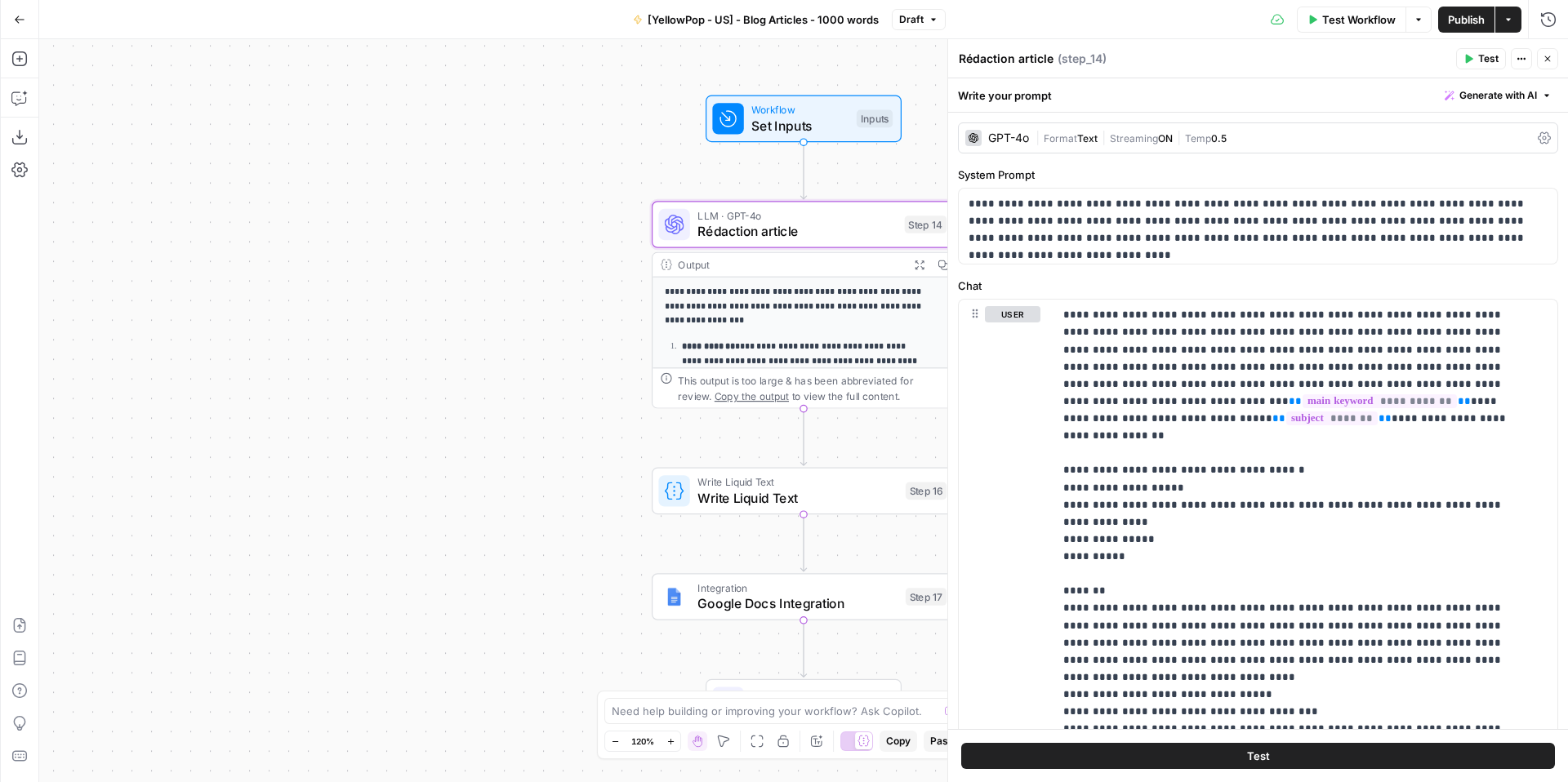 click on "GPT-4o" at bounding box center [997, 138] 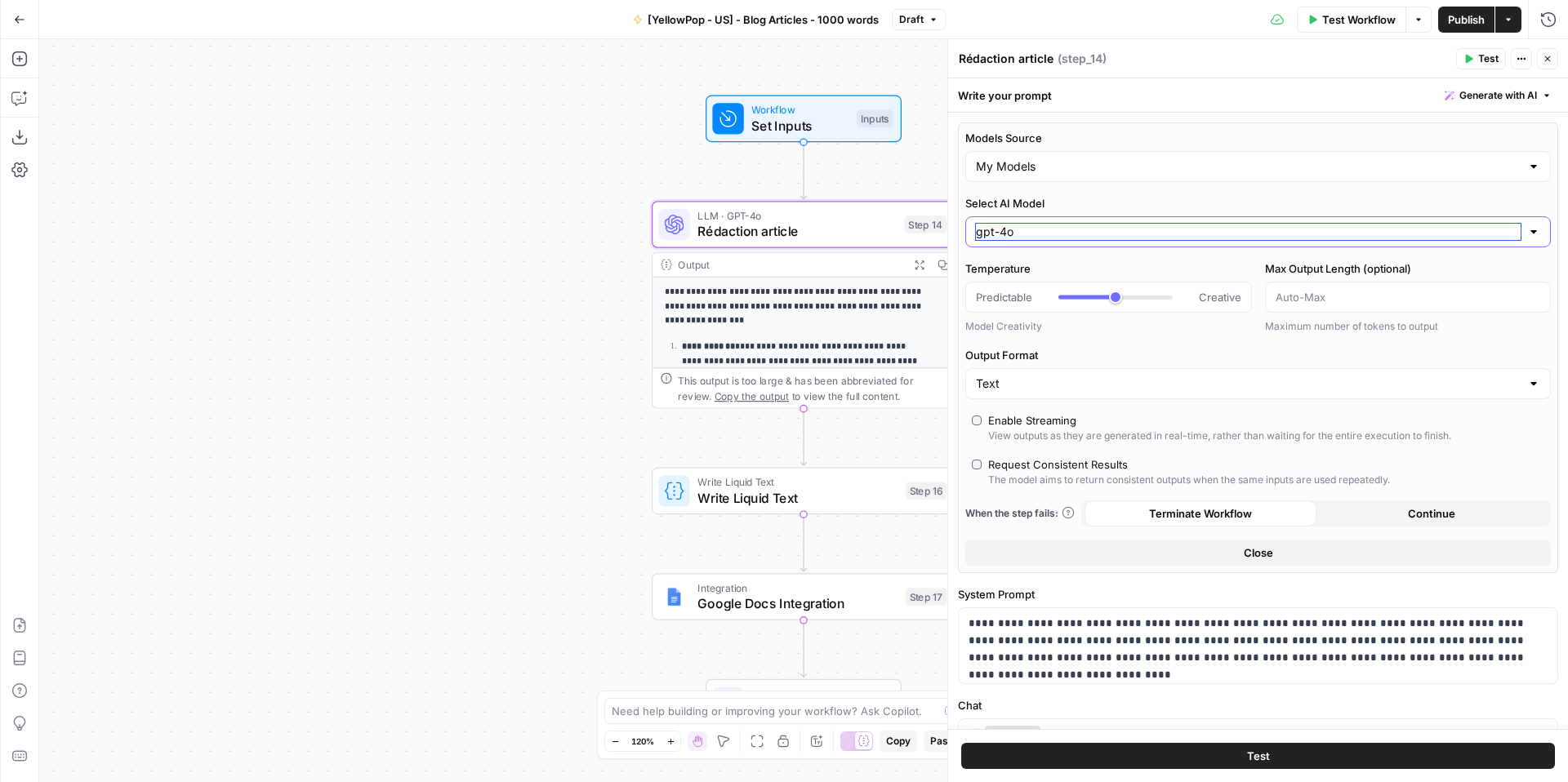 type 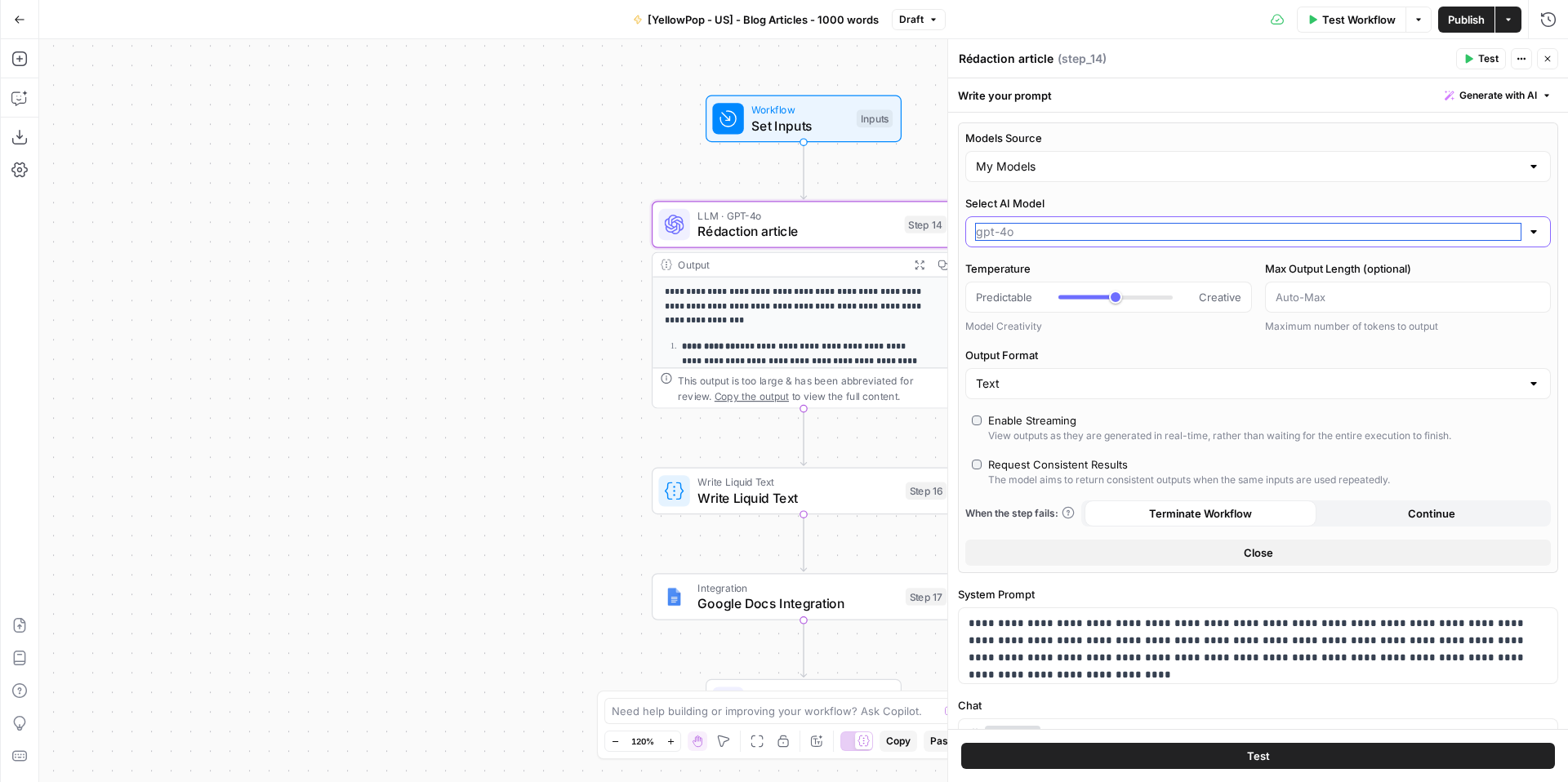 click on "Select AI Model" at bounding box center (1248, 232) 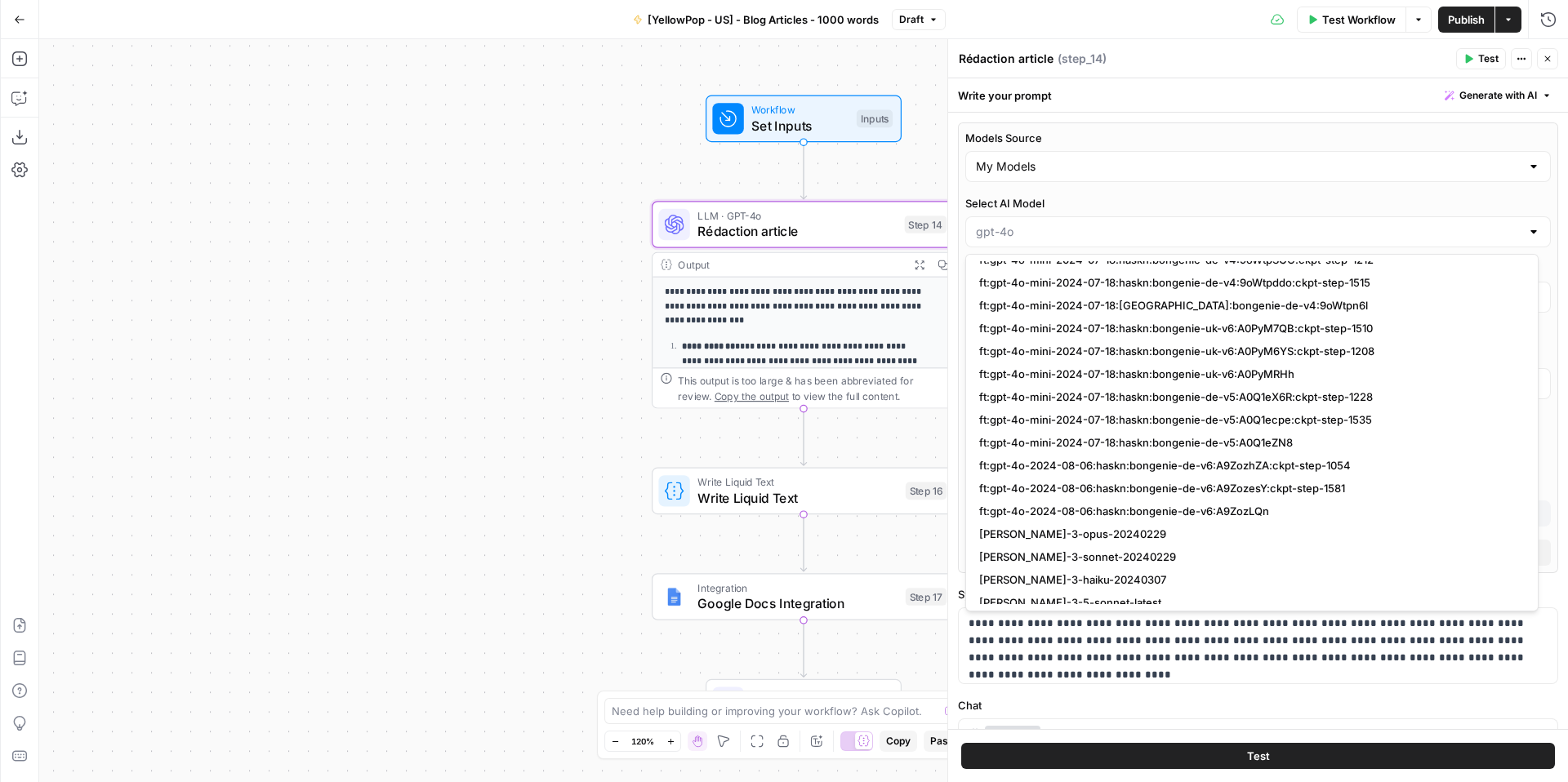 scroll, scrollTop: 2011, scrollLeft: 0, axis: vertical 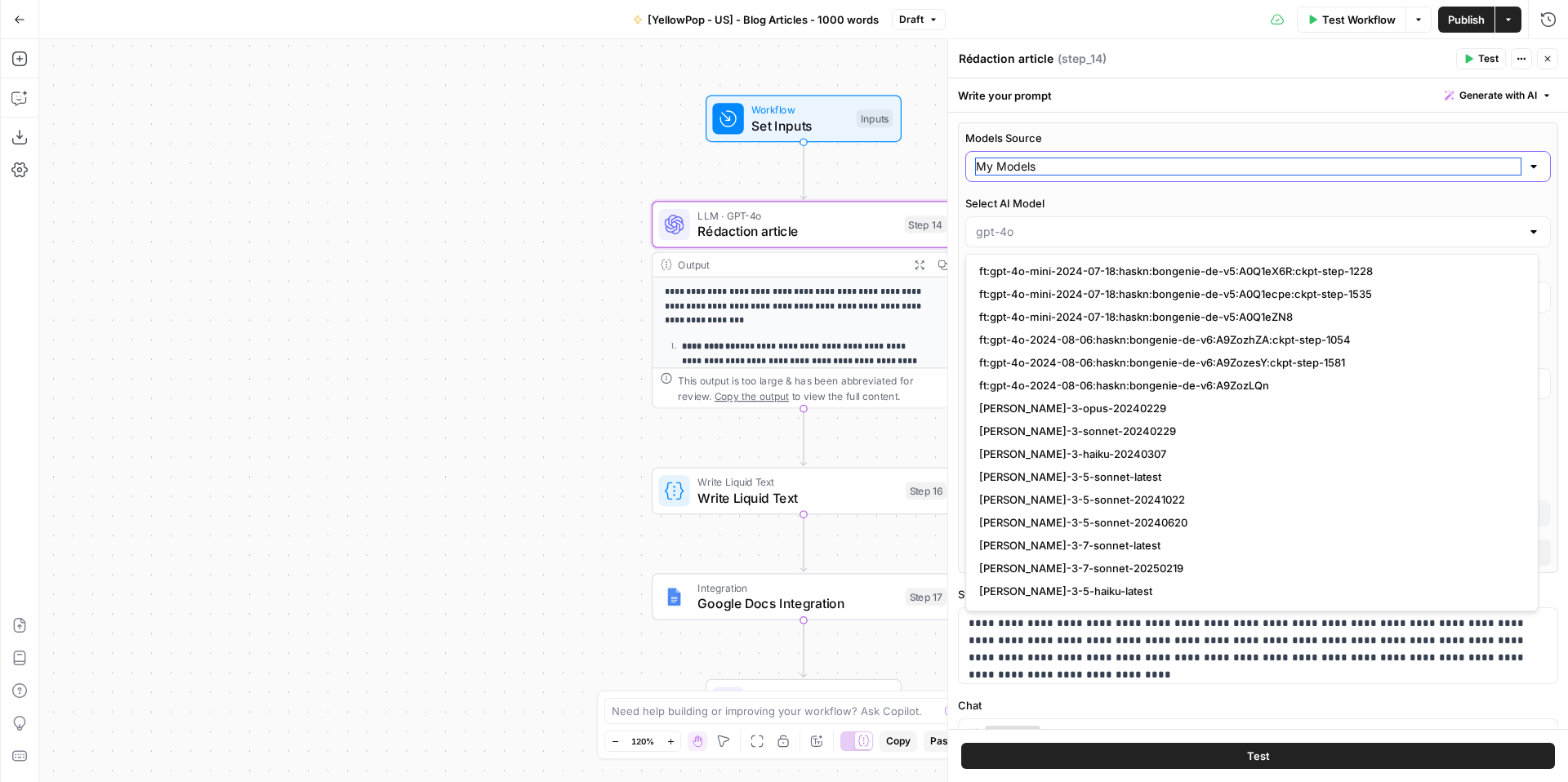 type 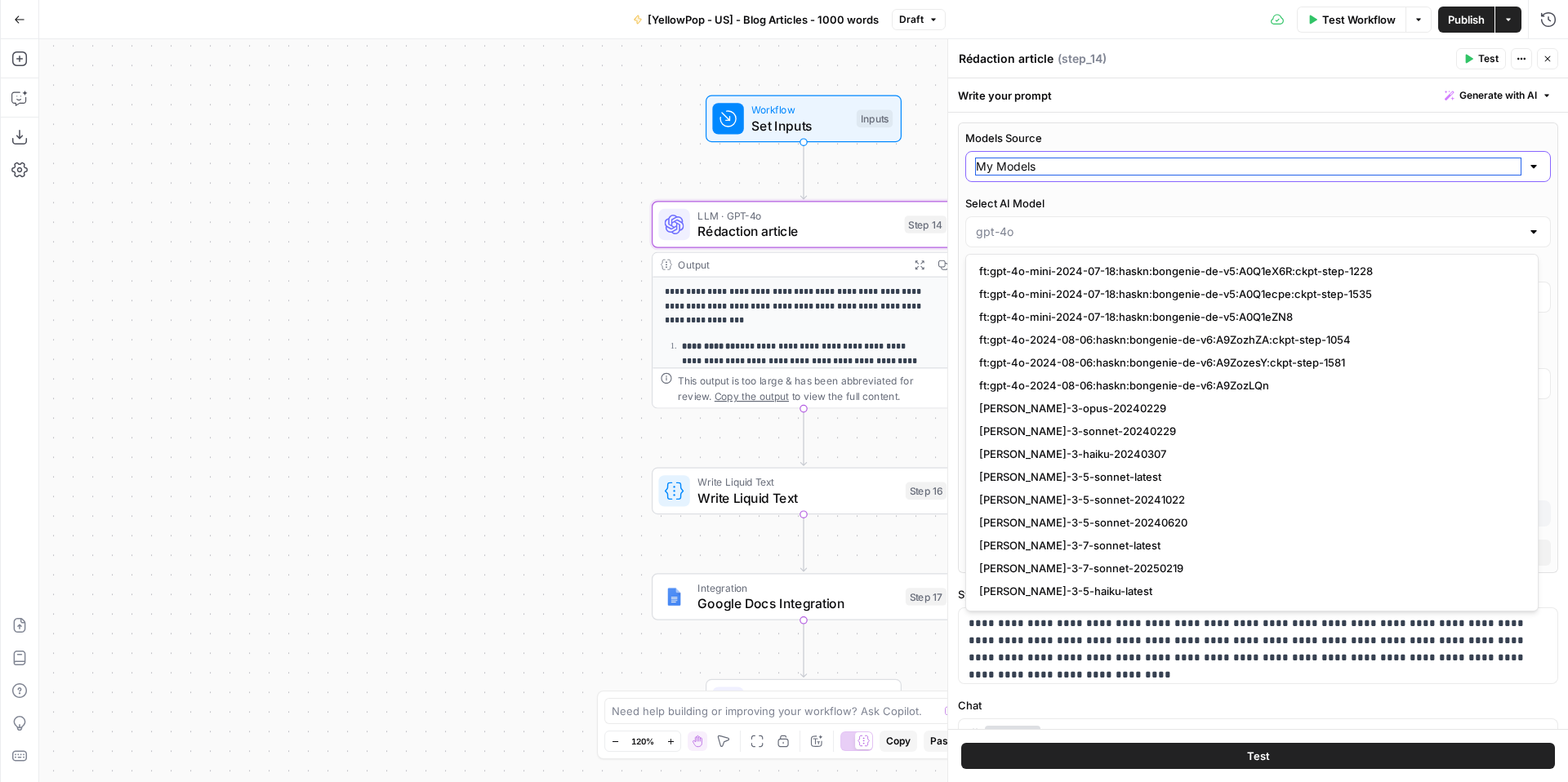 type on "gpt-4o" 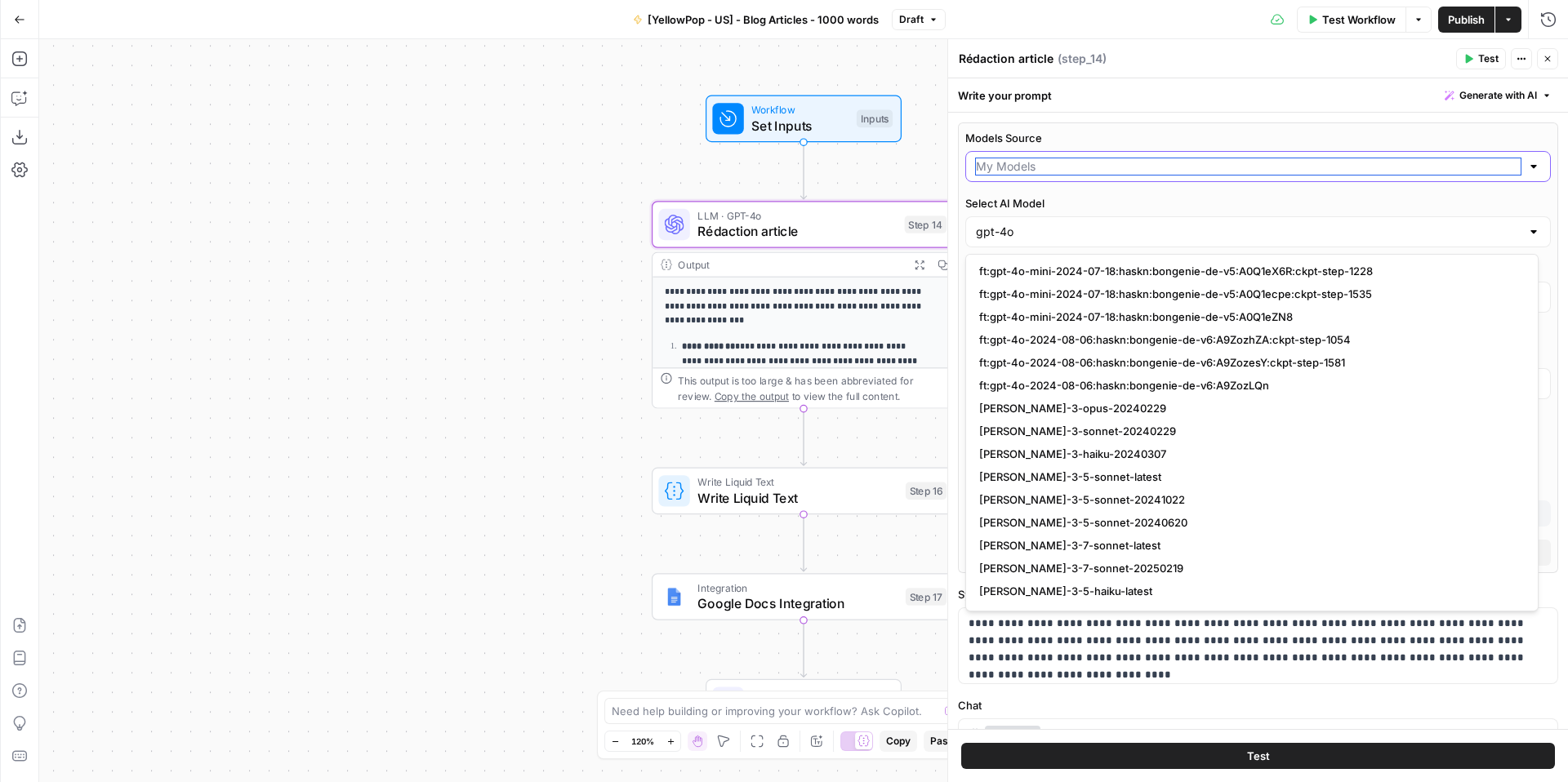 click on "Models Source" at bounding box center (1248, 167) 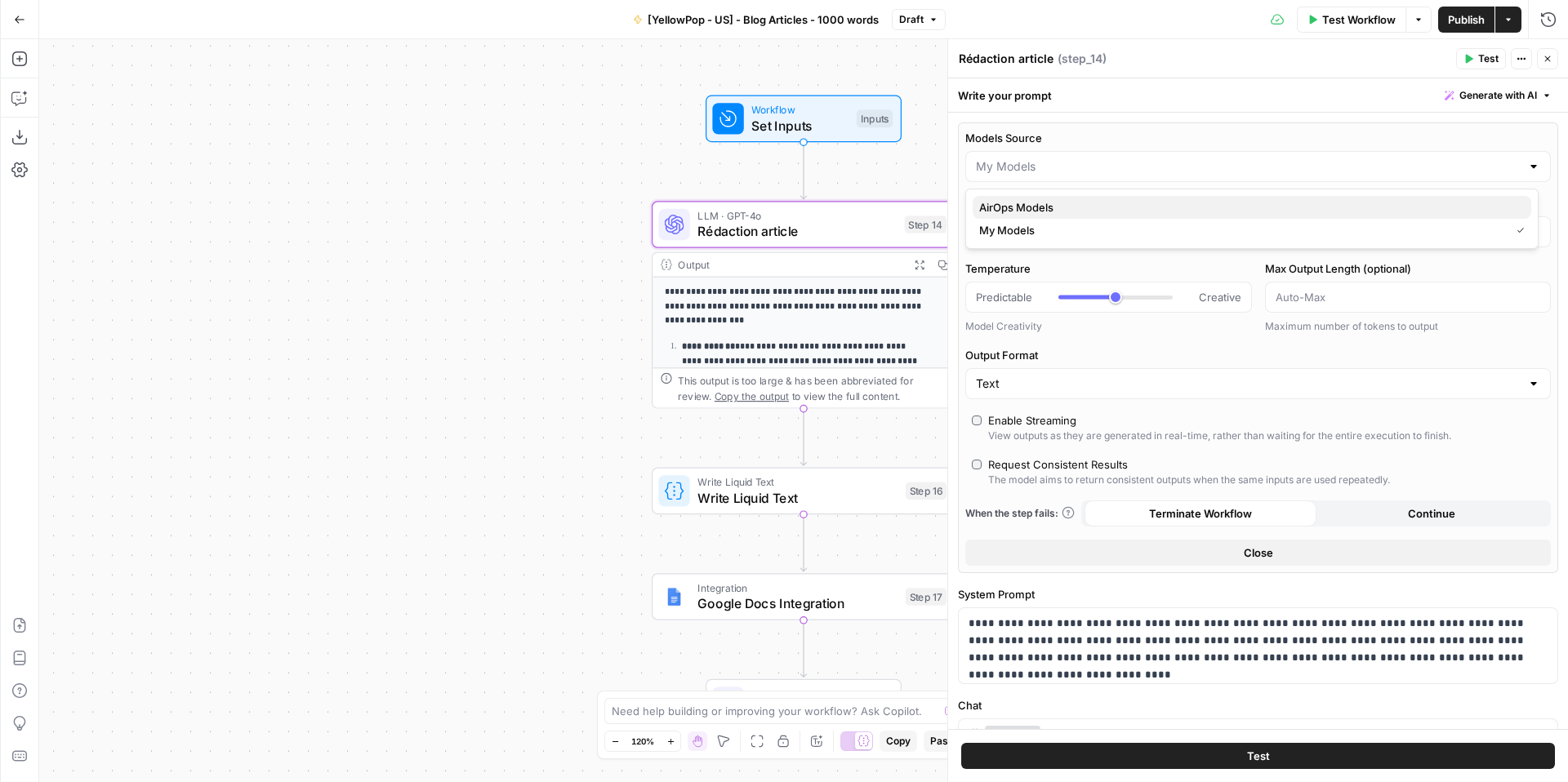 click on "AirOps Models" at bounding box center [1252, 207] 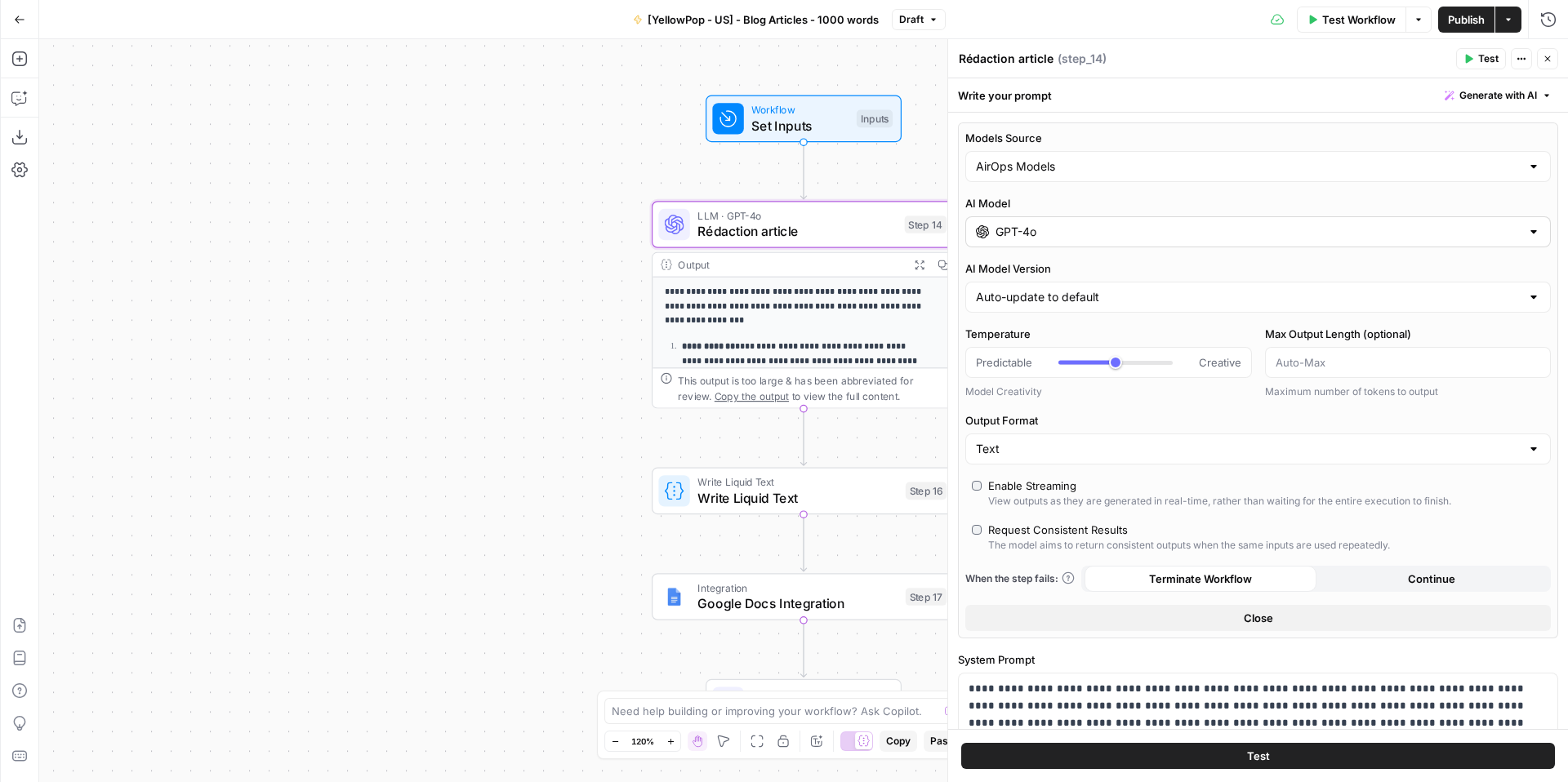 click on "GPT-4o" at bounding box center (1258, 232) 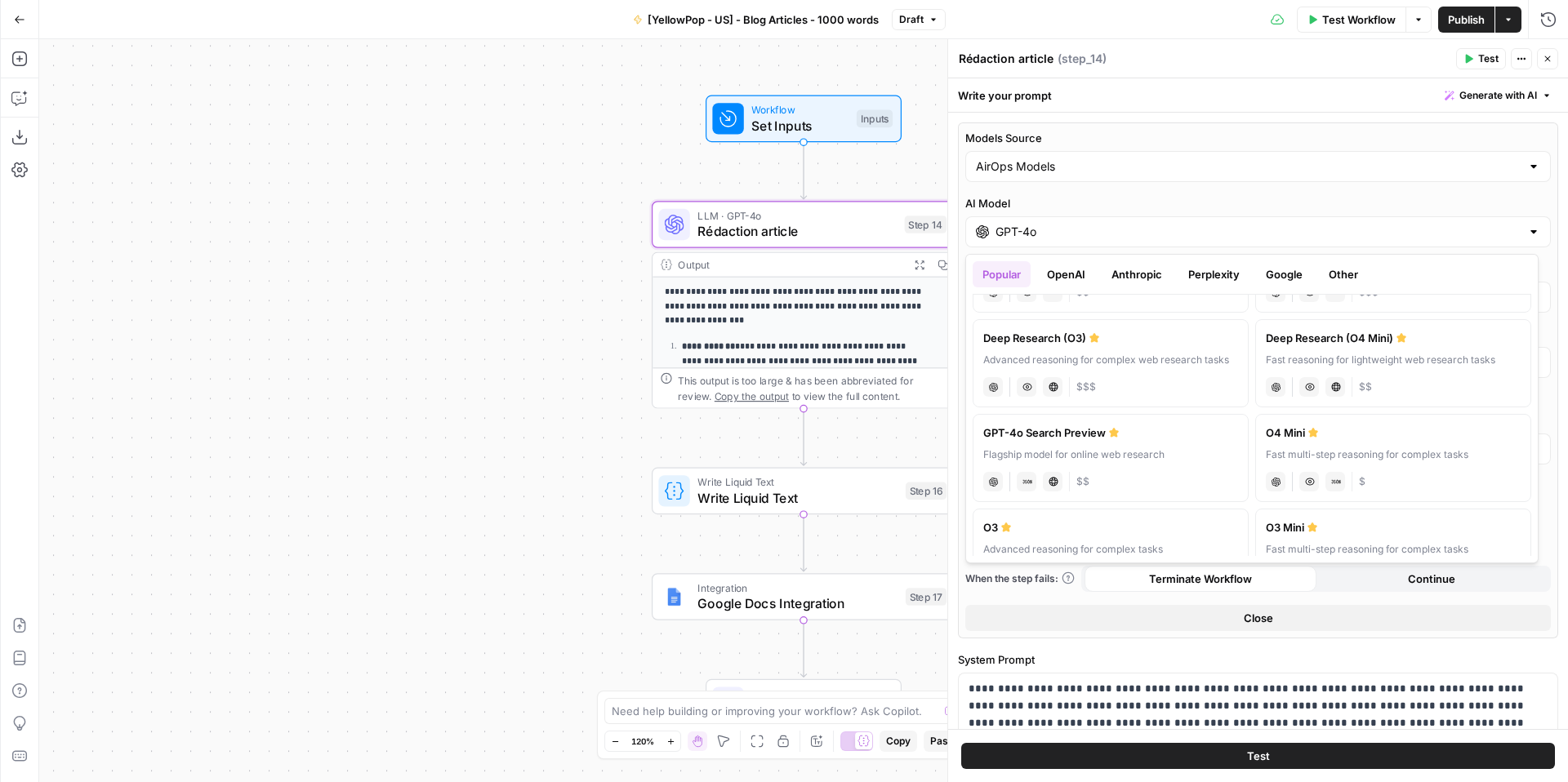scroll, scrollTop: 0, scrollLeft: 0, axis: both 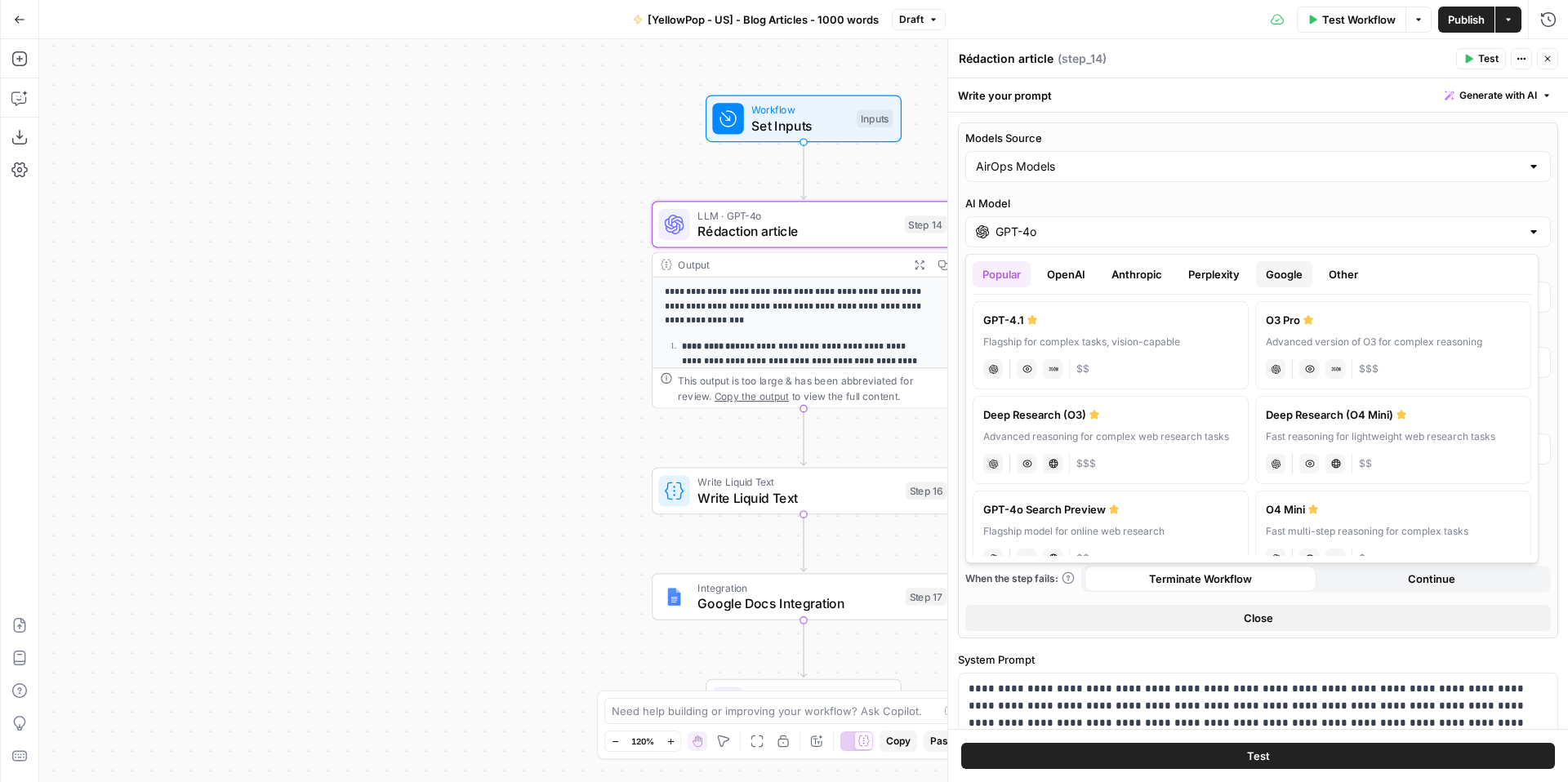 click on "Google" at bounding box center (1284, 274) 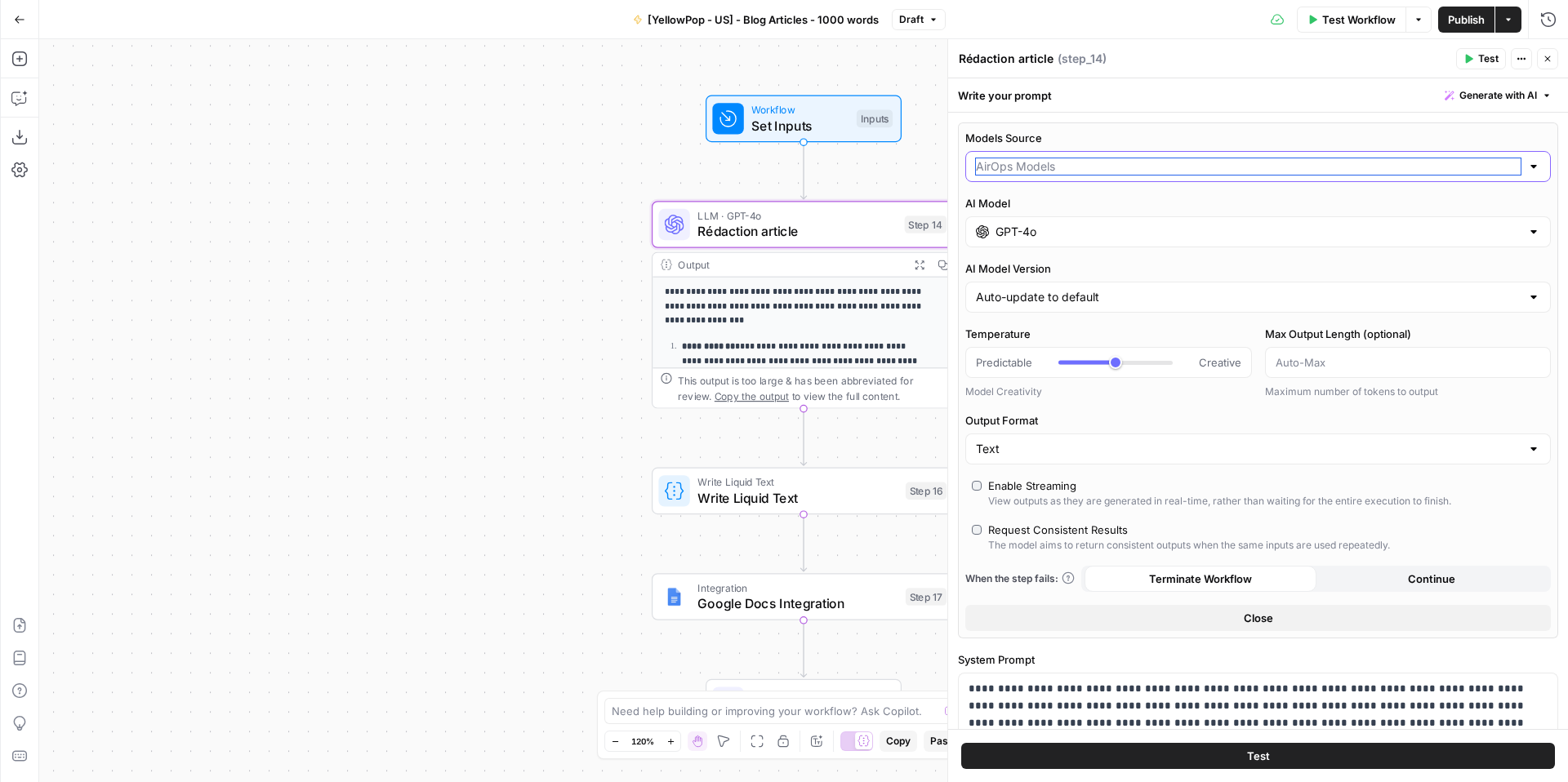 click on "Models Source" at bounding box center (1248, 167) 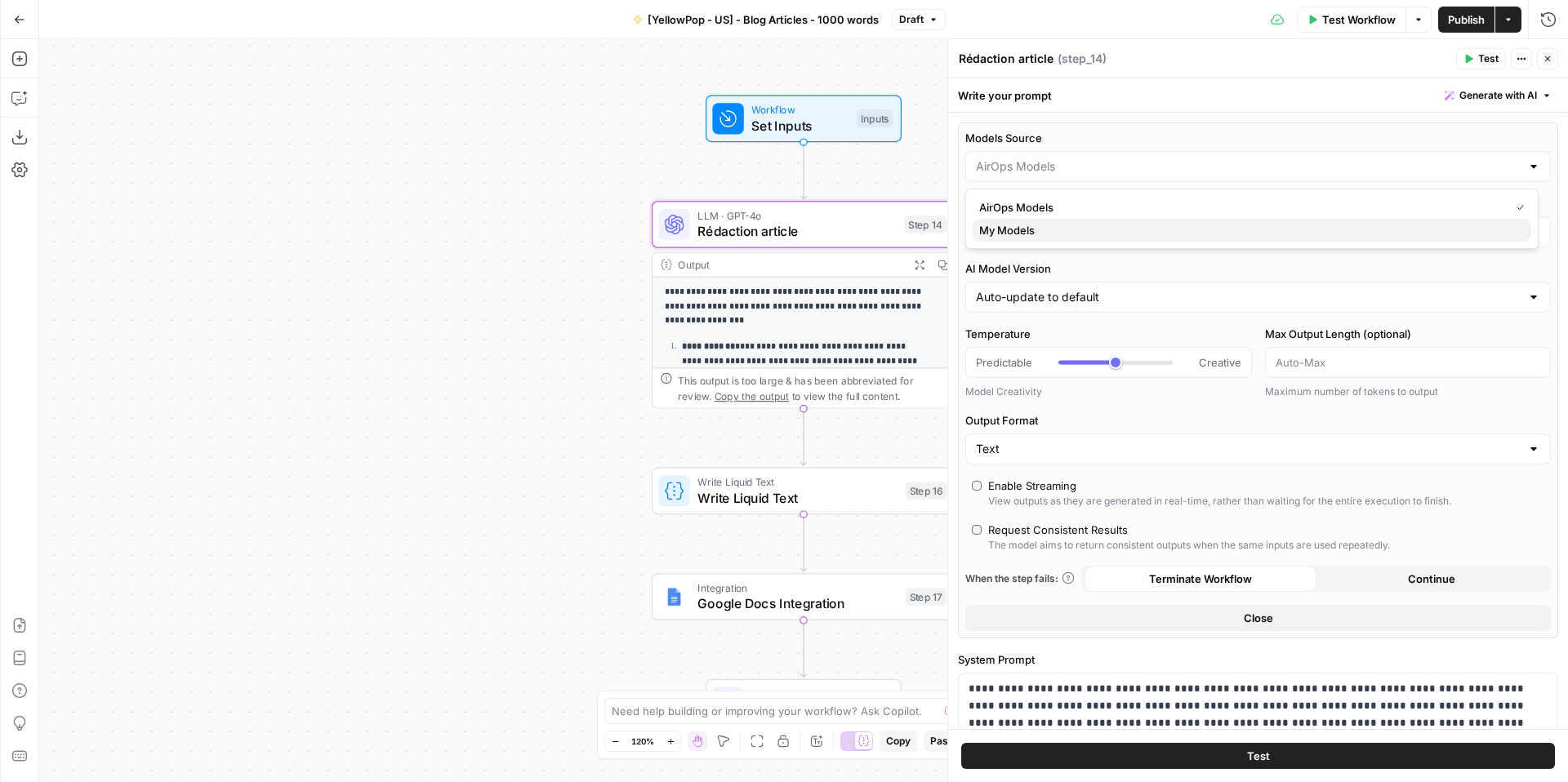 click on "My Models" at bounding box center (1252, 230) 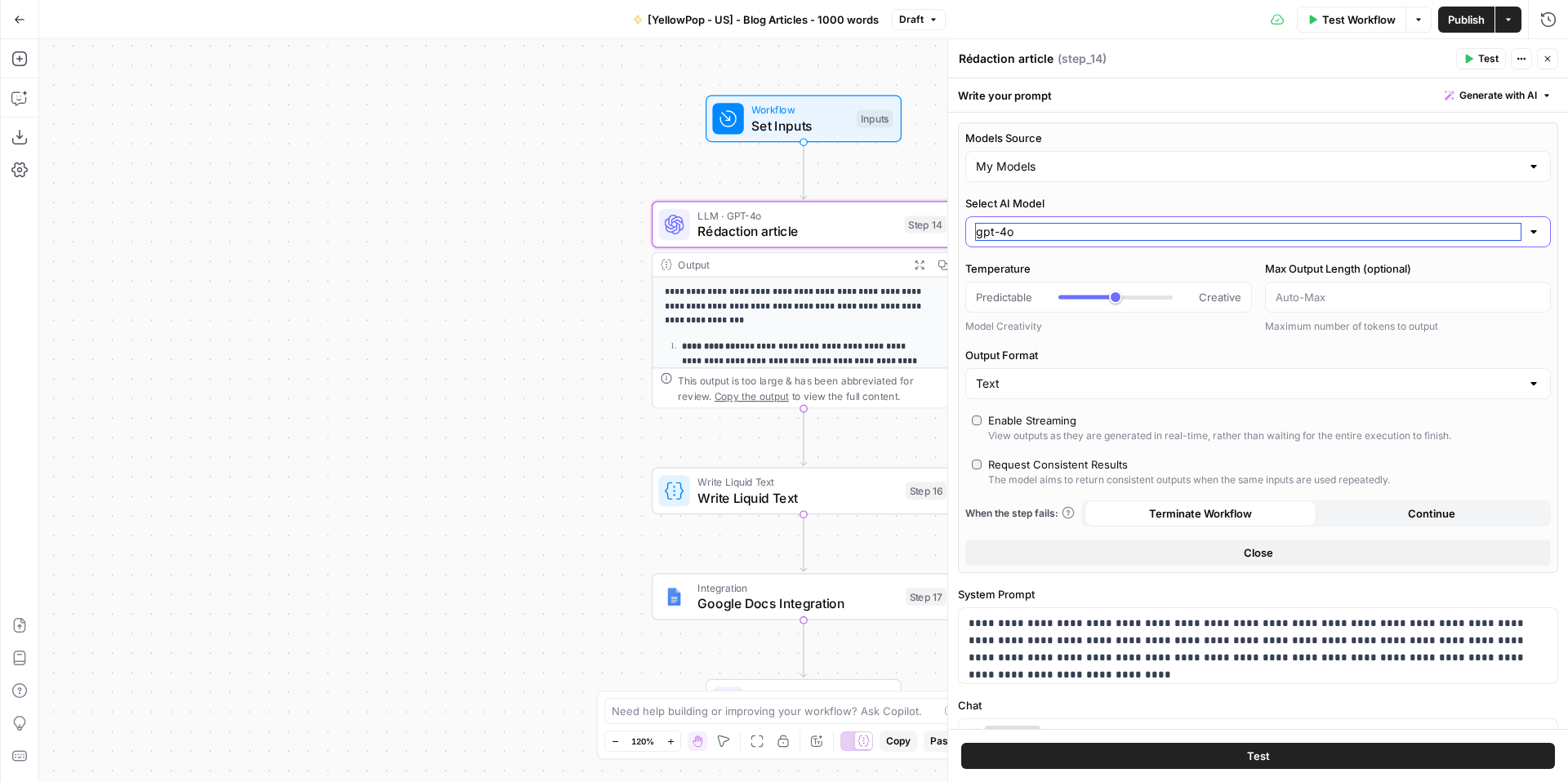 type 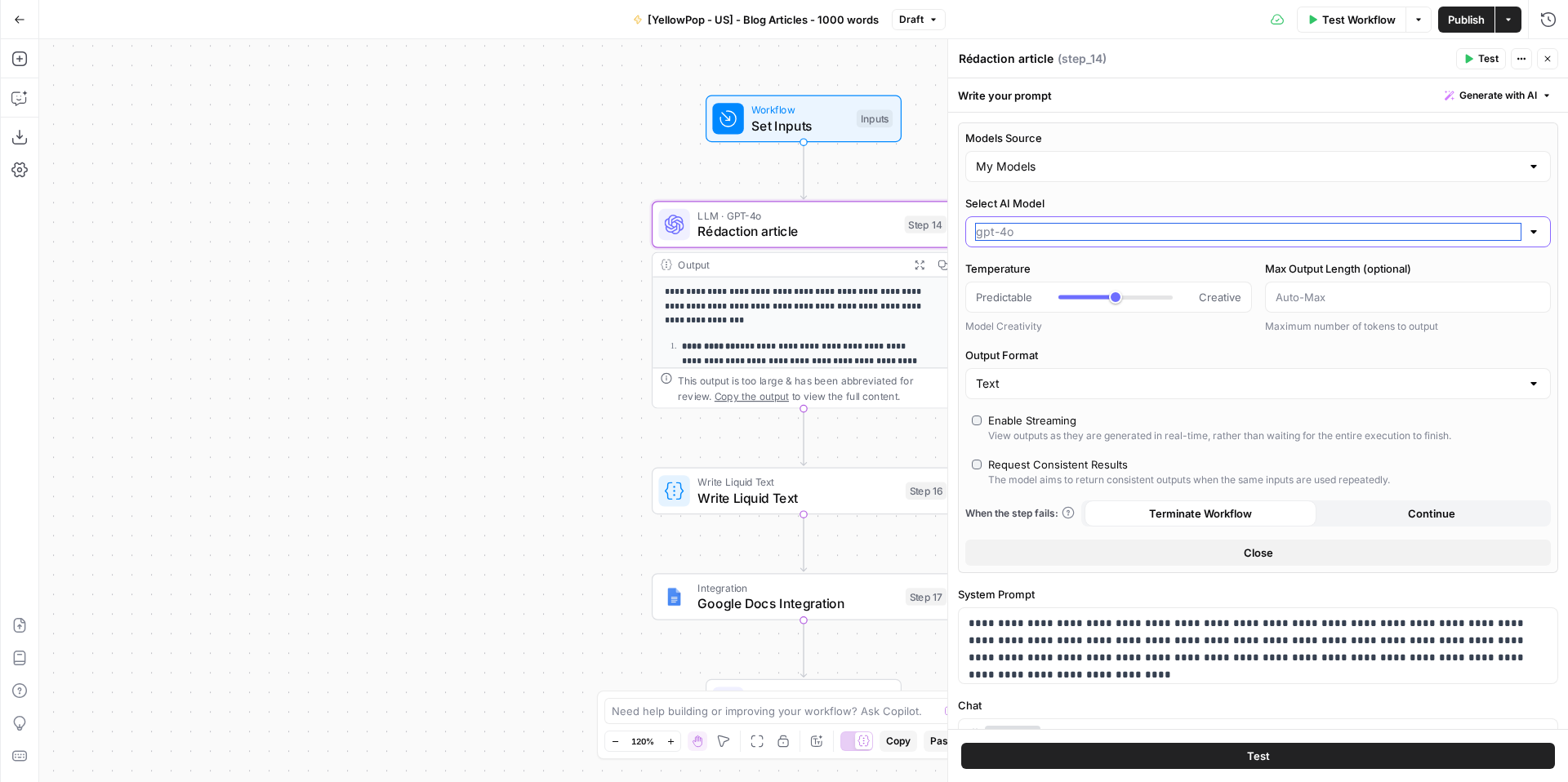 click on "Select AI Model" at bounding box center [1248, 232] 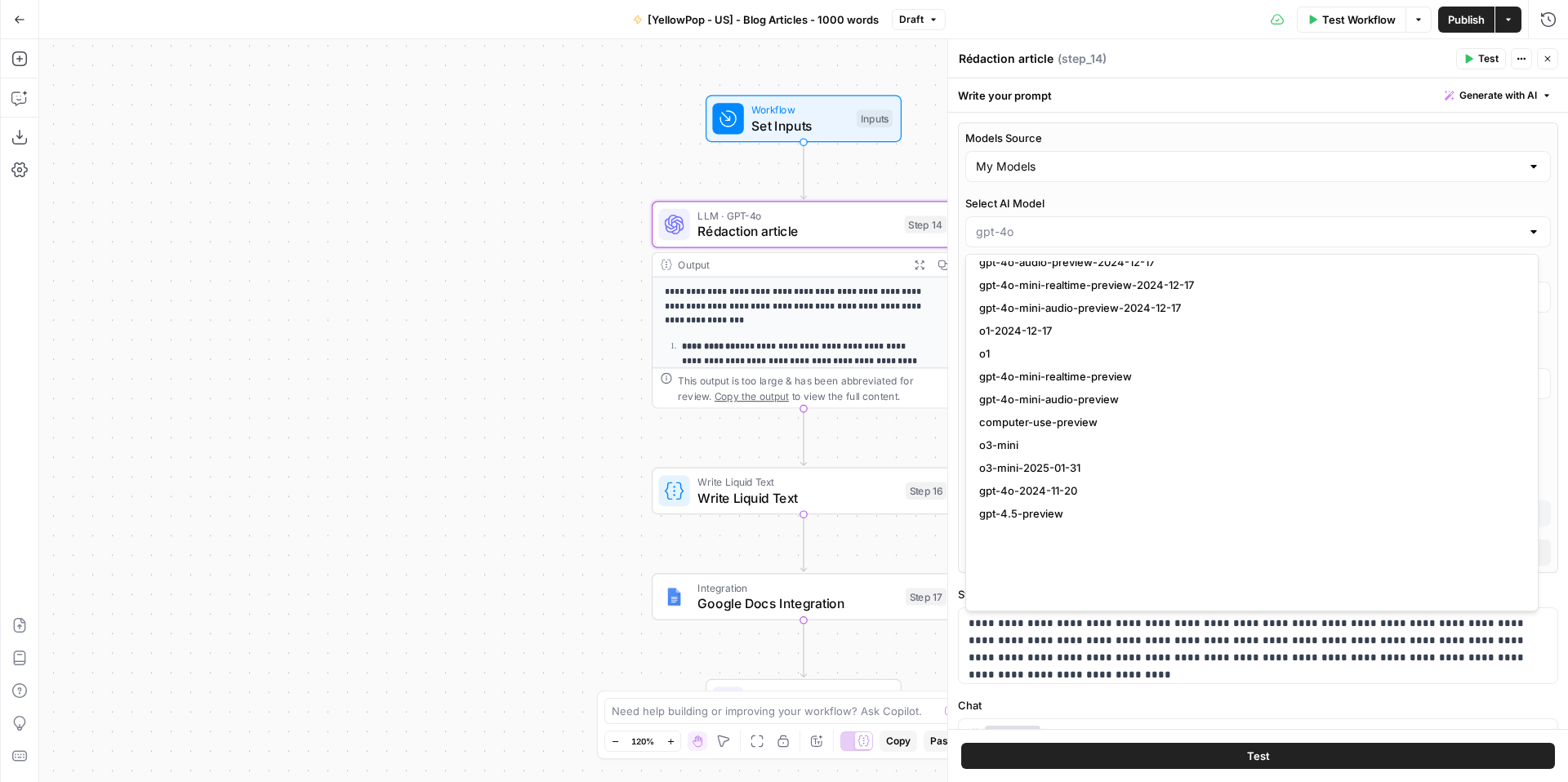 scroll, scrollTop: 0, scrollLeft: 0, axis: both 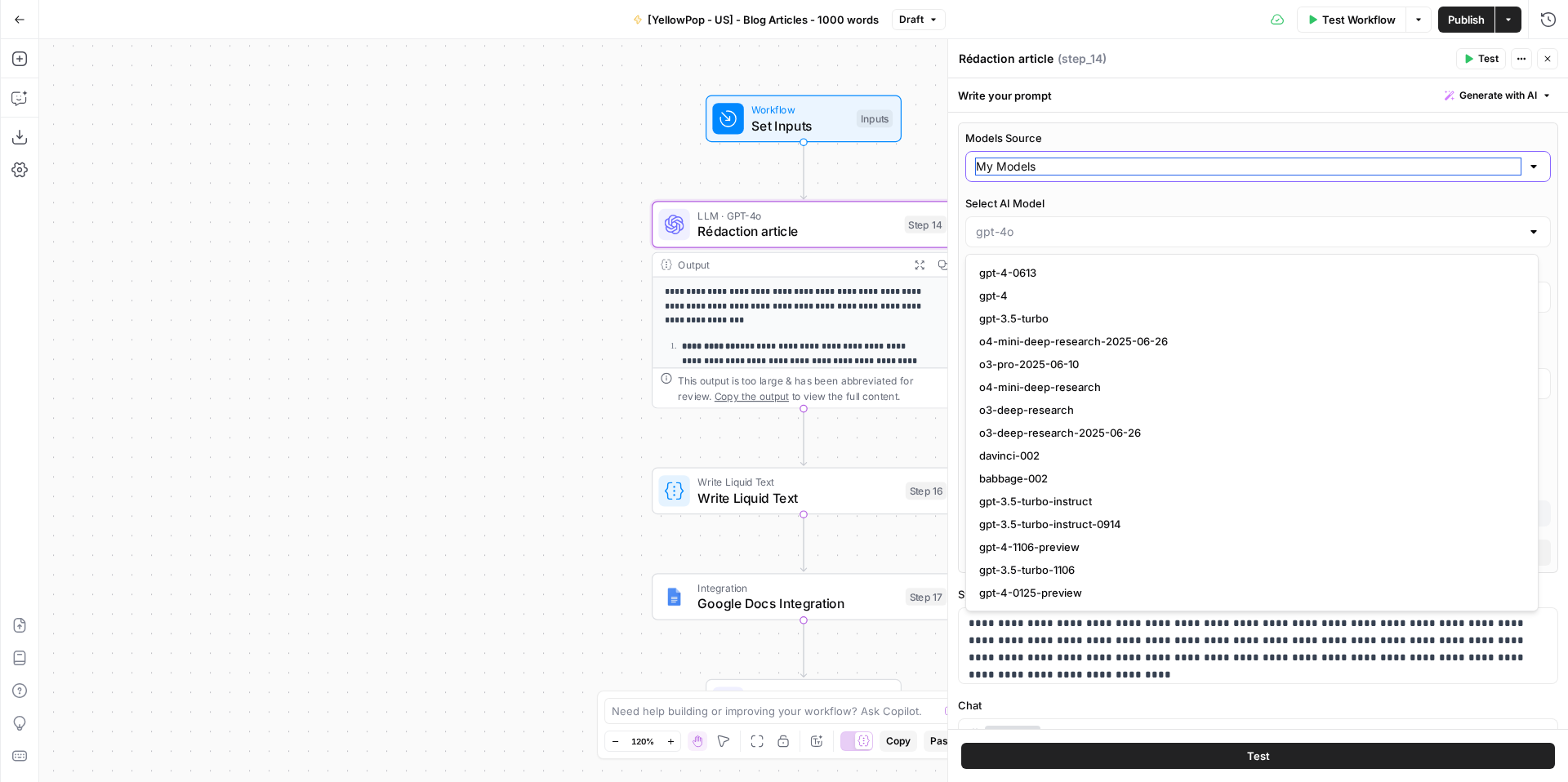 type 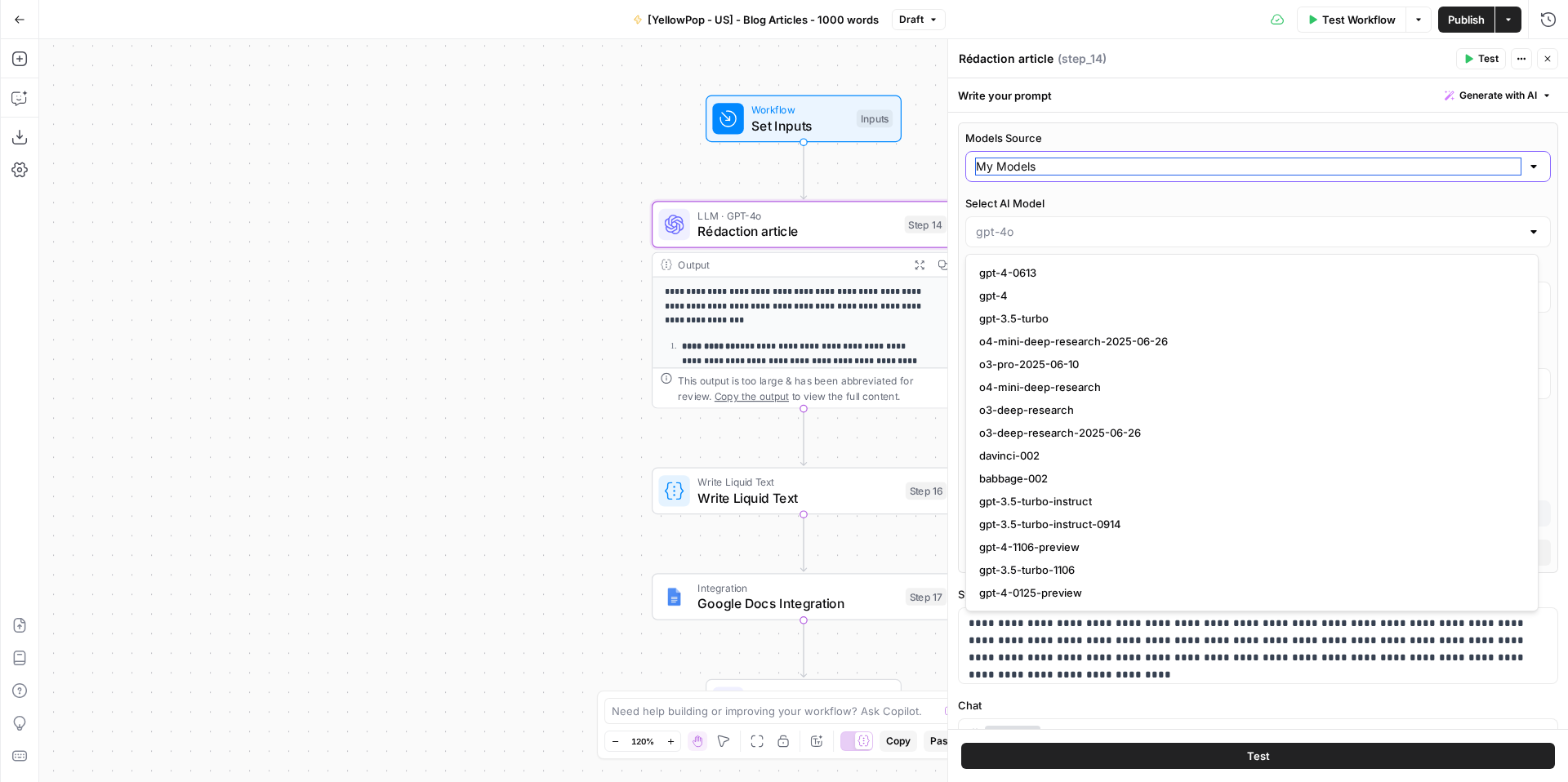type on "gpt-4o" 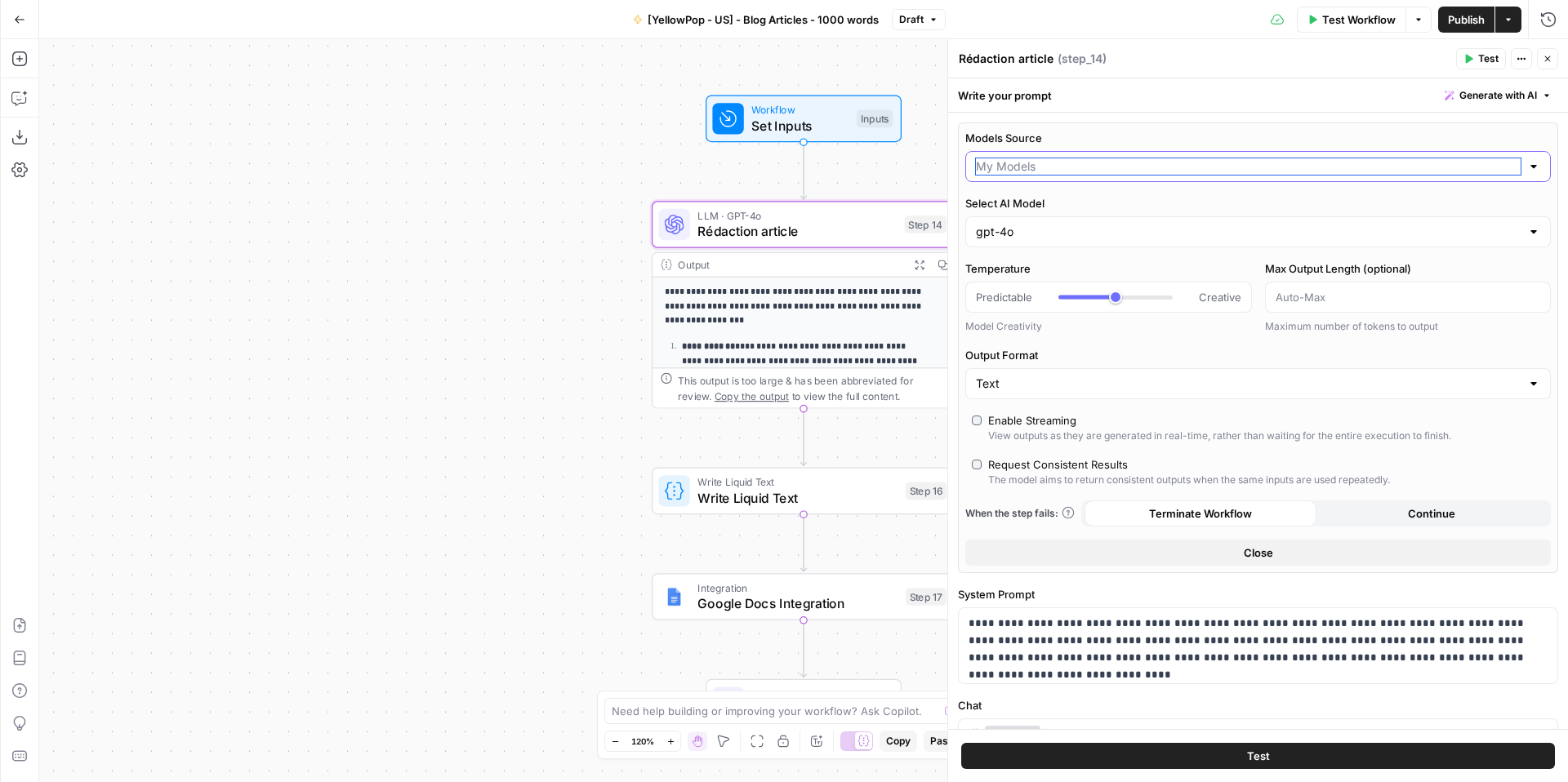 click on "Models Source" at bounding box center (1248, 167) 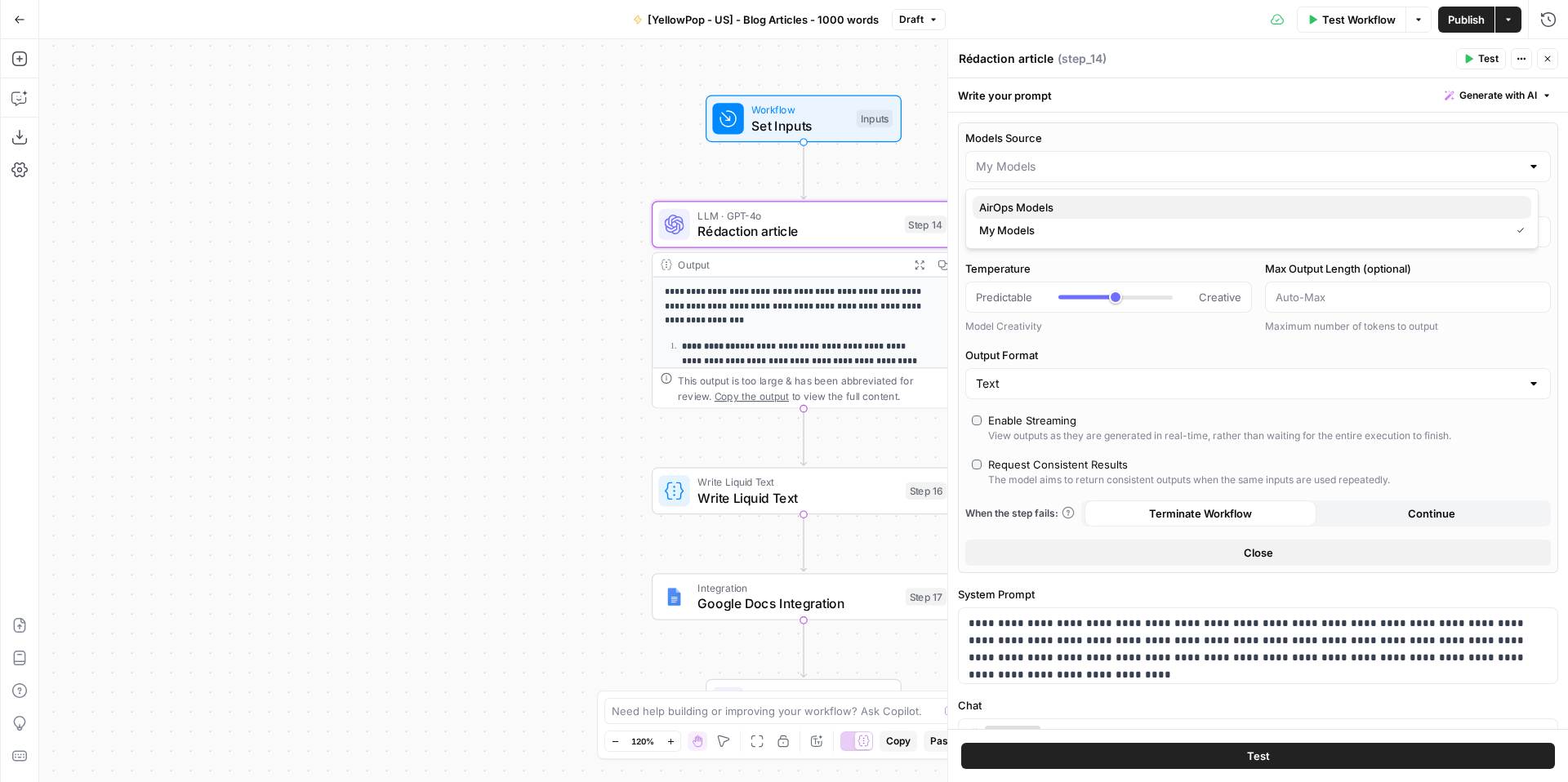 click on "AirOps Models" at bounding box center [1252, 207] 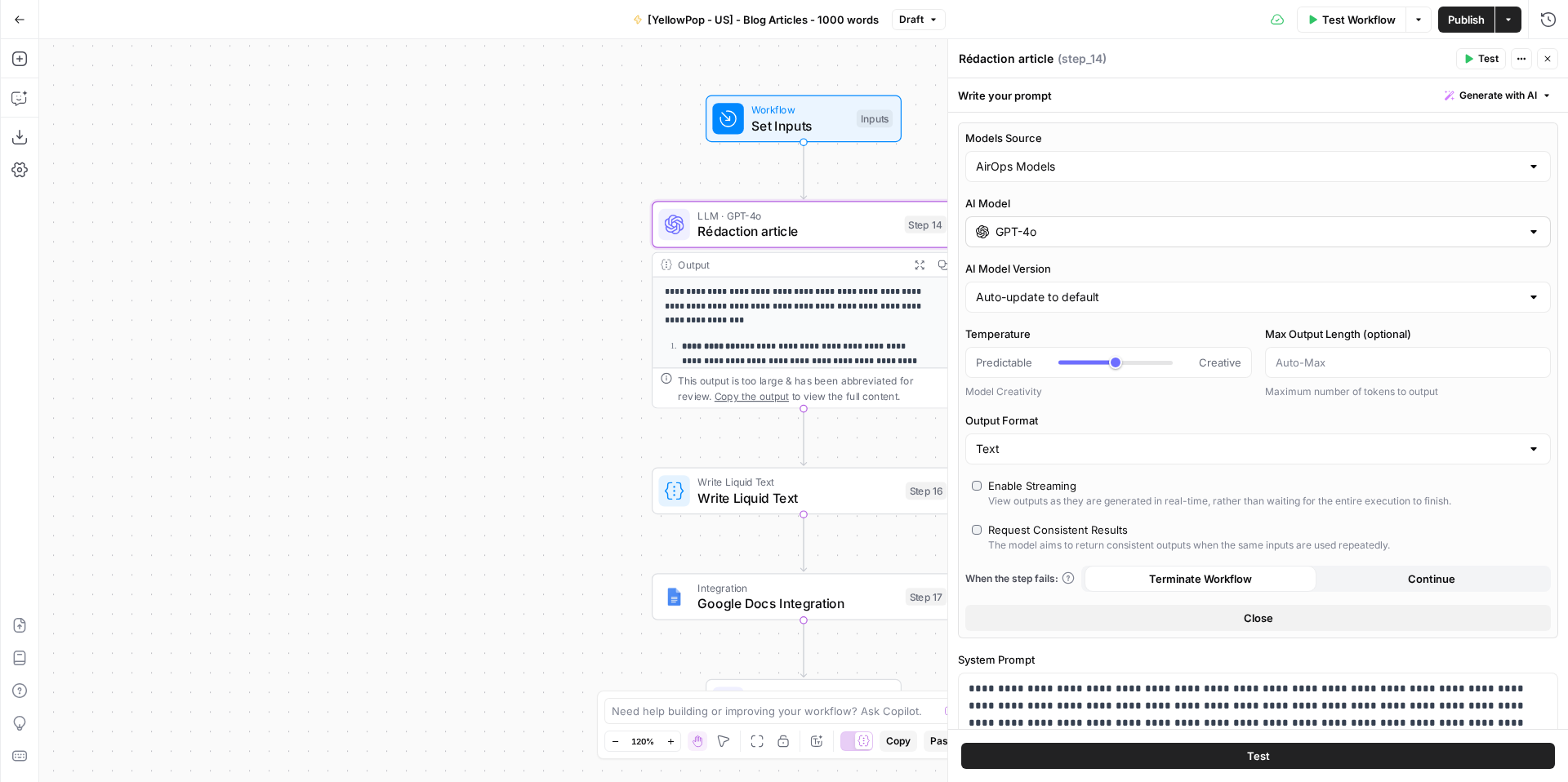 click on "GPT-4o" at bounding box center [1258, 232] 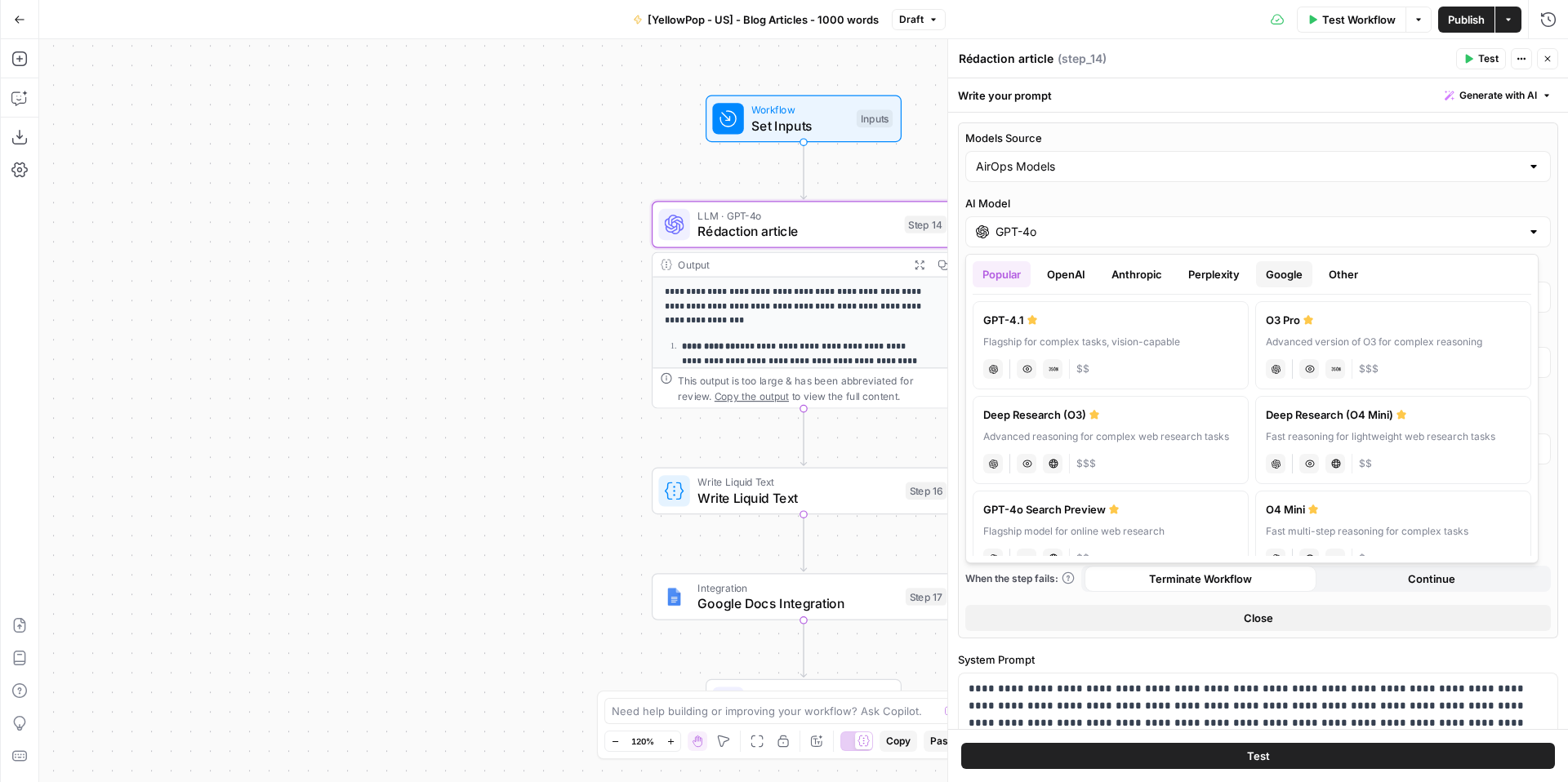 click on "Google" at bounding box center [1284, 274] 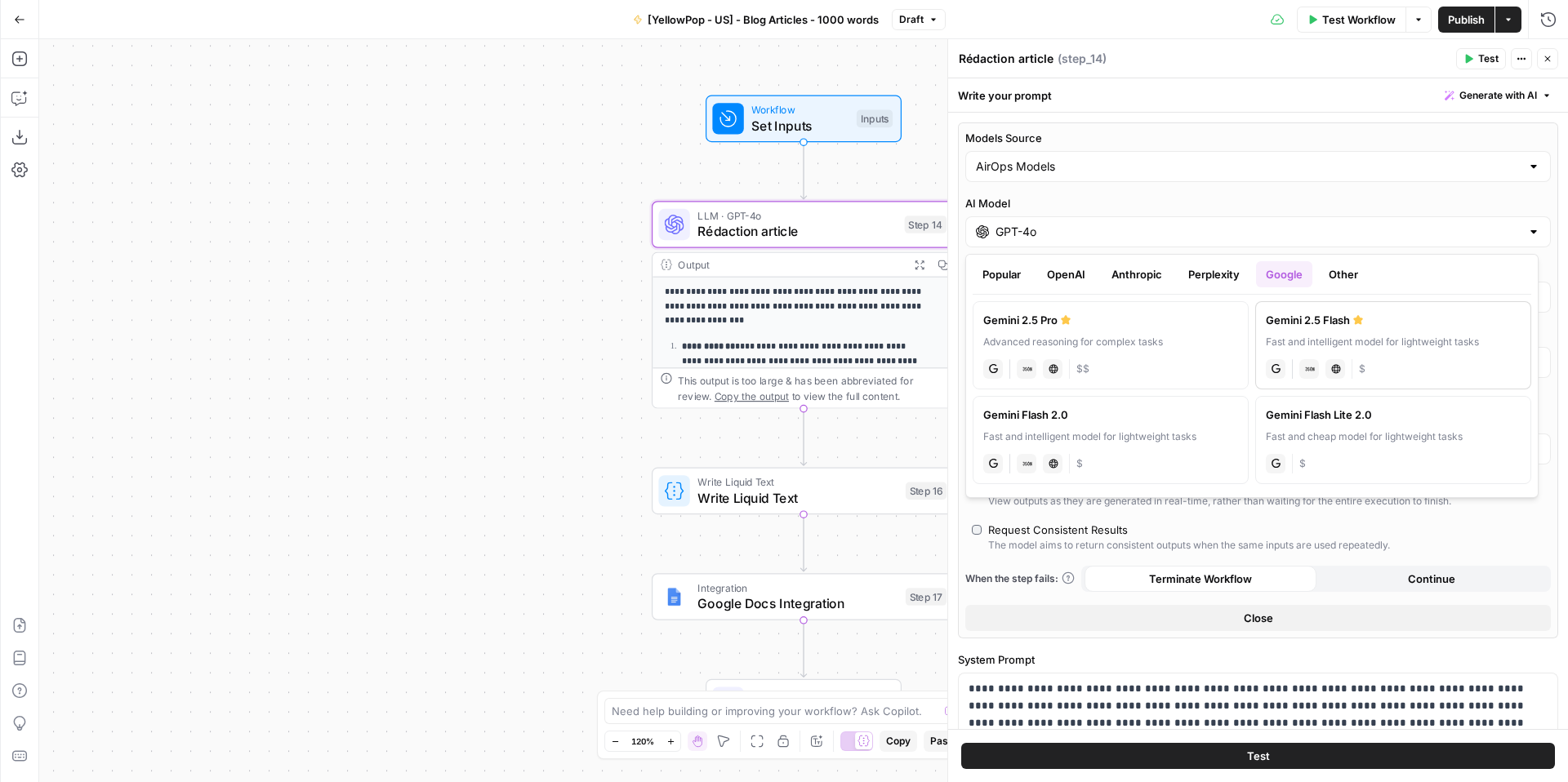 click on "Gemini 2.5 Flash" at bounding box center [1393, 320] 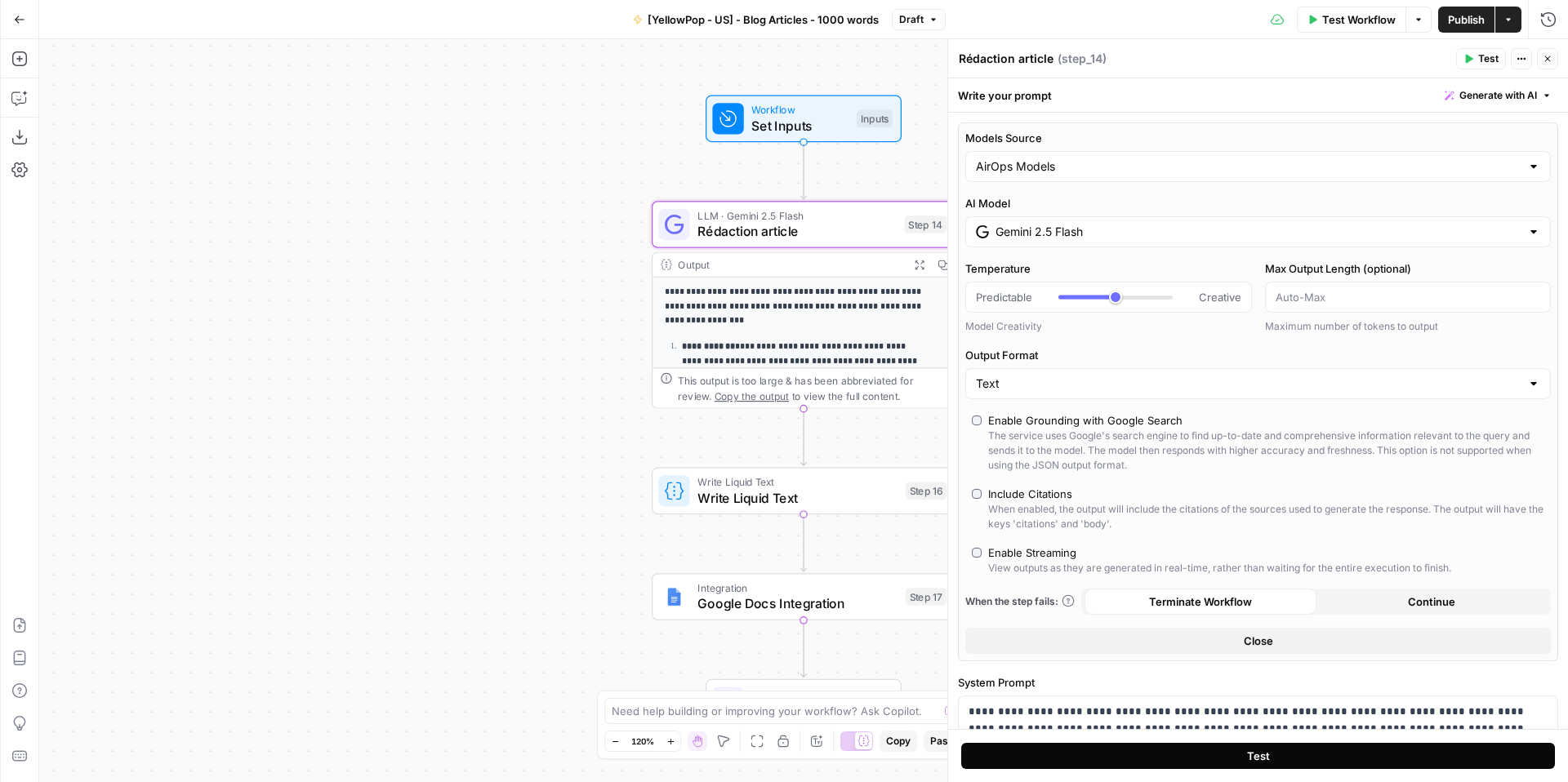 click on "Test" at bounding box center (1258, 756) 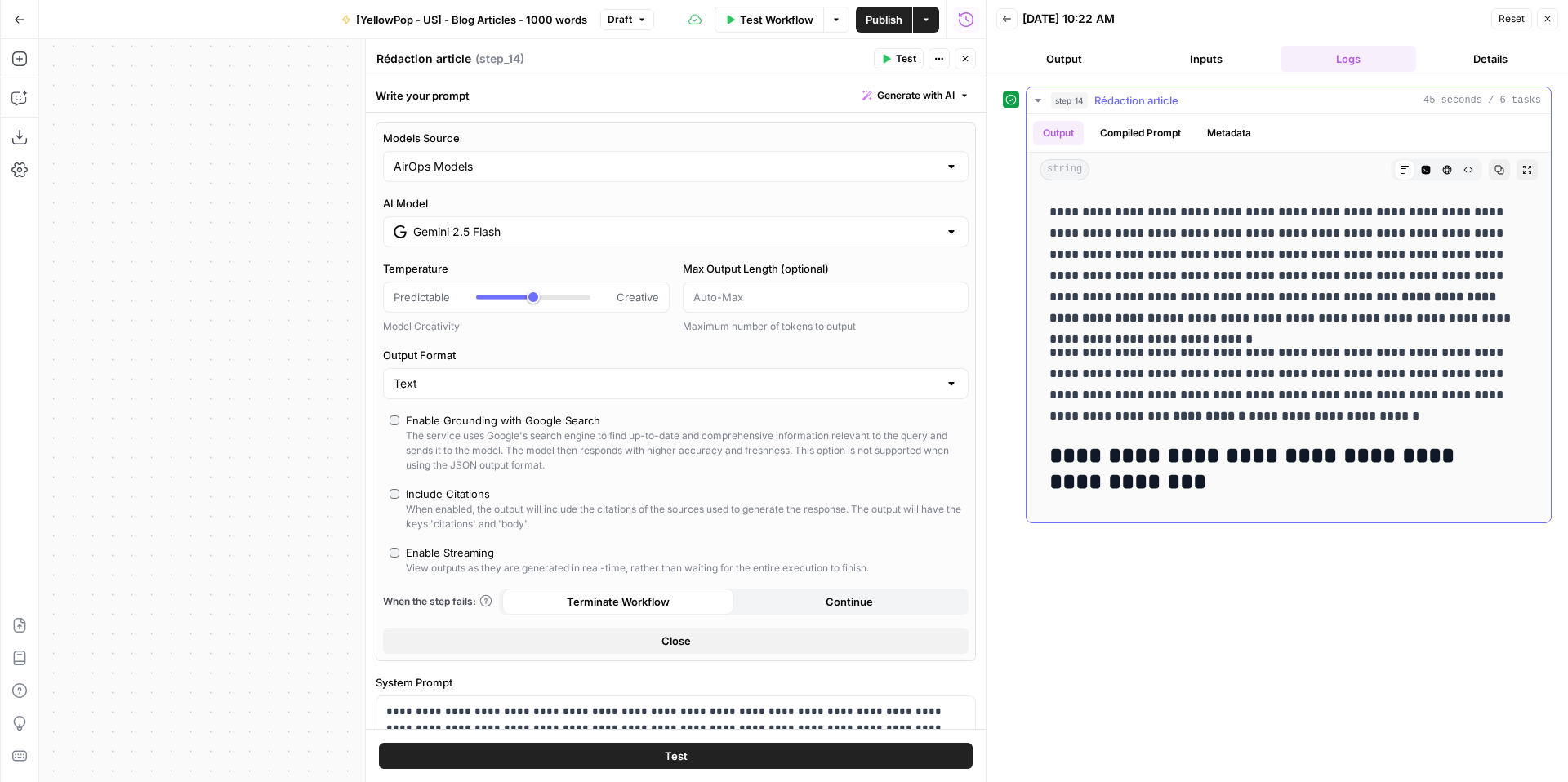 scroll, scrollTop: 176, scrollLeft: 0, axis: vertical 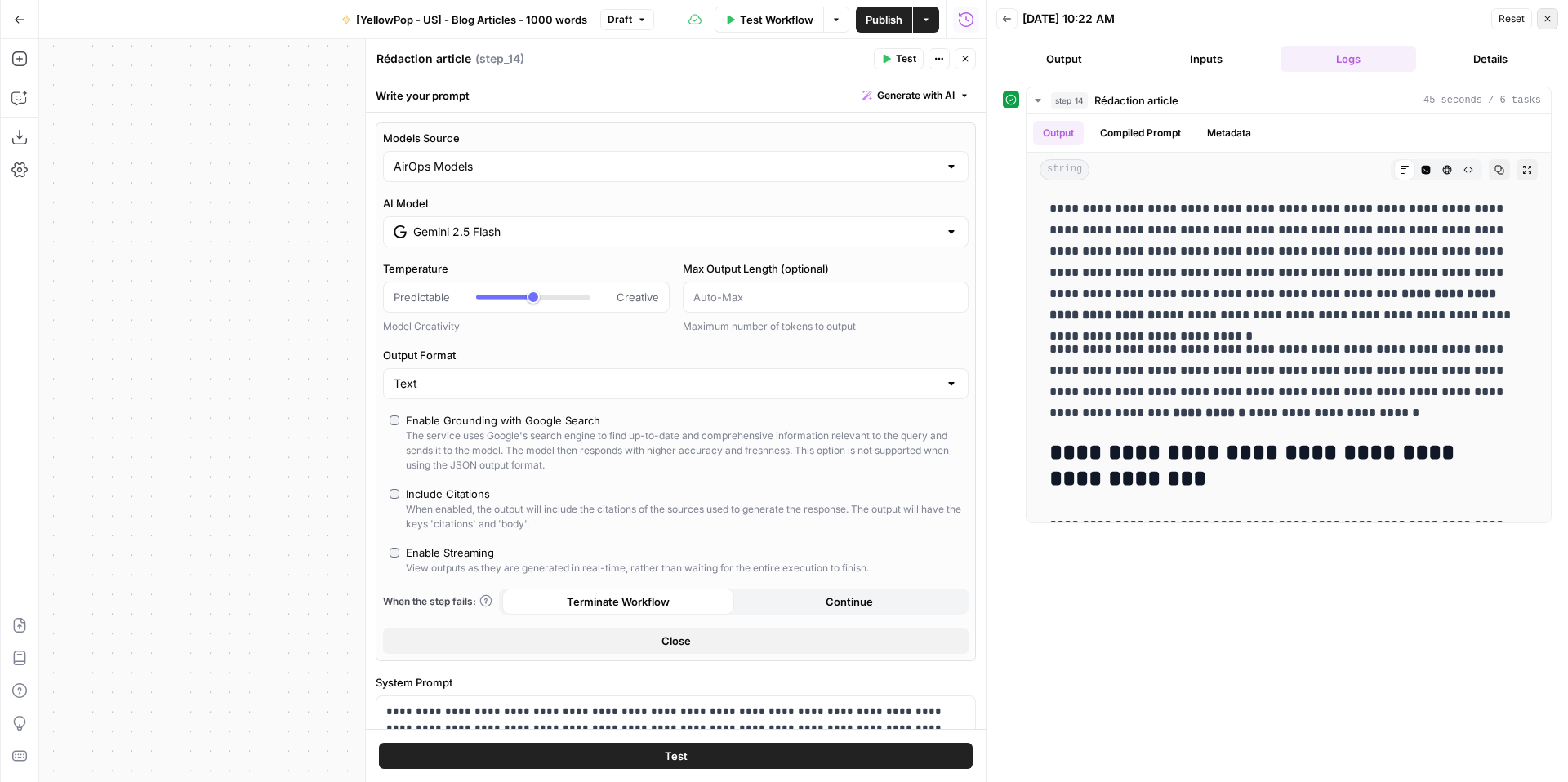 click 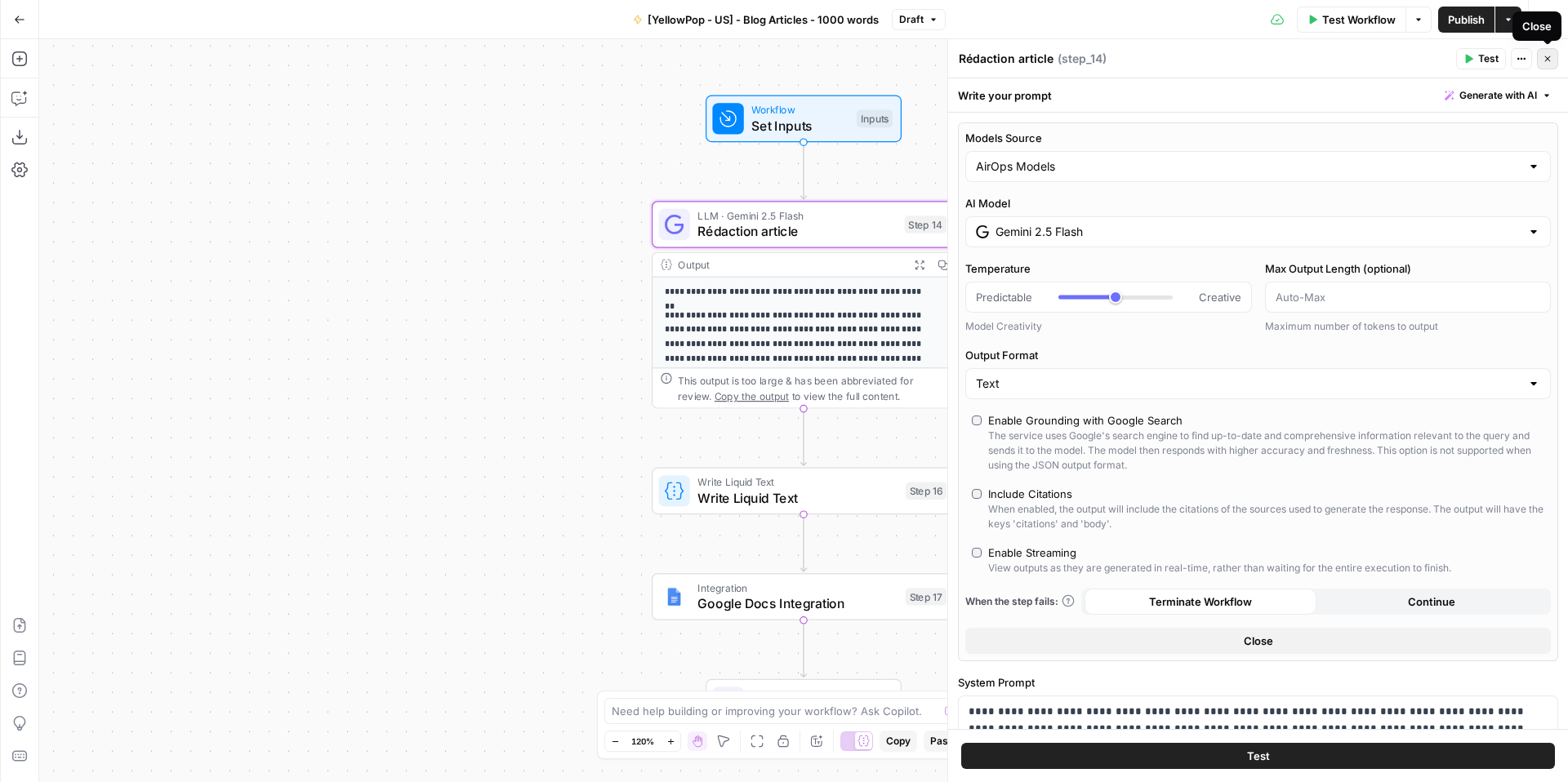 click 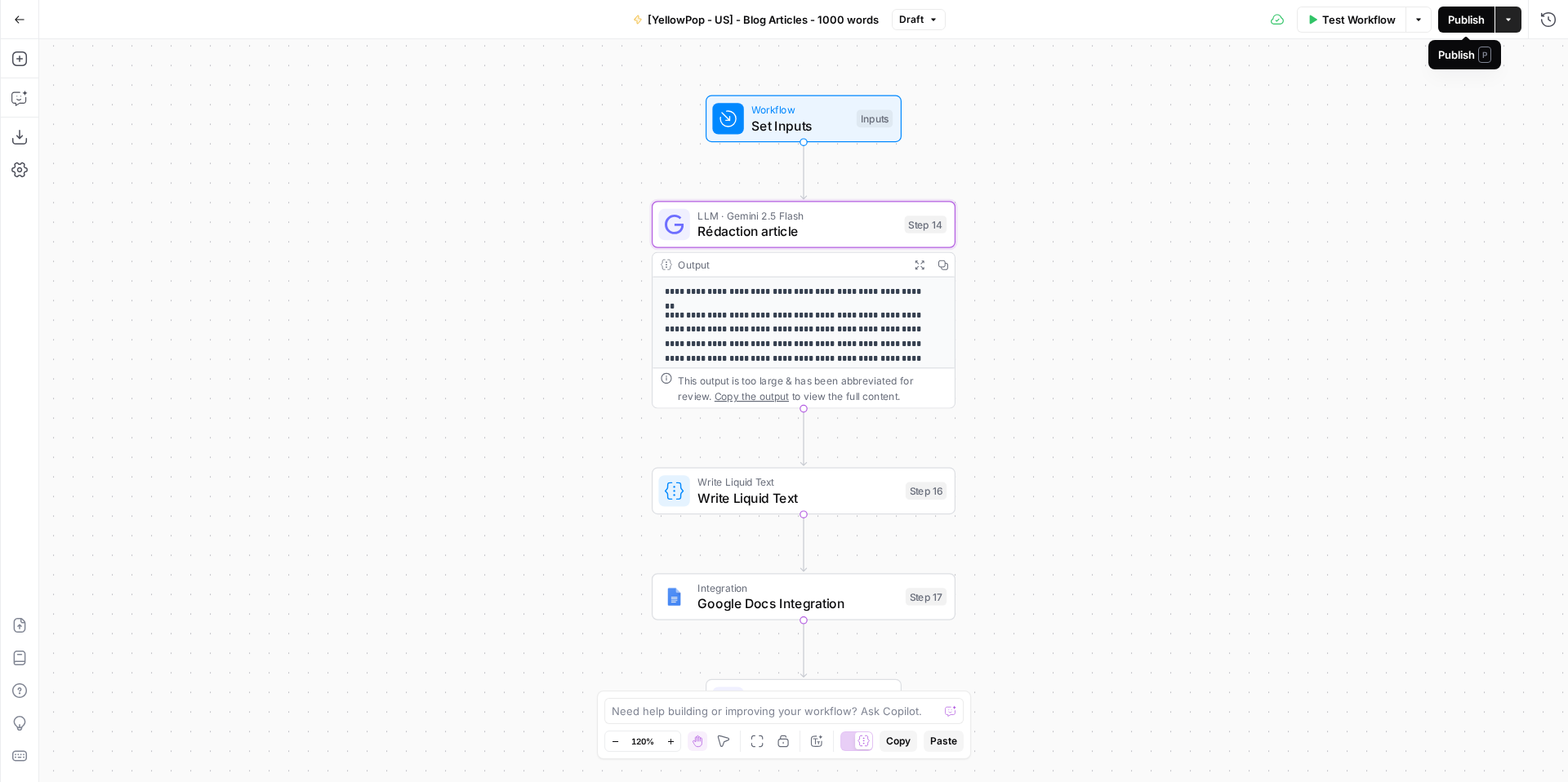 click on "Publish" at bounding box center (1466, 20) 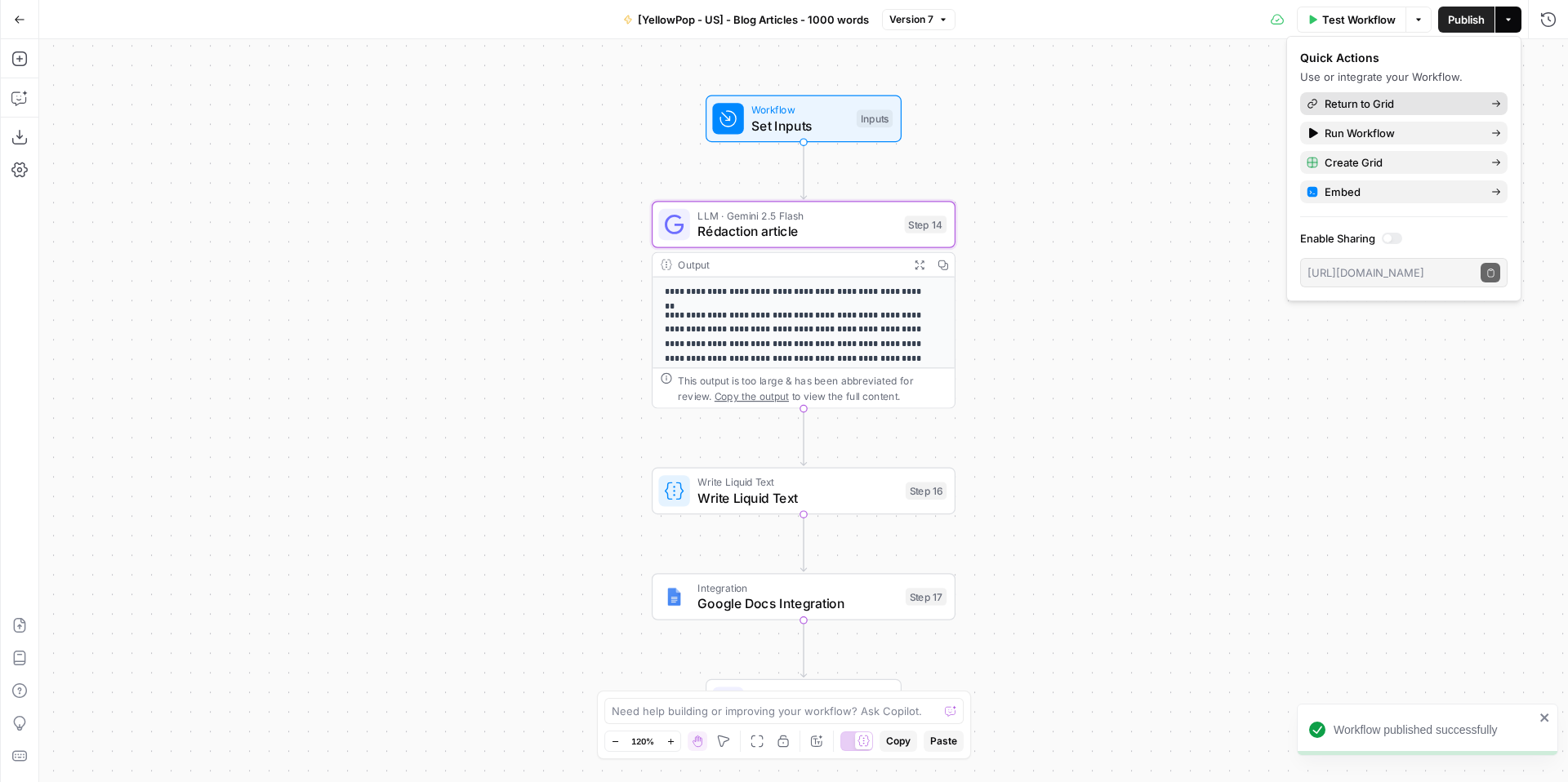 click on "Return to Grid" at bounding box center [1404, 104] 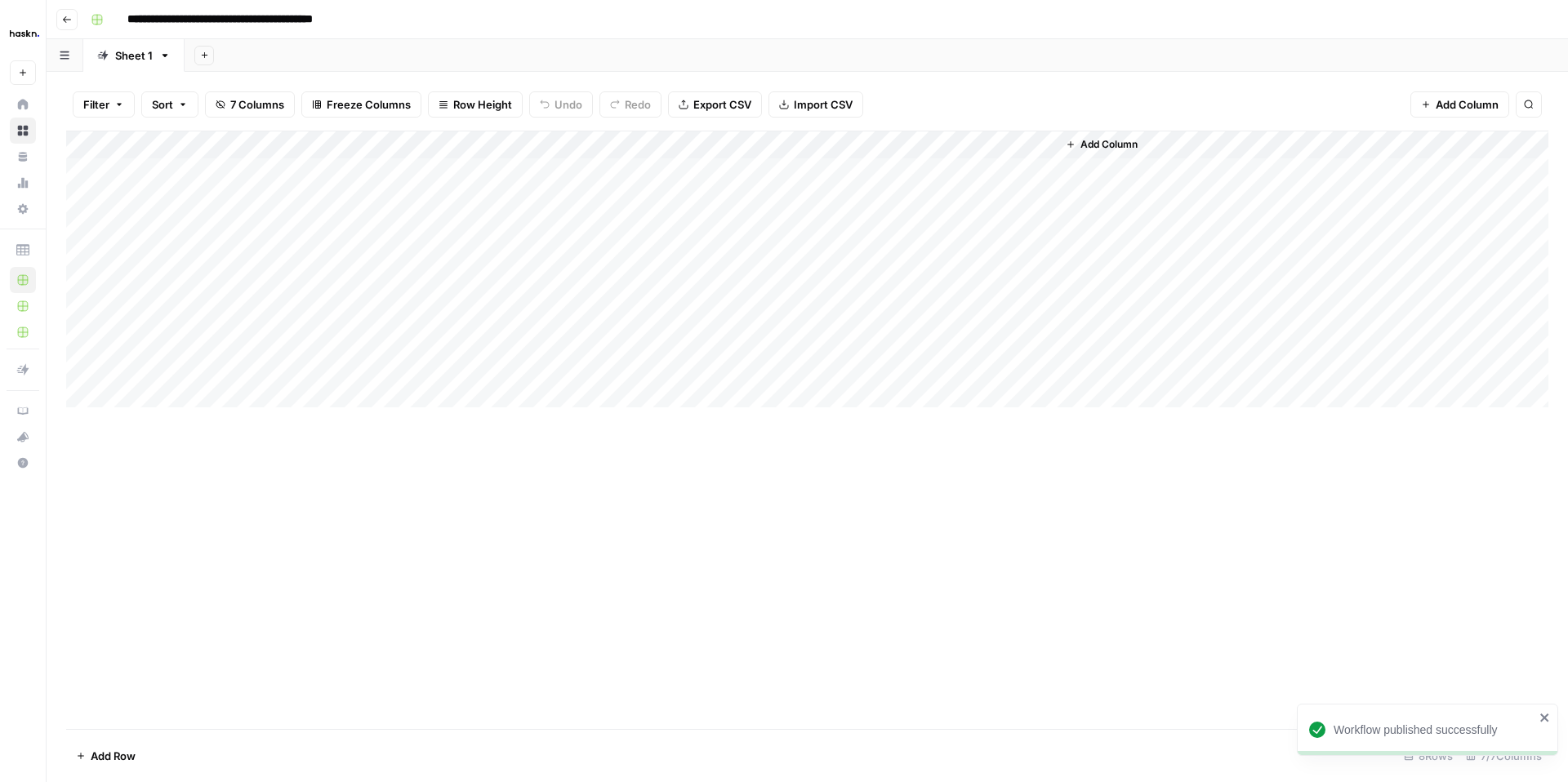 click on "Add Column" at bounding box center (807, 269) 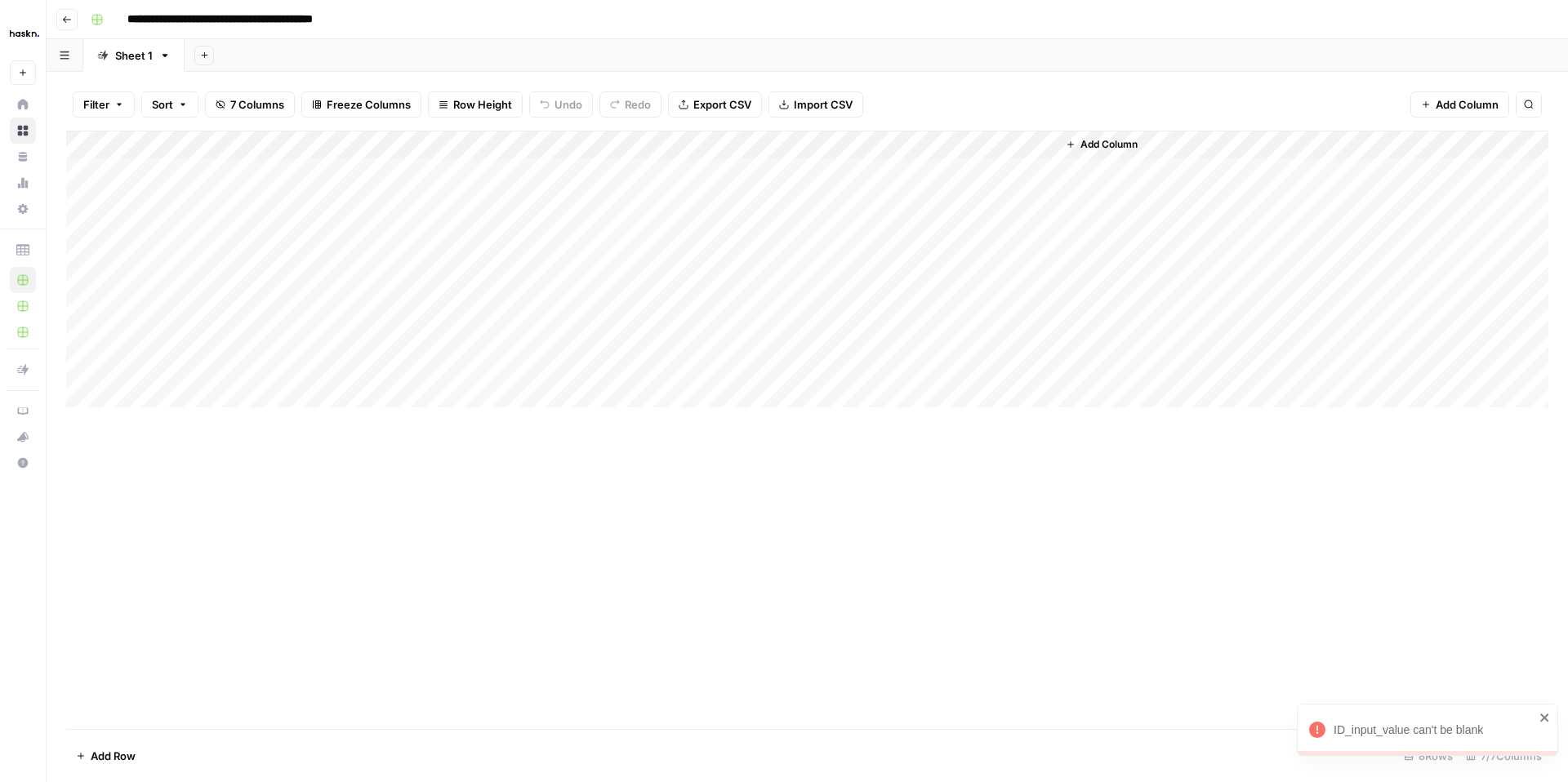 click on "Add Column" at bounding box center [807, 269] 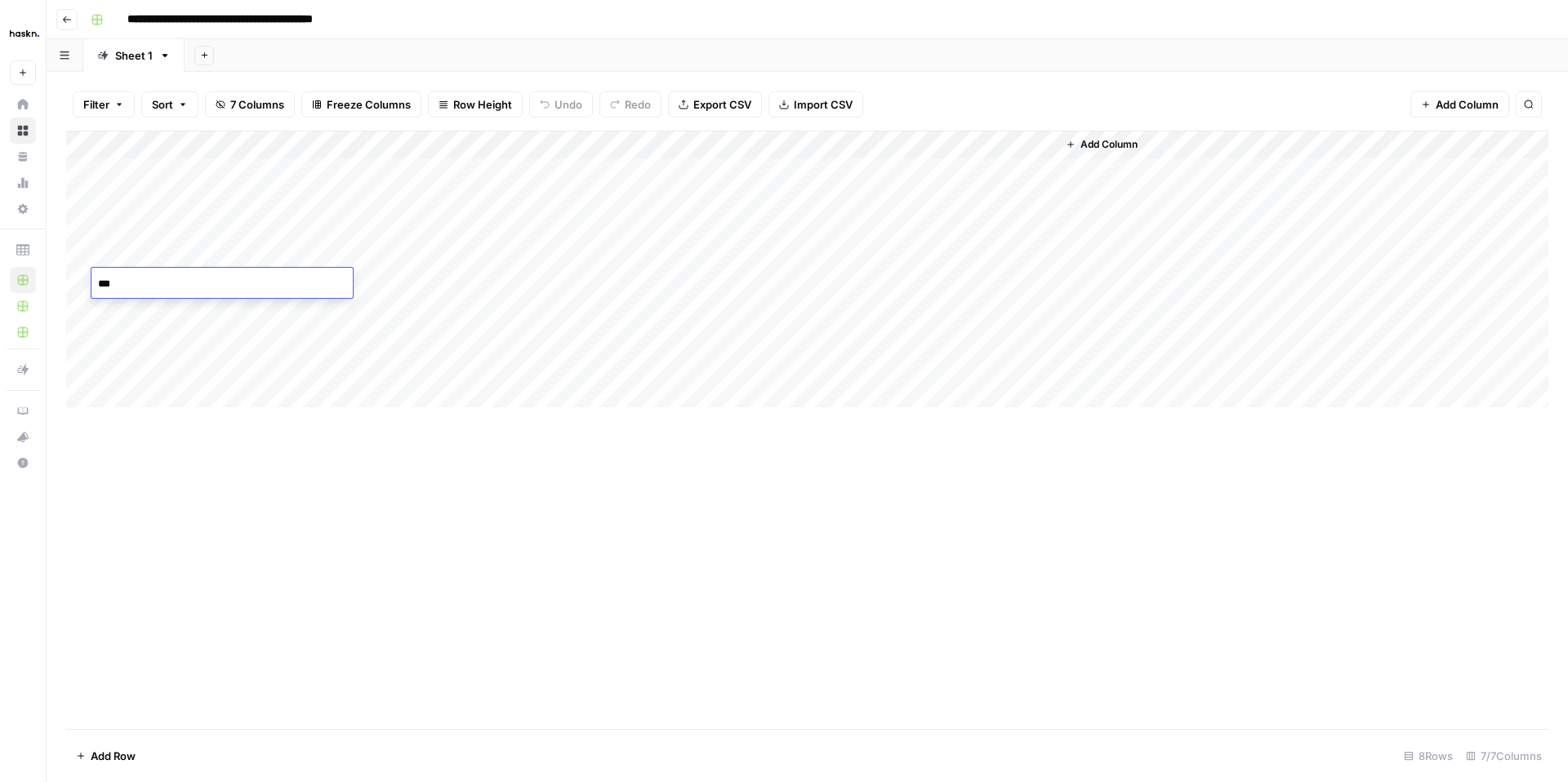 type on "**" 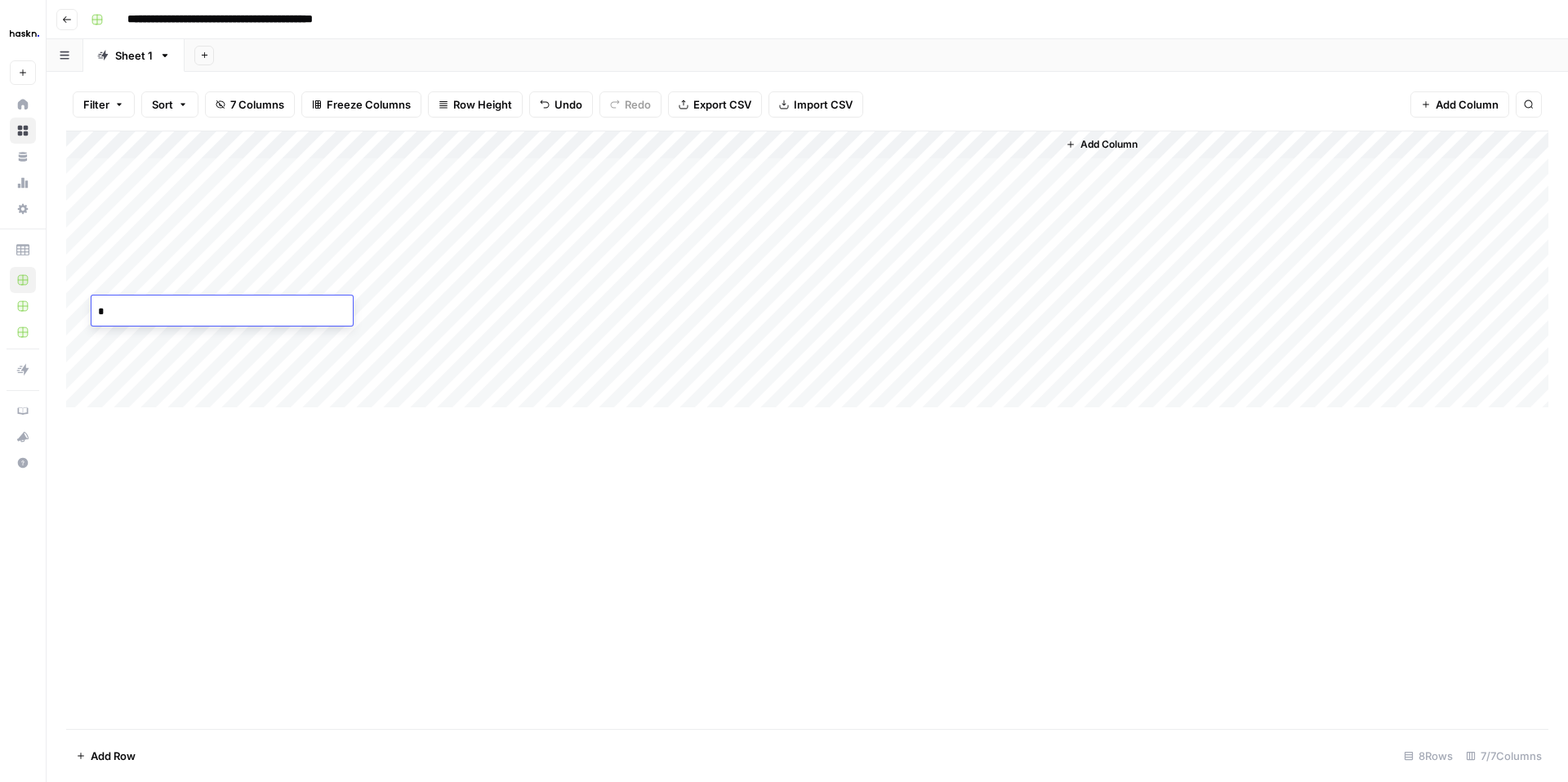 type on "**" 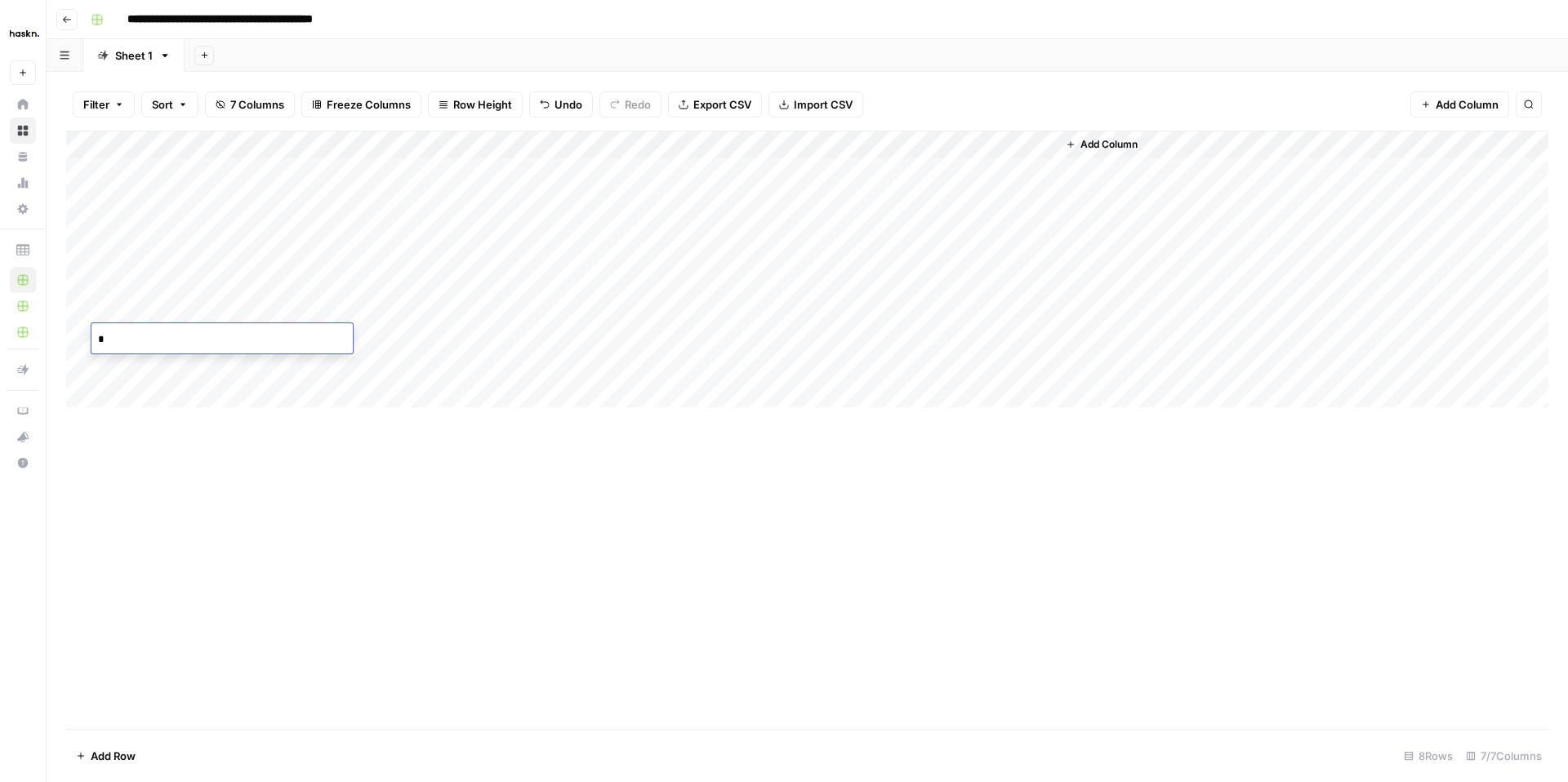 type on "**" 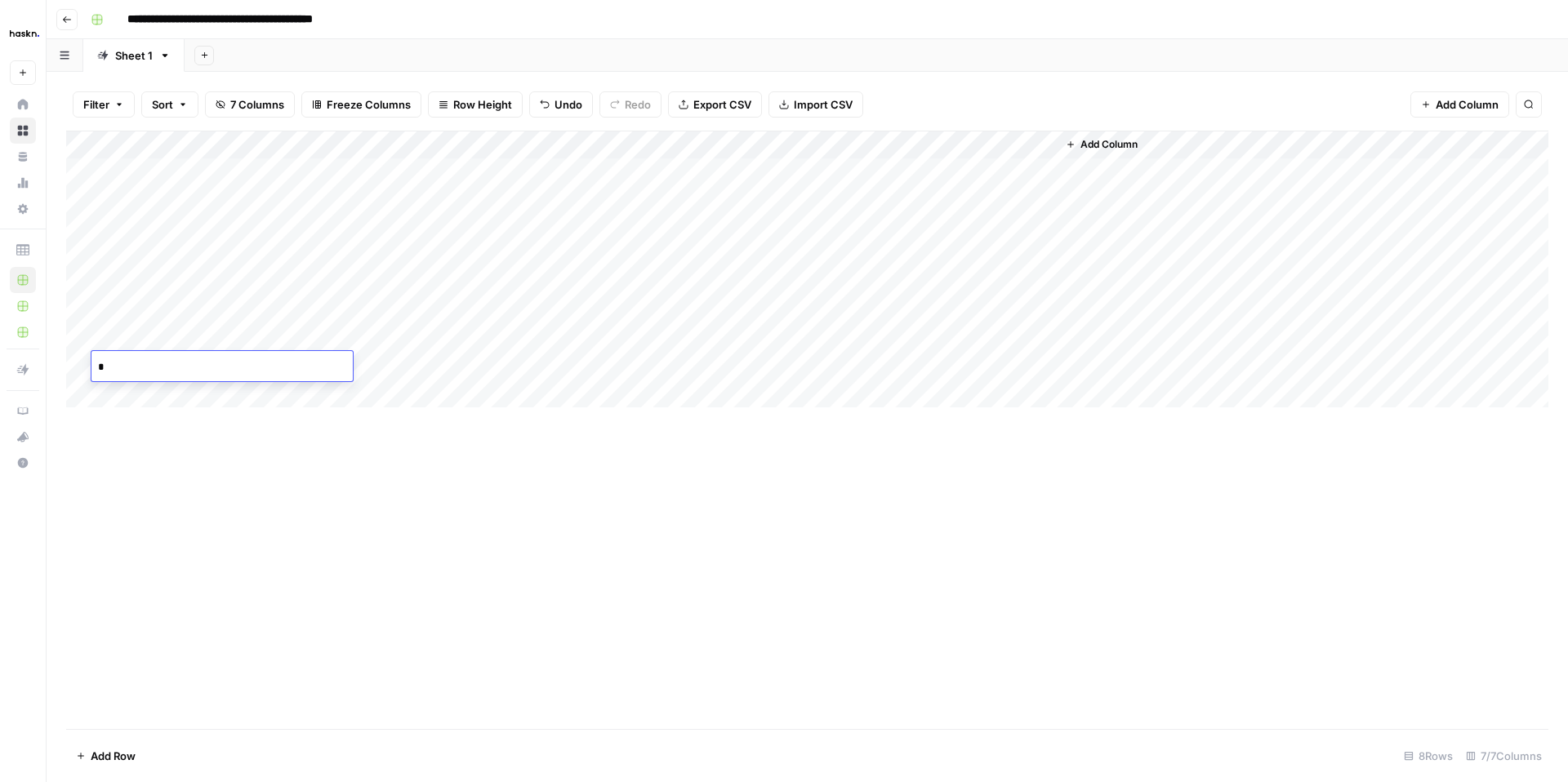 type on "**" 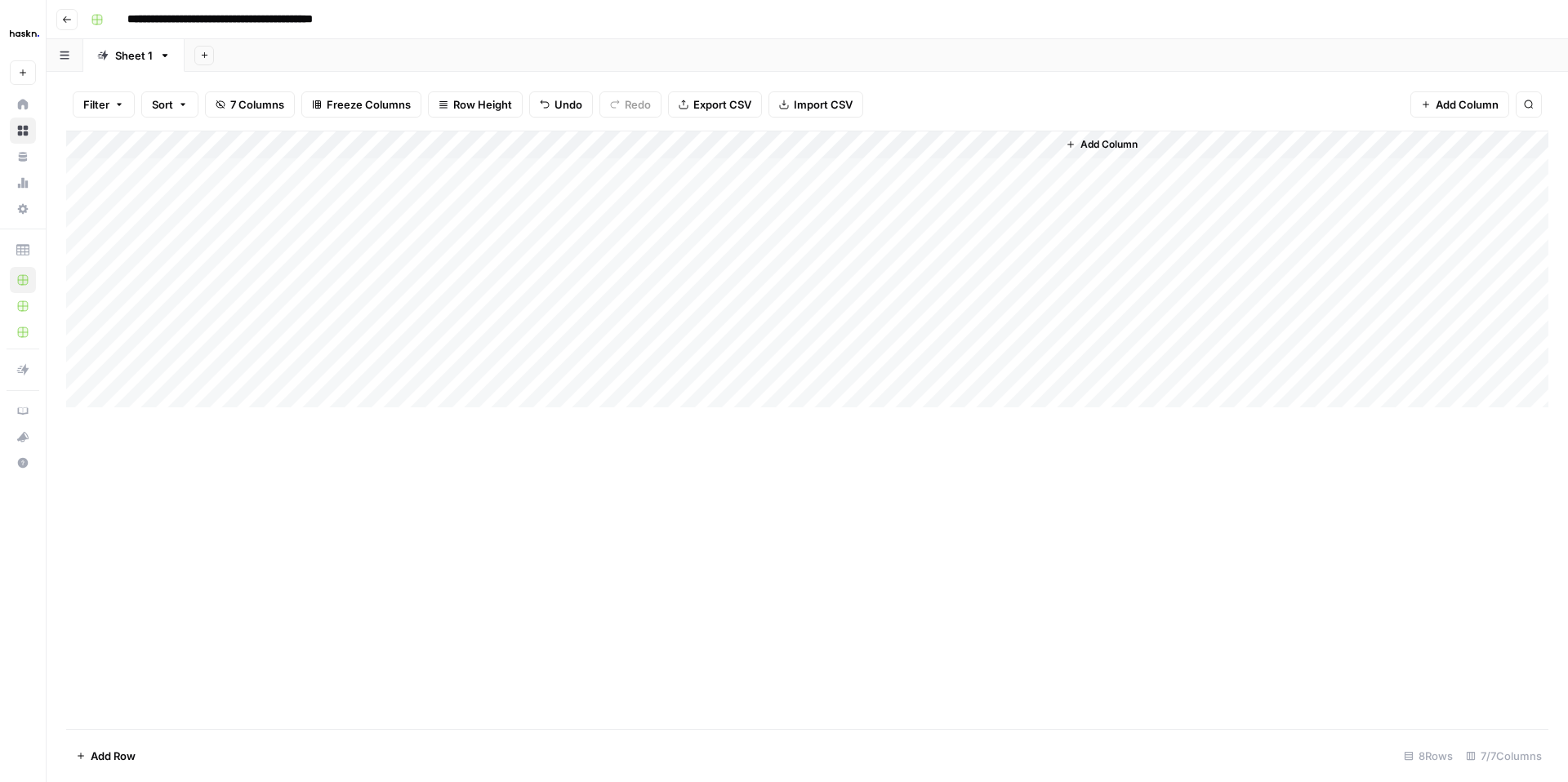 click on "Add Column" at bounding box center (807, 269) 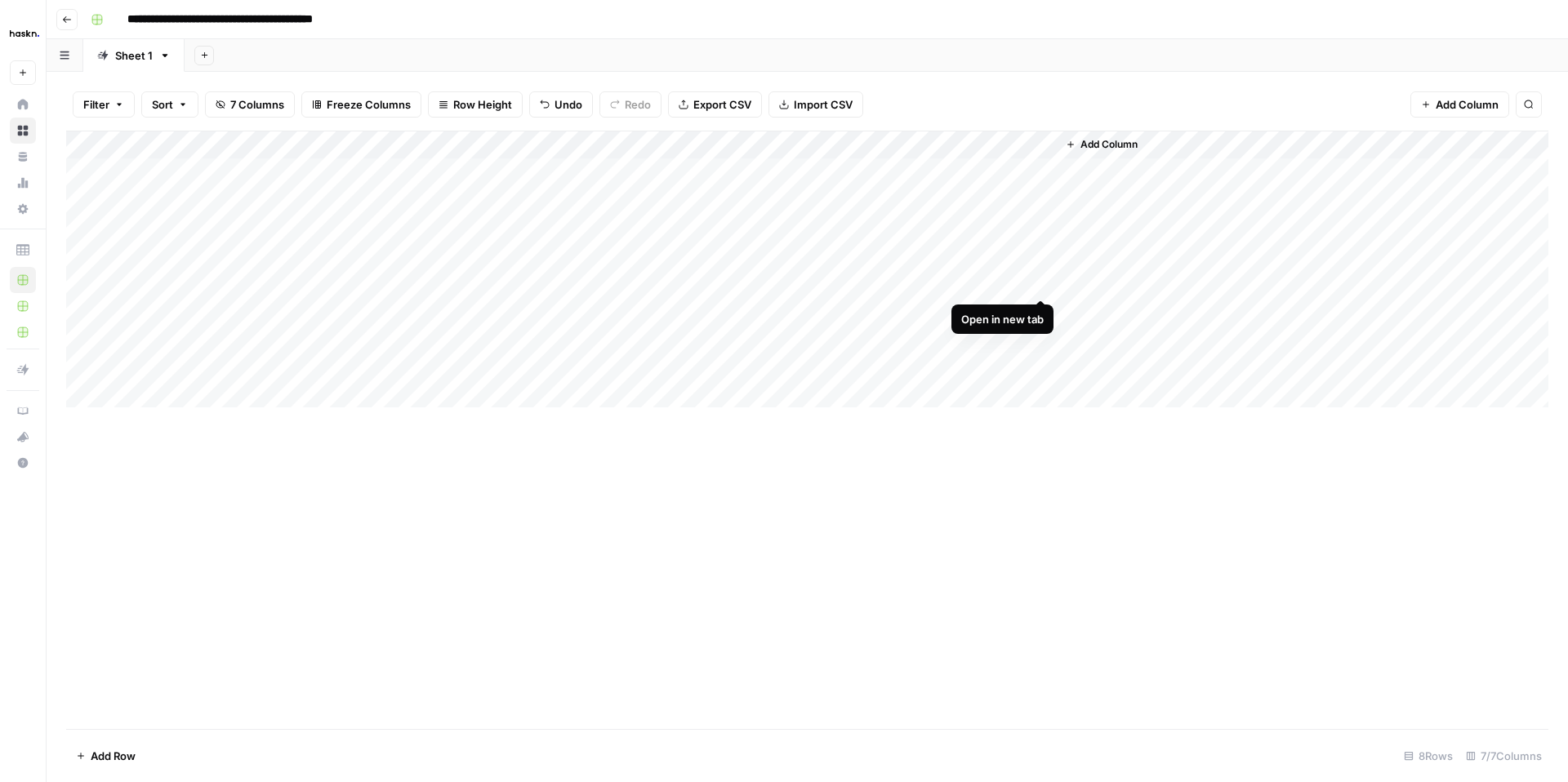 click on "Add Column" at bounding box center (807, 269) 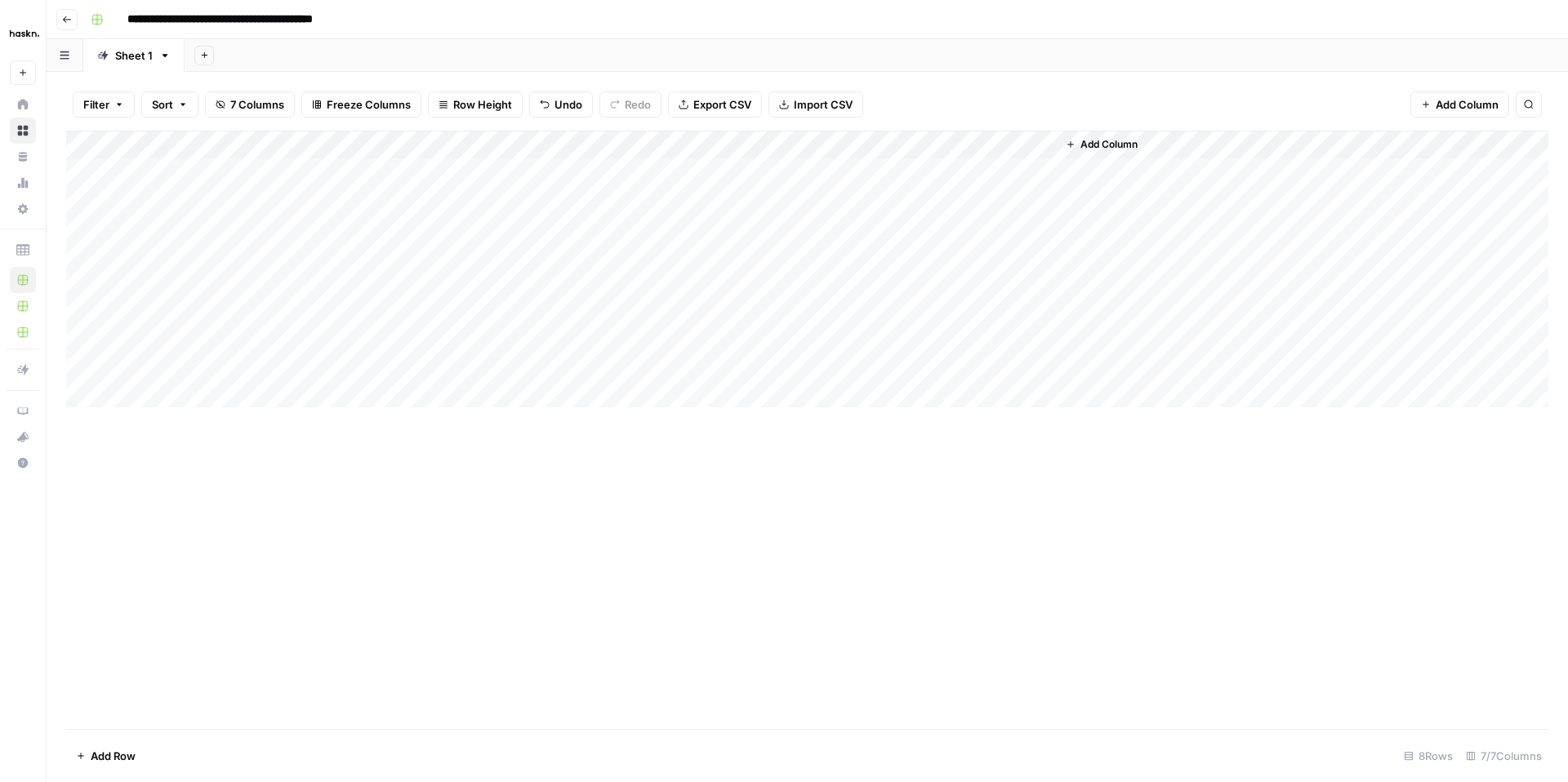 click on "Add Column" at bounding box center (807, 269) 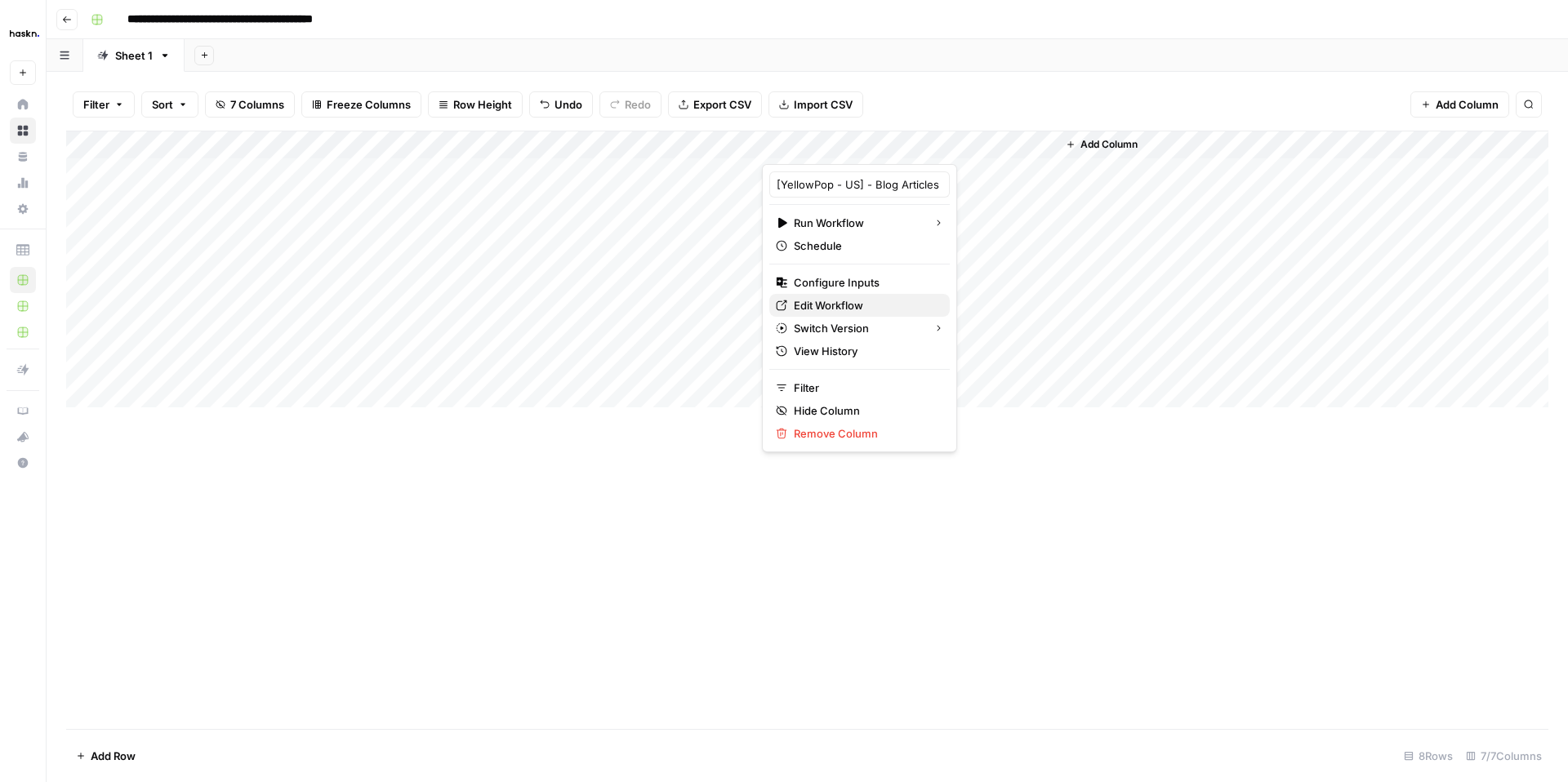 click on "Edit Workflow" at bounding box center (828, 305) 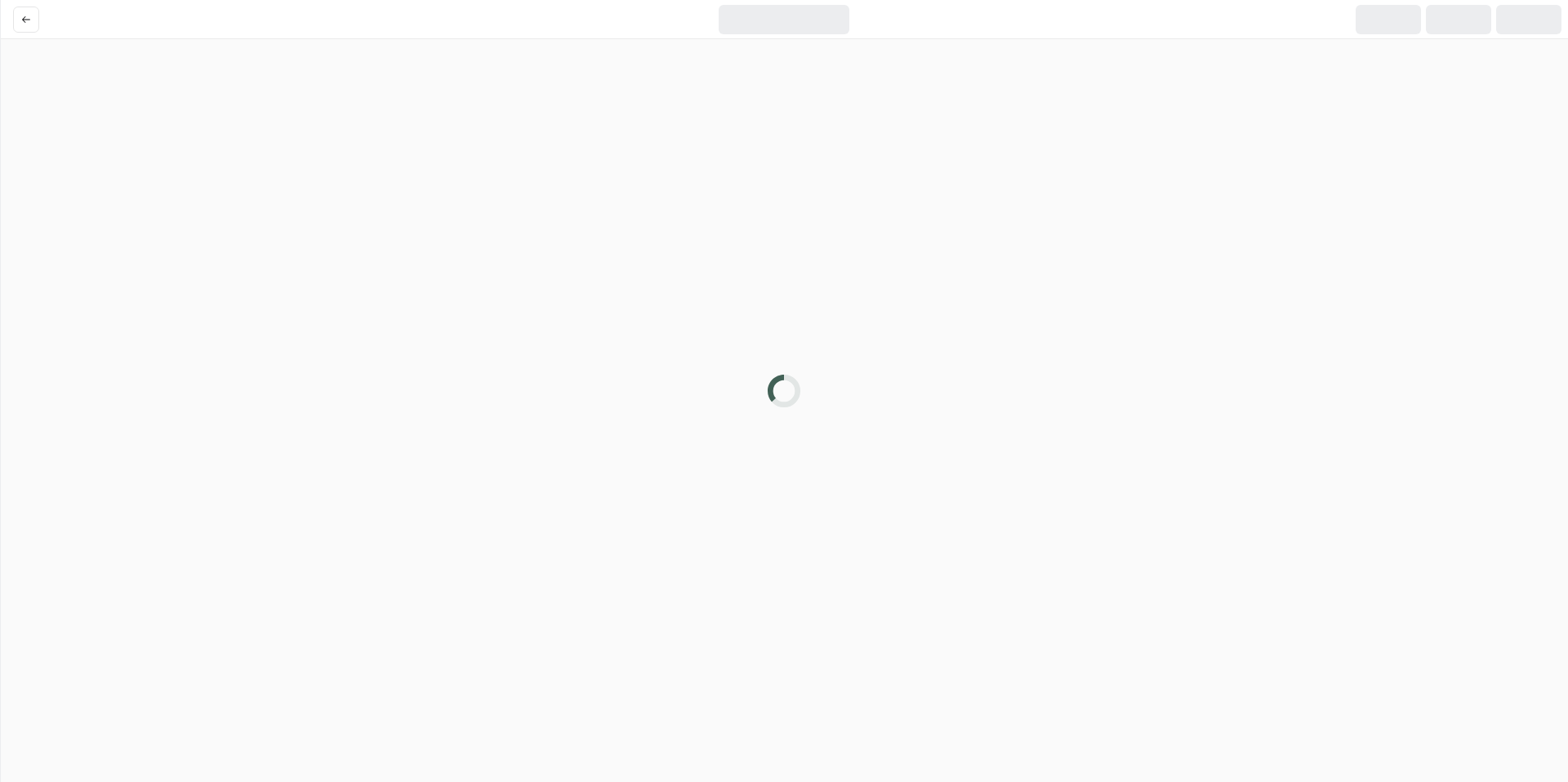 scroll, scrollTop: 0, scrollLeft: 0, axis: both 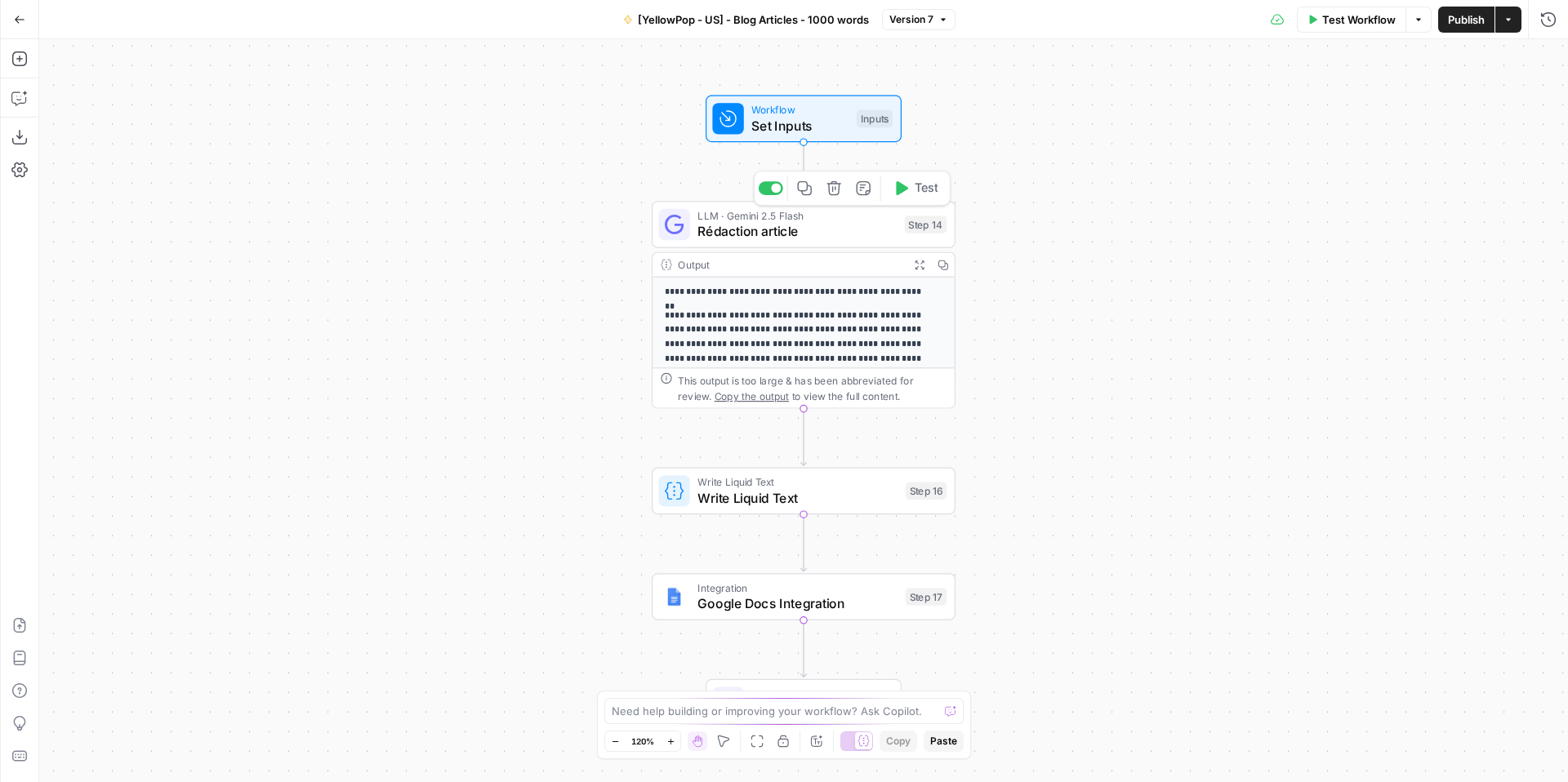 click on "Rédaction article" at bounding box center (797, 231) 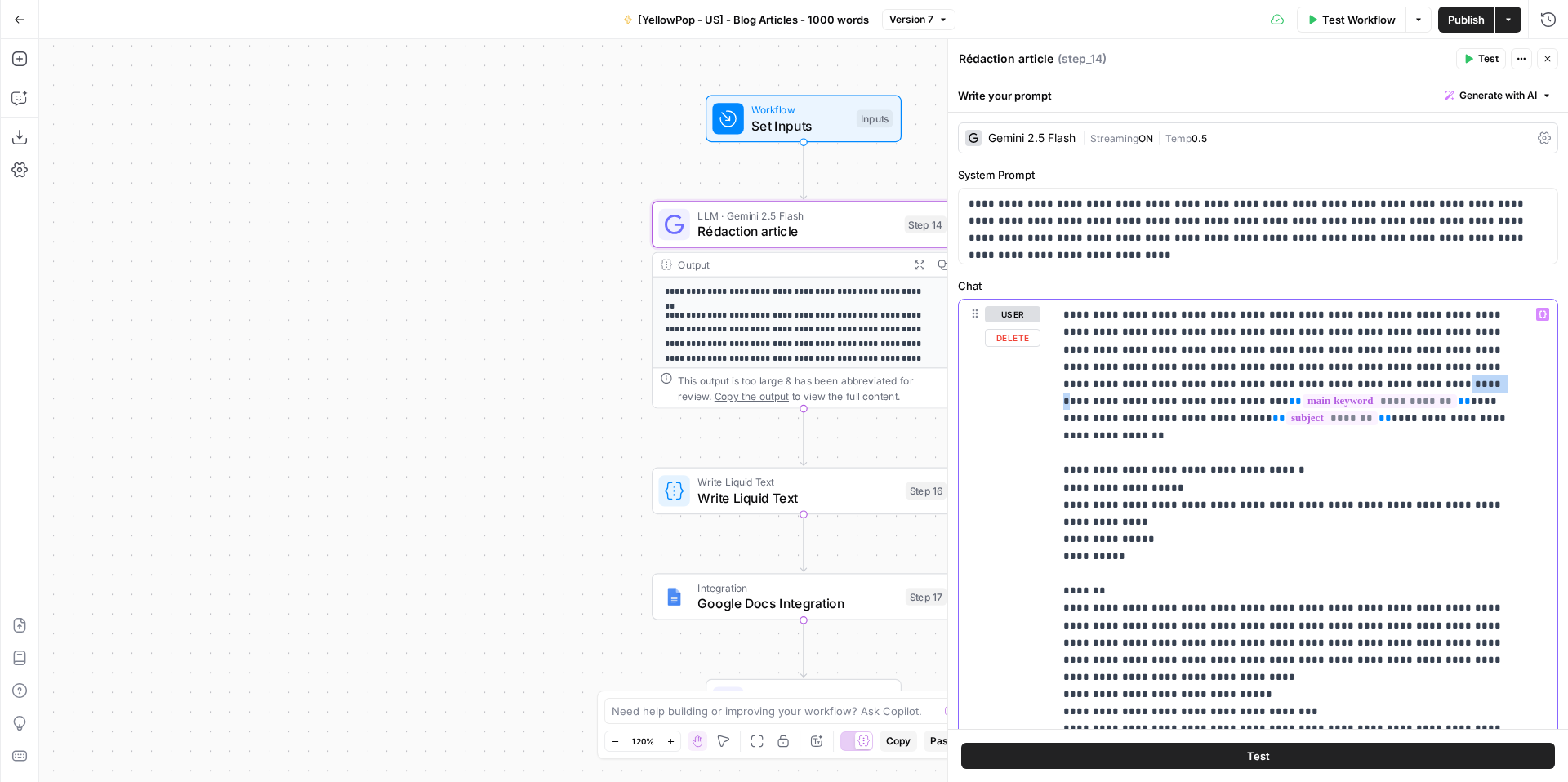 drag, startPoint x: 1142, startPoint y: 386, endPoint x: 1097, endPoint y: 389, distance: 45.099889 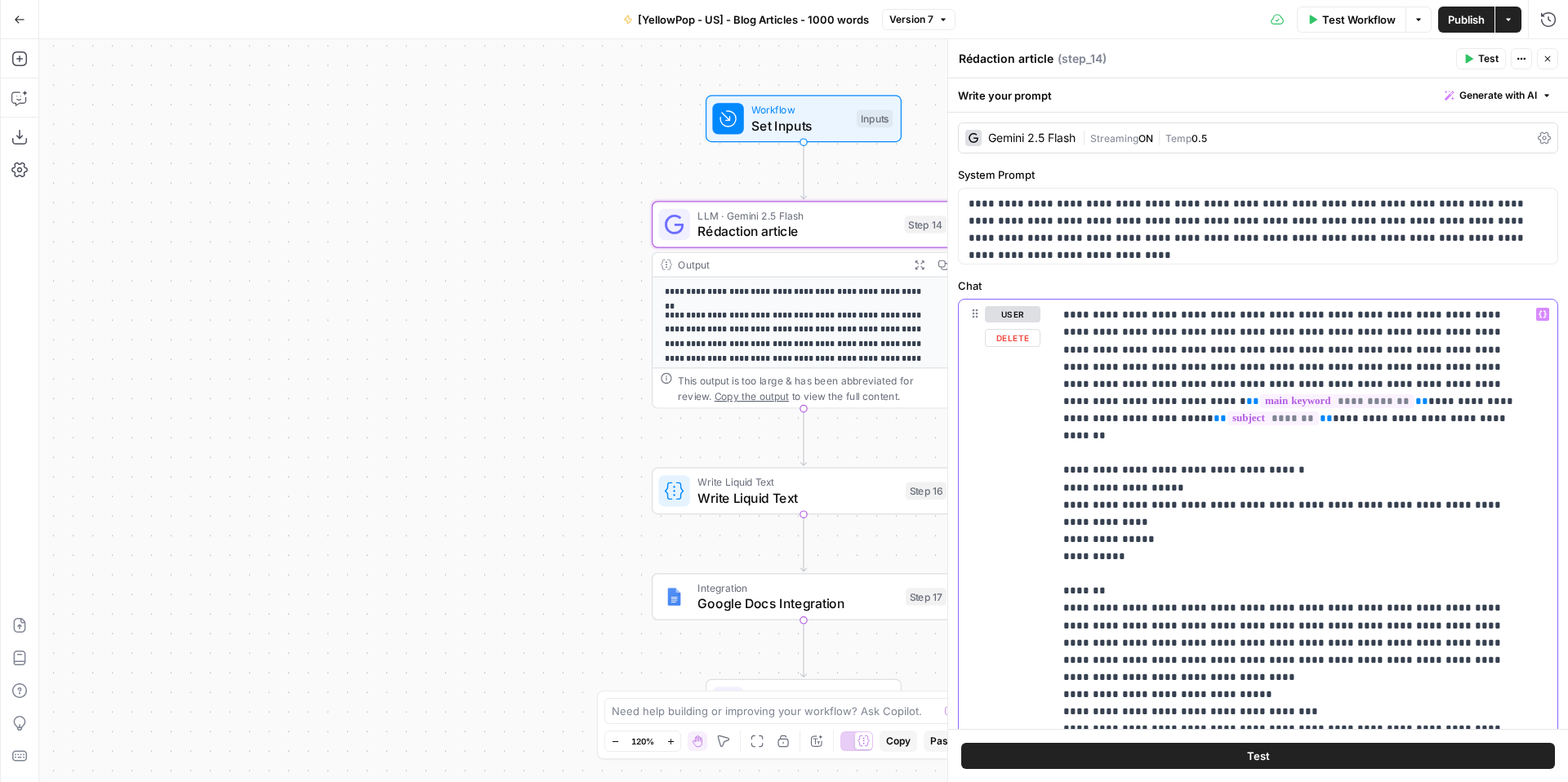 type 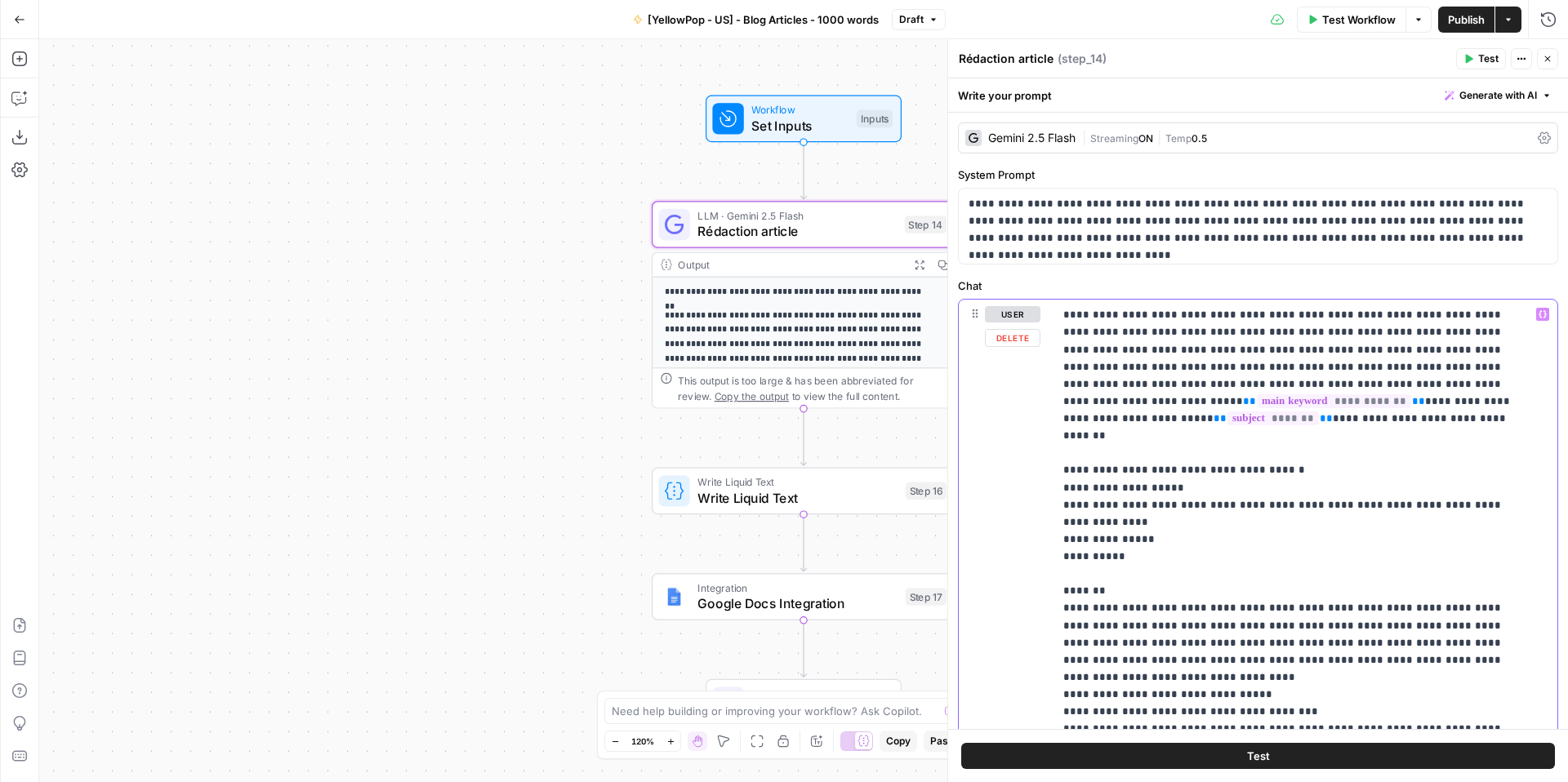 click on "**********" at bounding box center (1293, 7066) 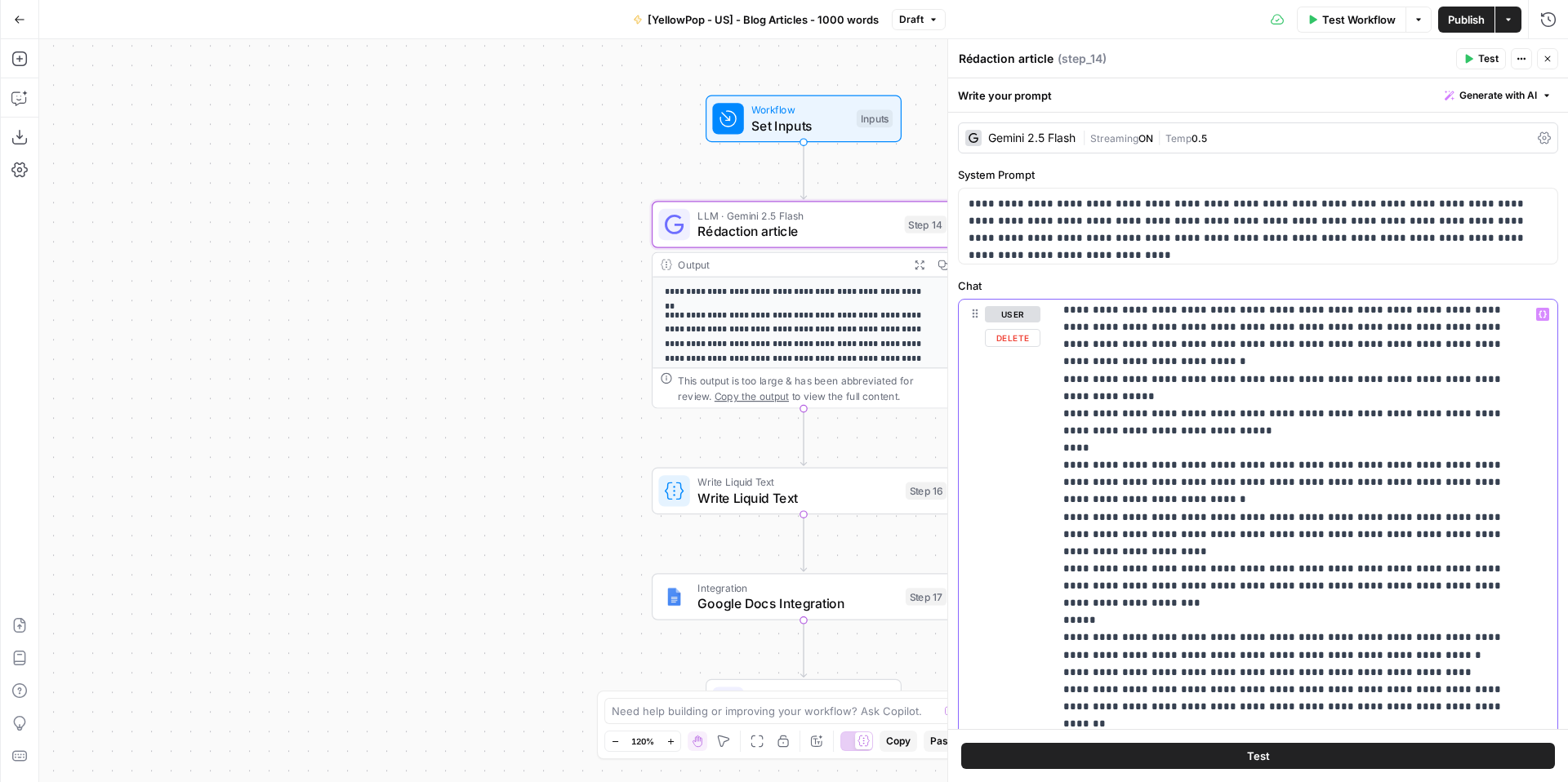 scroll, scrollTop: 12867, scrollLeft: 0, axis: vertical 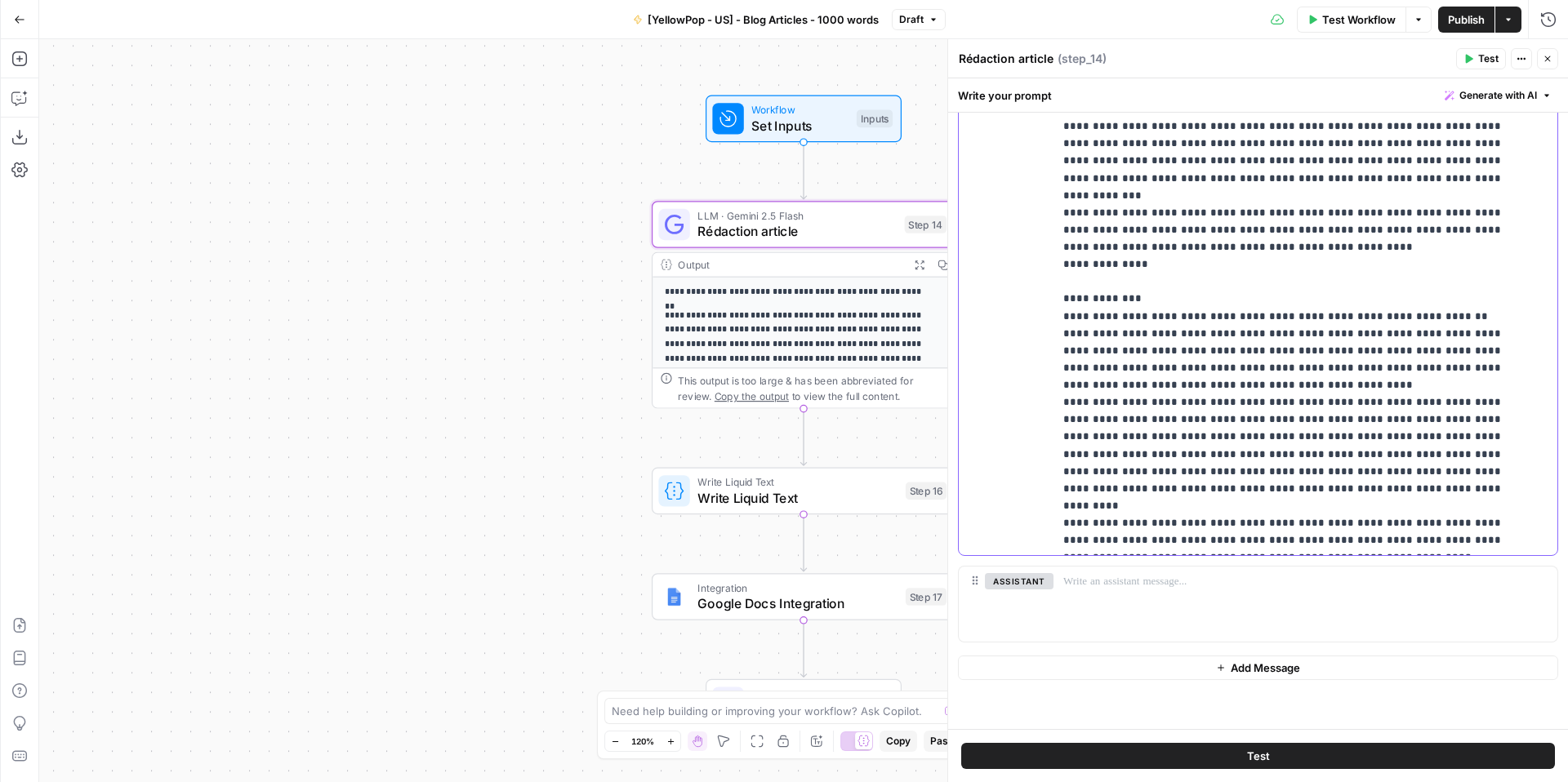 click on "**********" at bounding box center (1293, -6211) 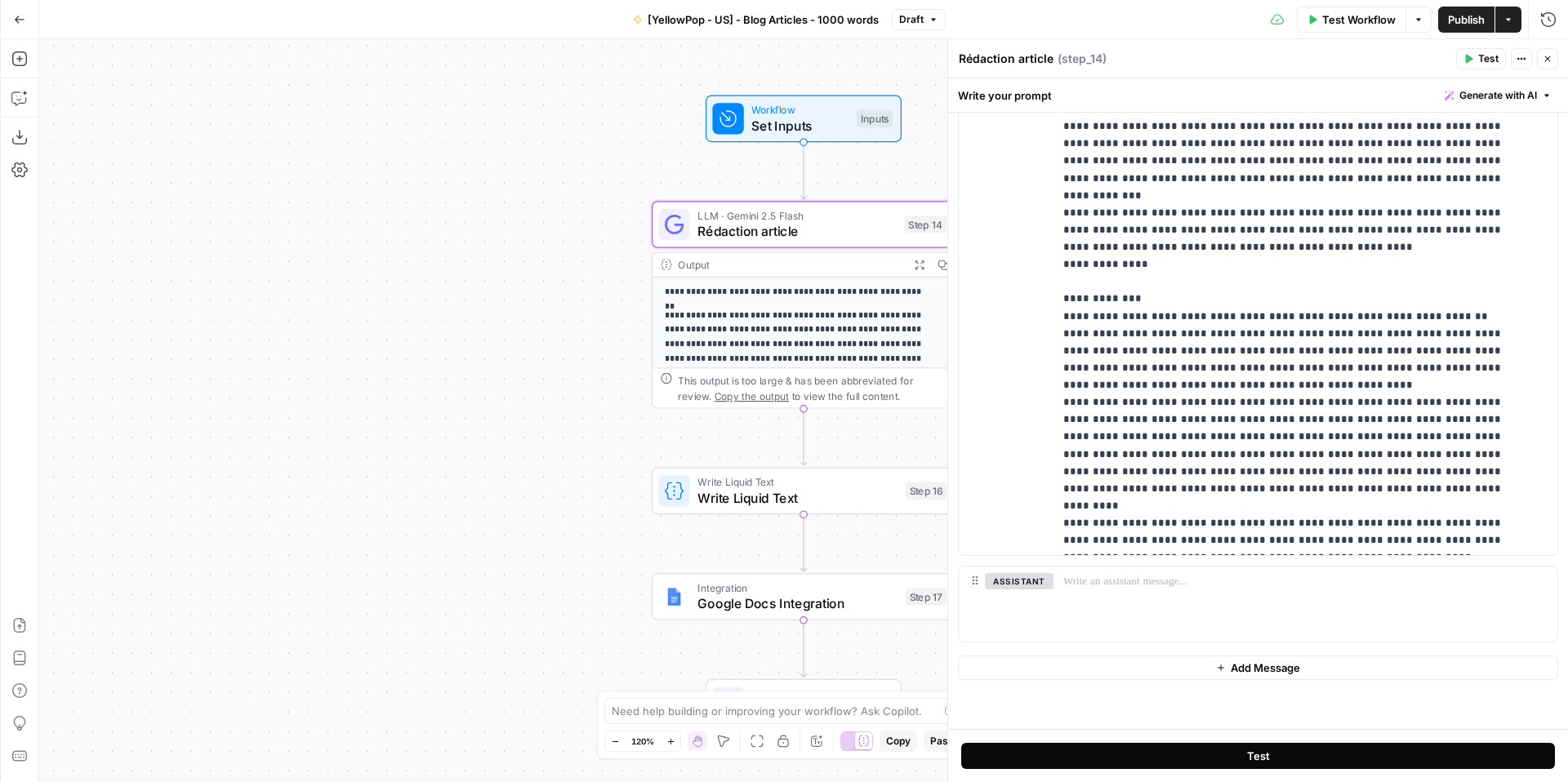 click on "Test" at bounding box center (1258, 756) 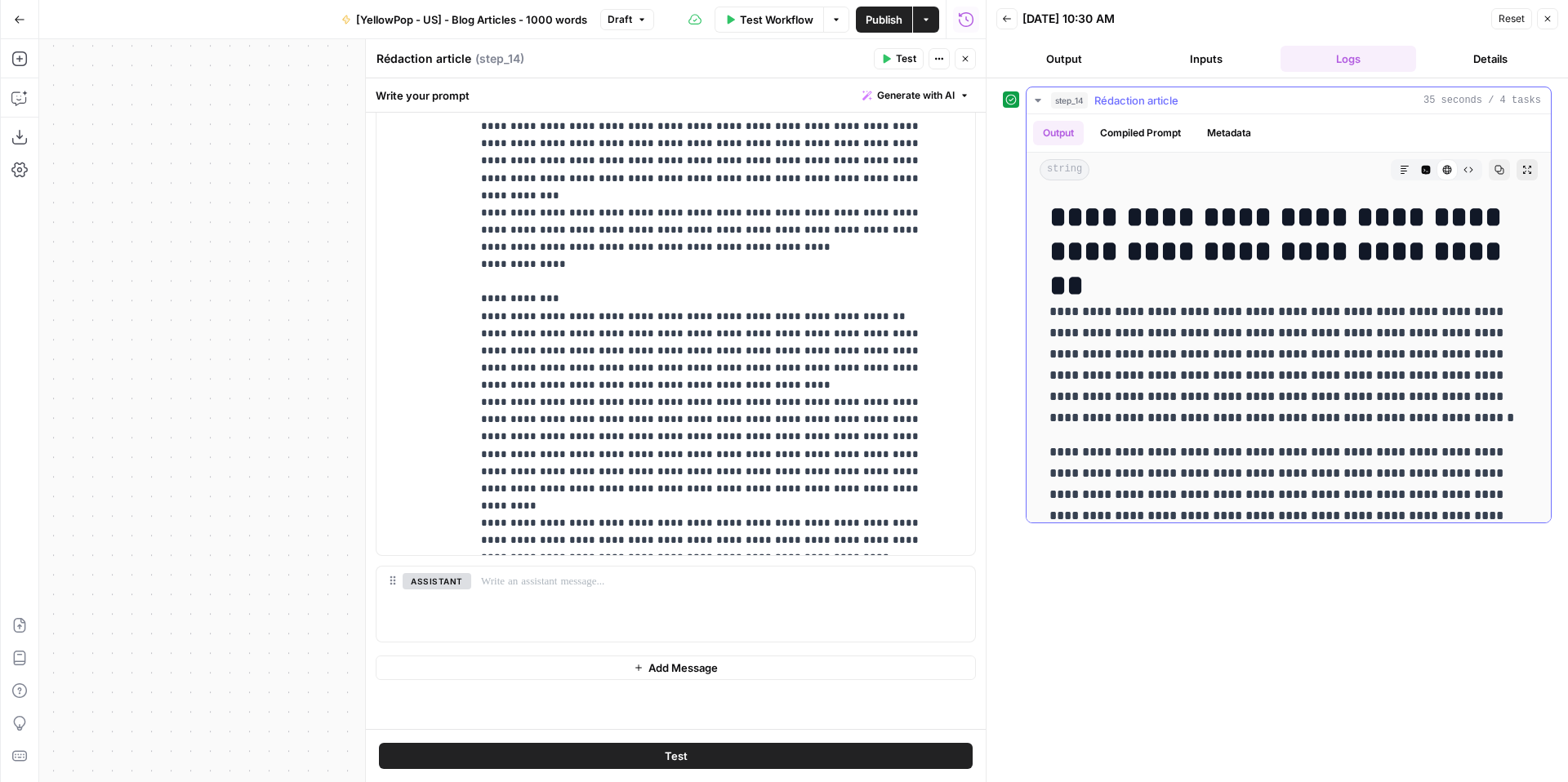 click 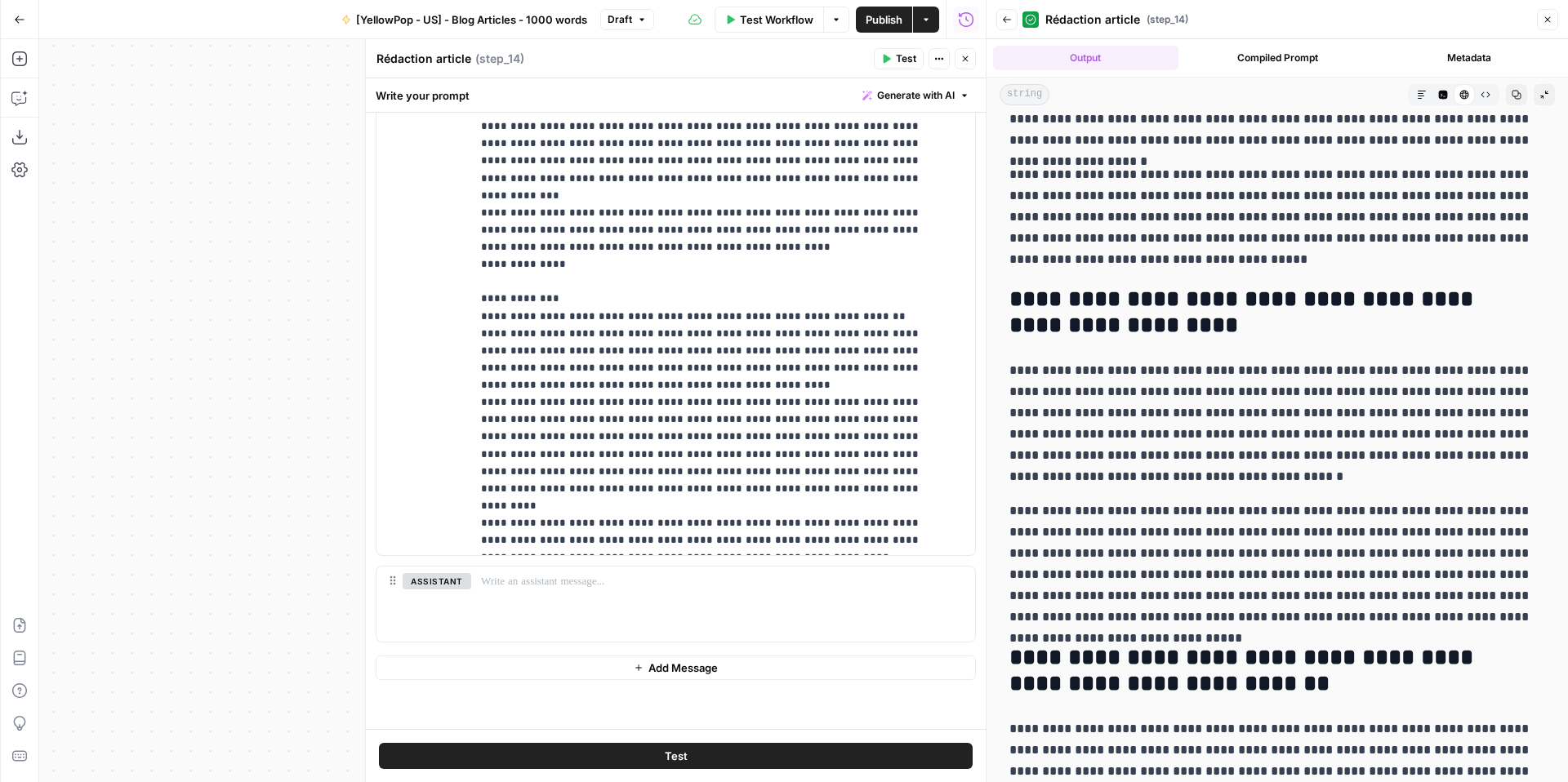 scroll, scrollTop: 133, scrollLeft: 0, axis: vertical 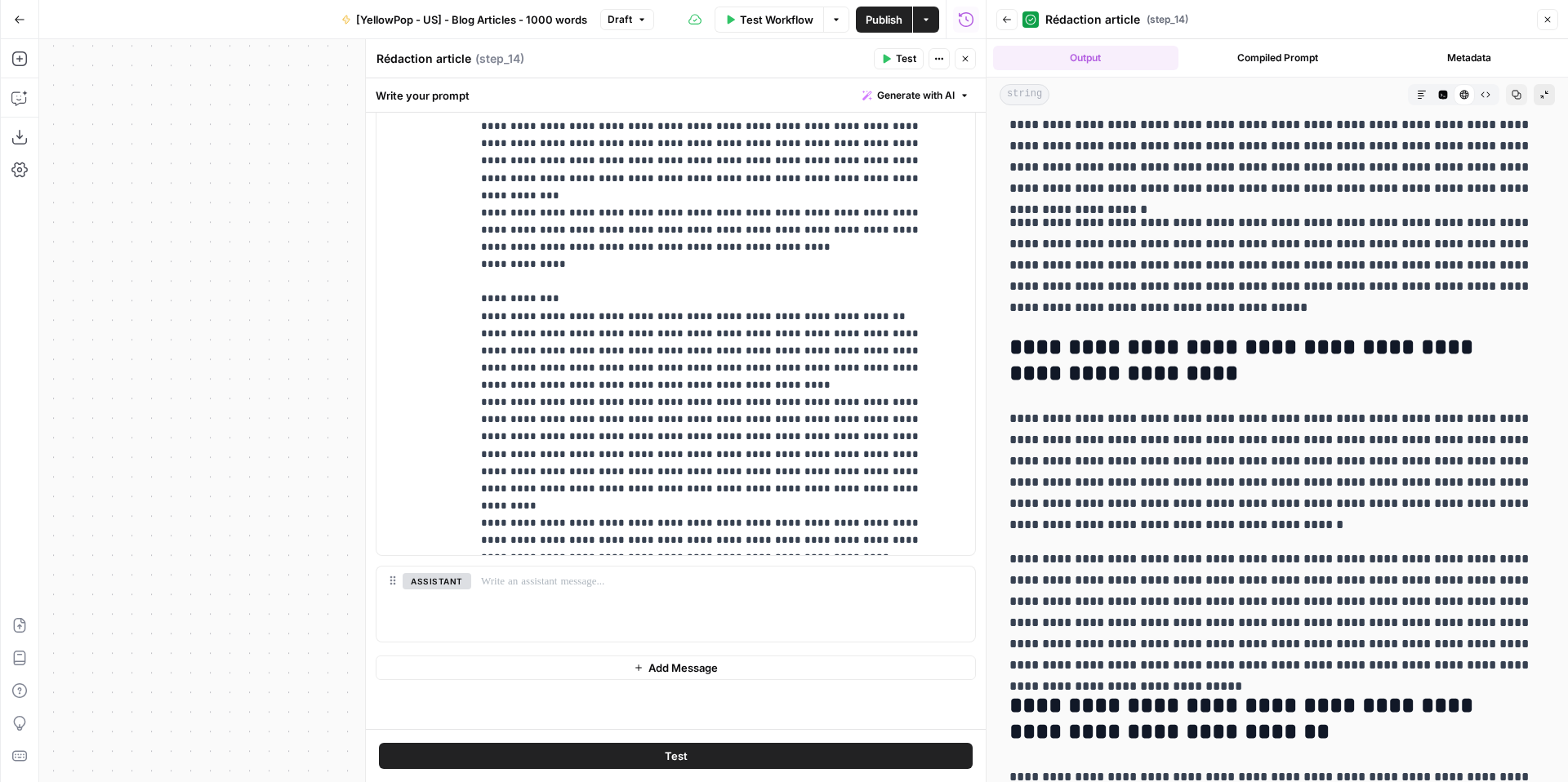 click 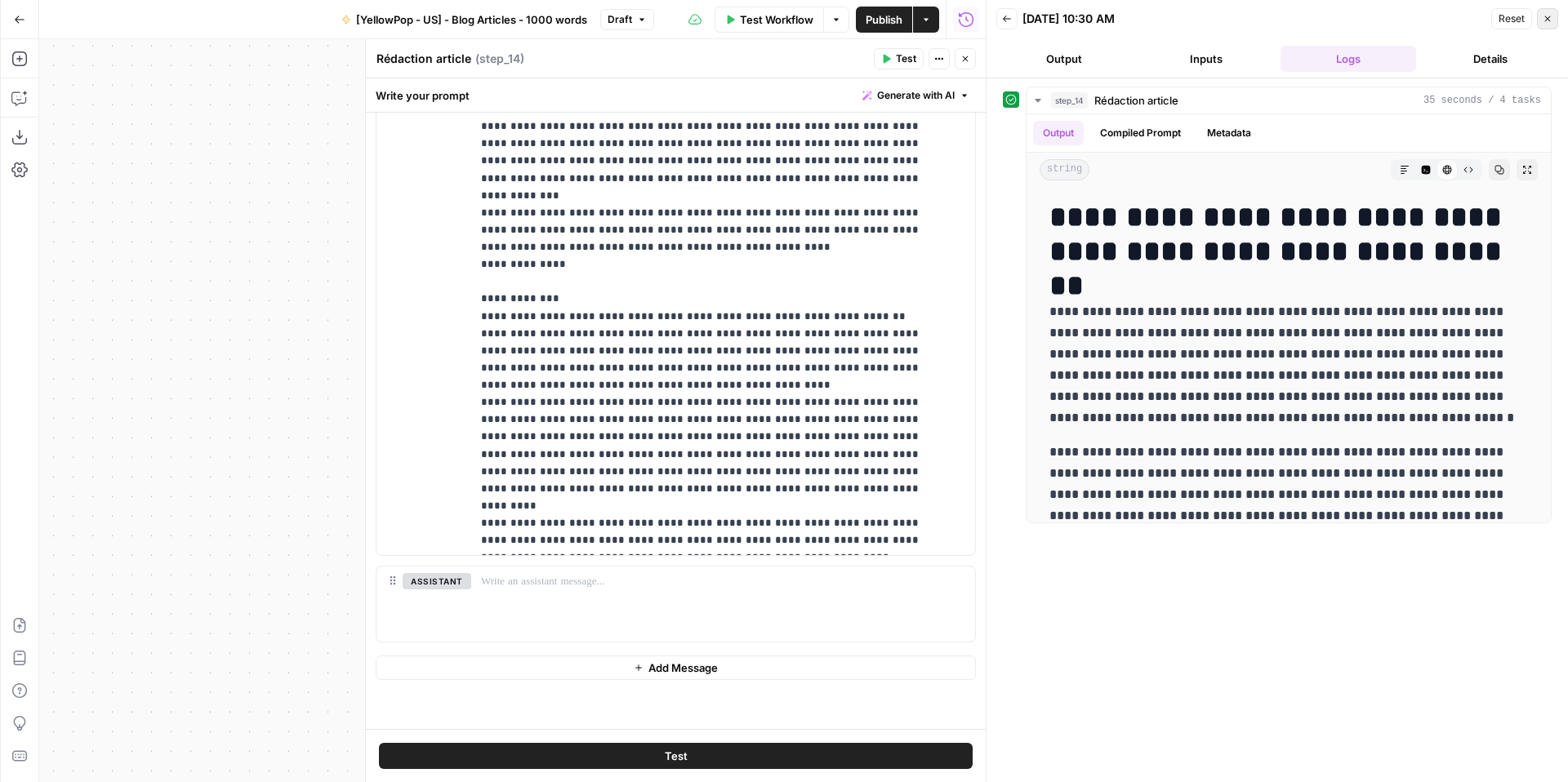 click 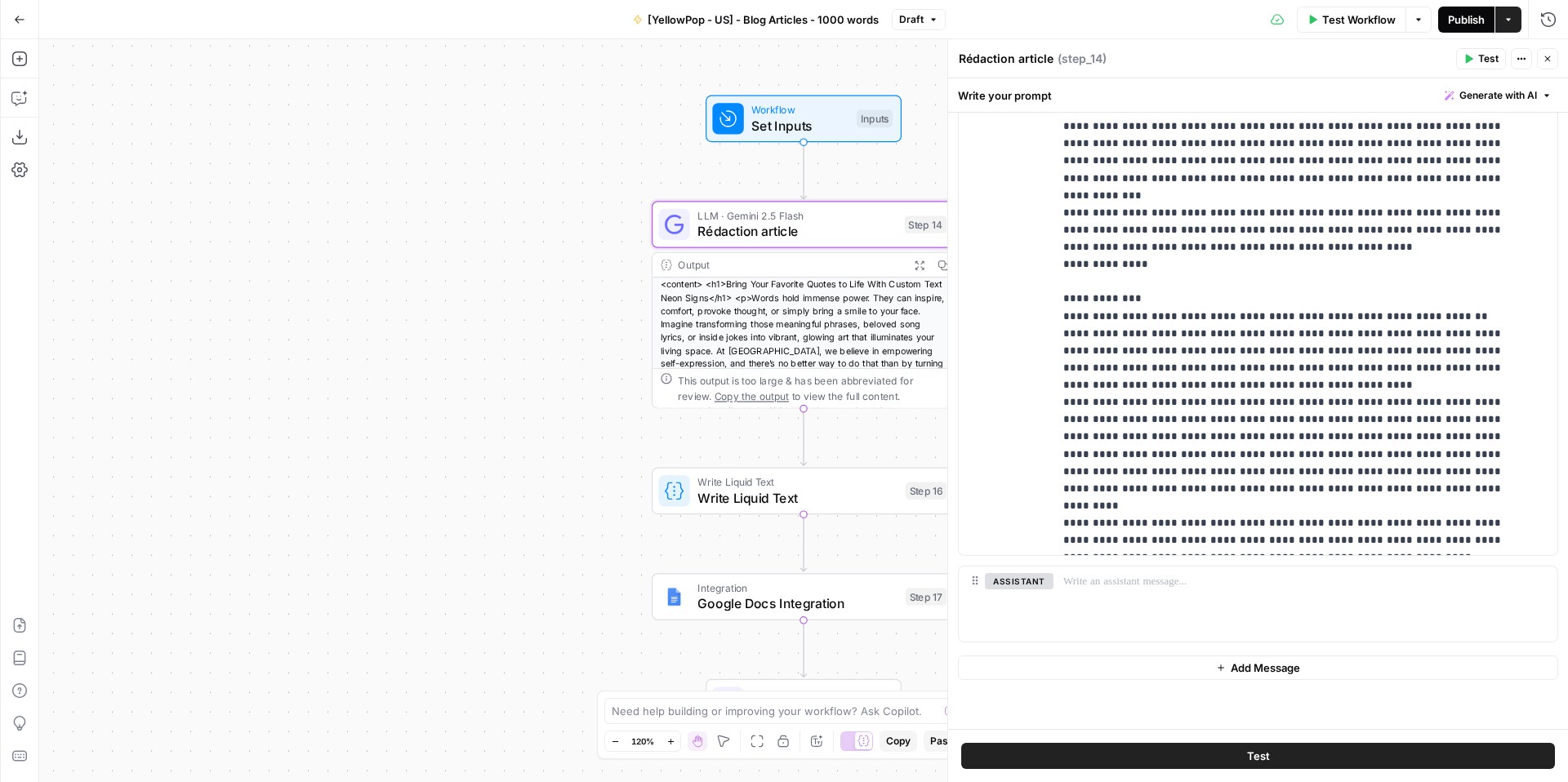 click on "Publish" at bounding box center [1466, 20] 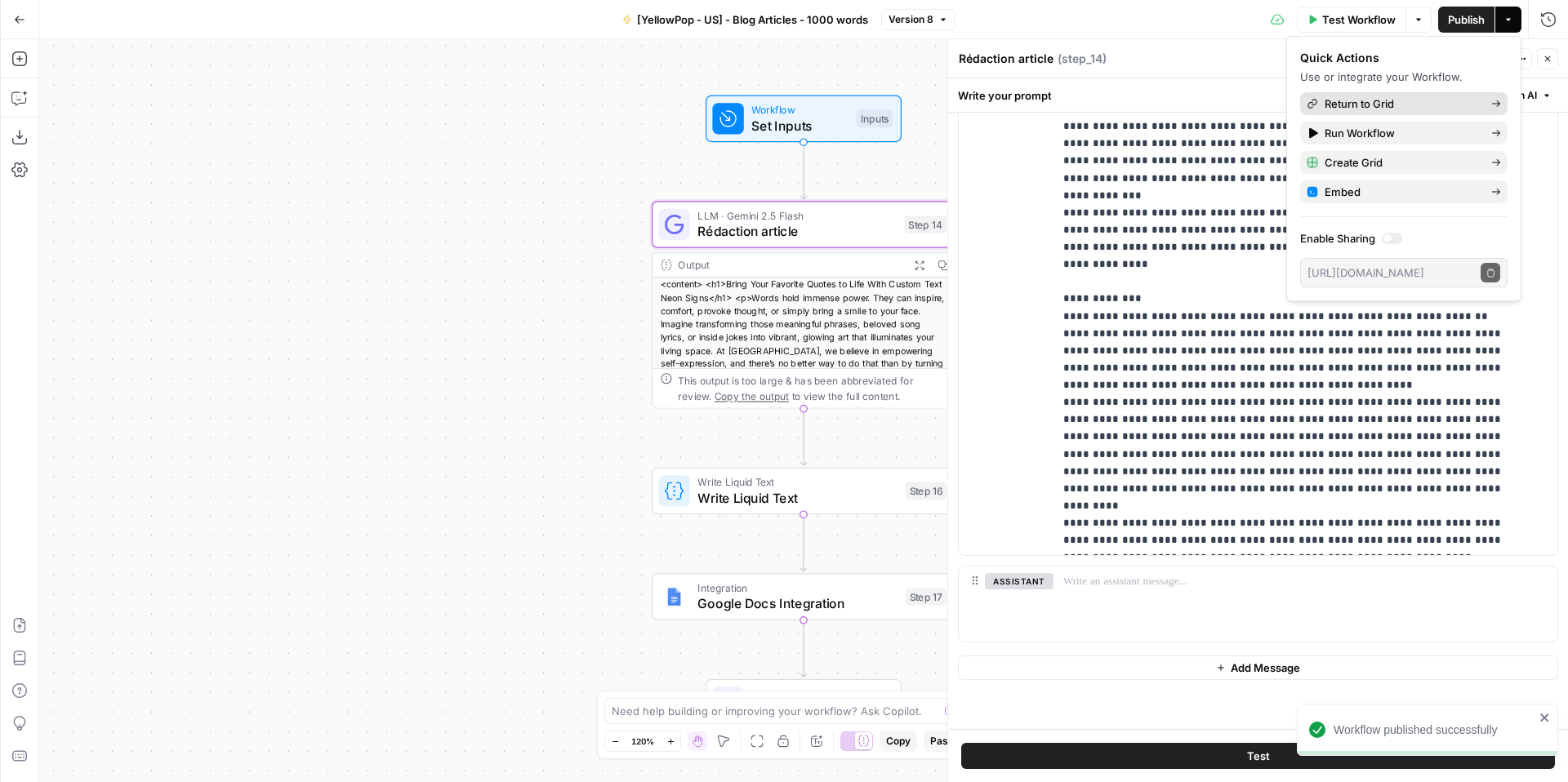 click on "Return to Grid" at bounding box center (1359, 104) 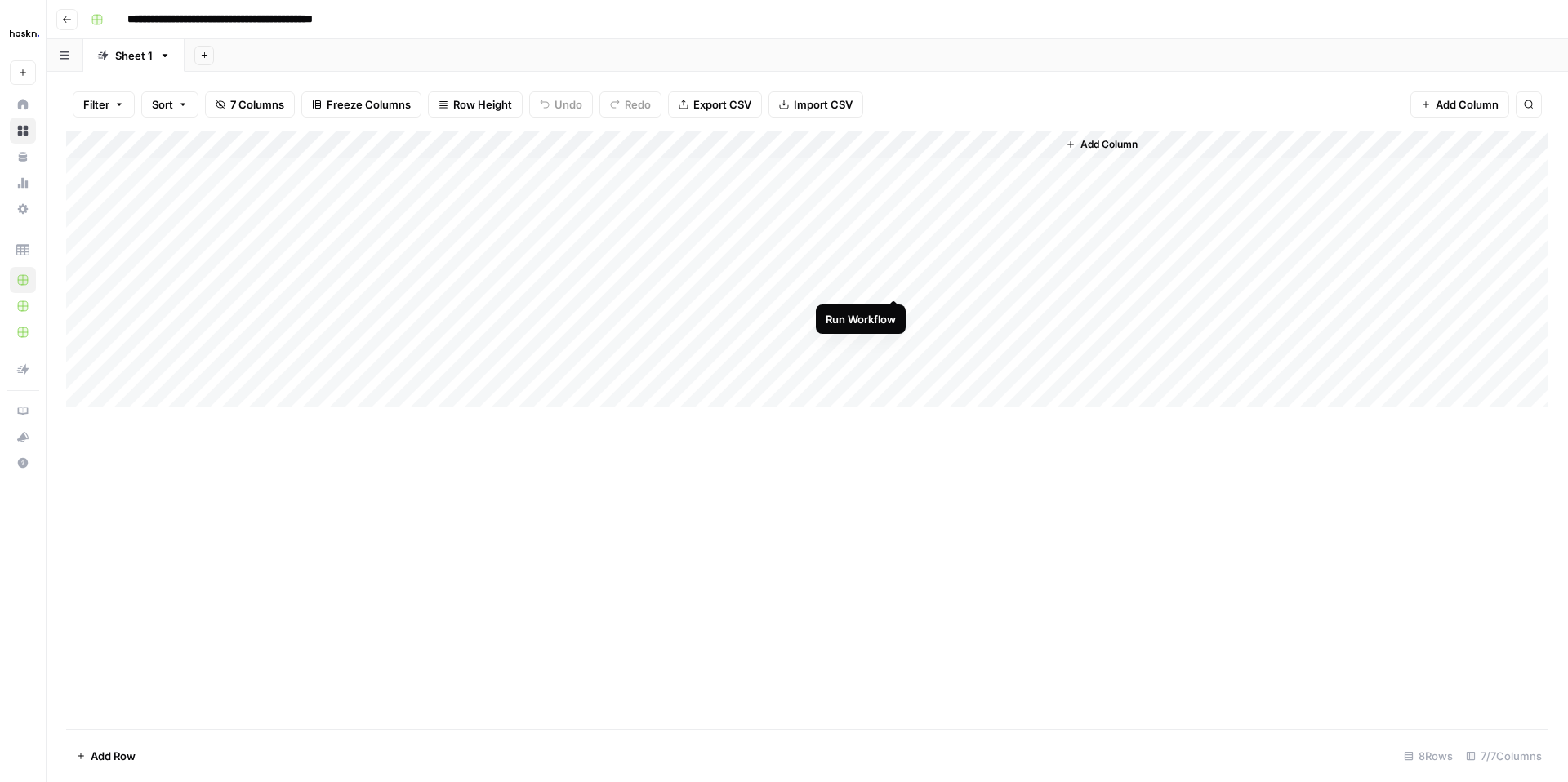 click on "Add Column" at bounding box center (807, 269) 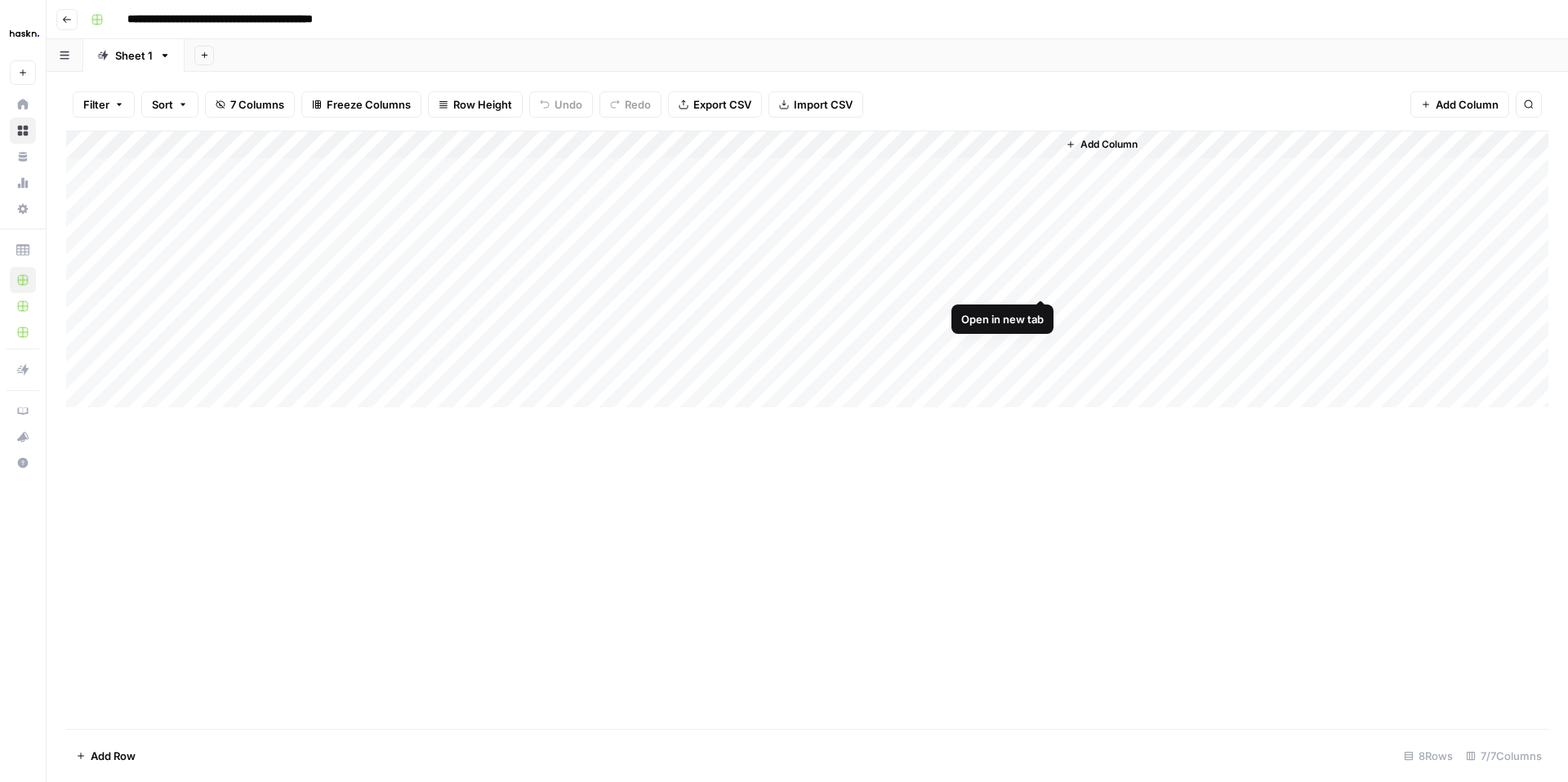 click on "Add Column" at bounding box center [807, 269] 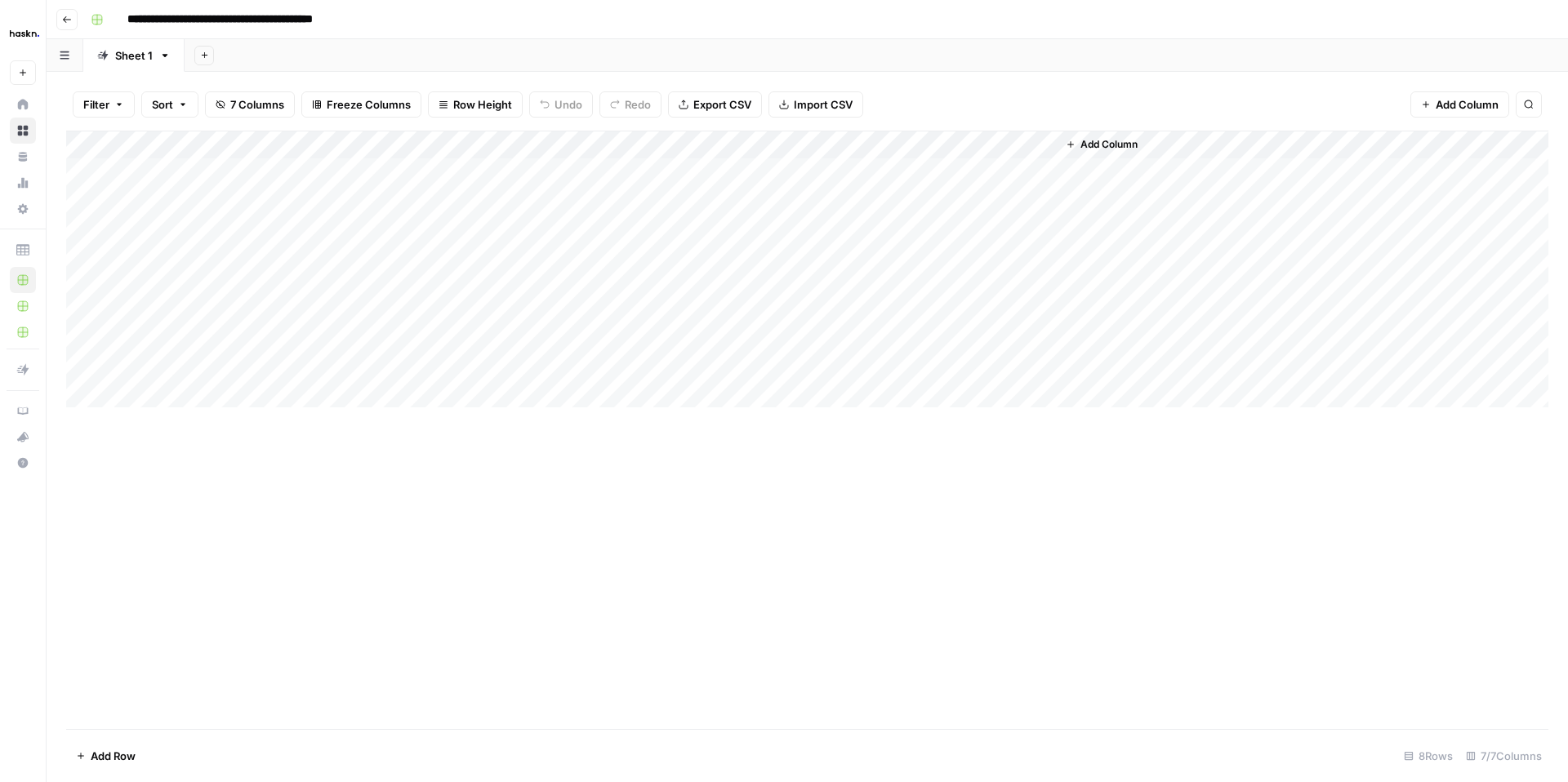 click on "Add Column" at bounding box center (807, 269) 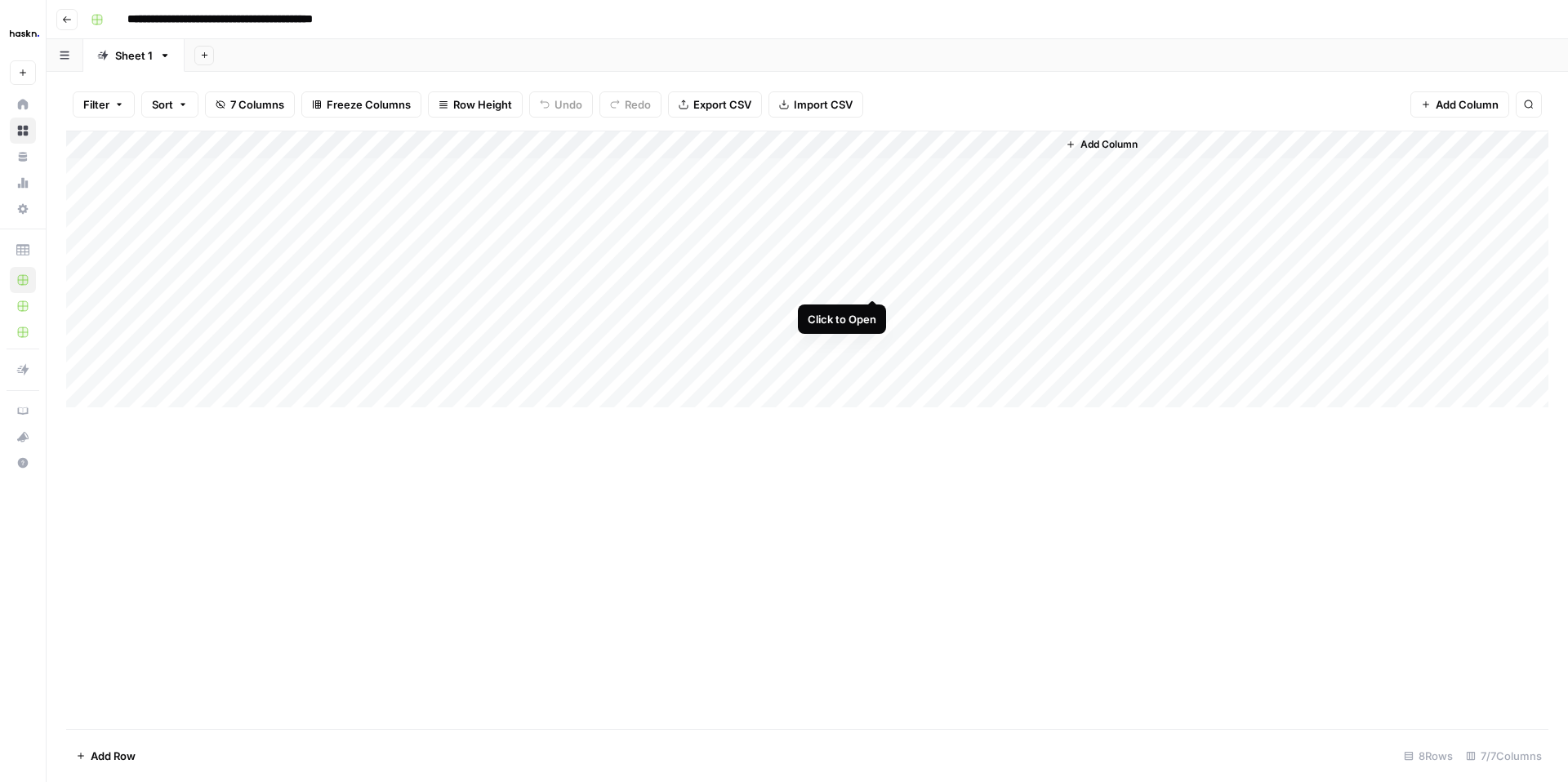 click on "Add Column" at bounding box center [807, 269] 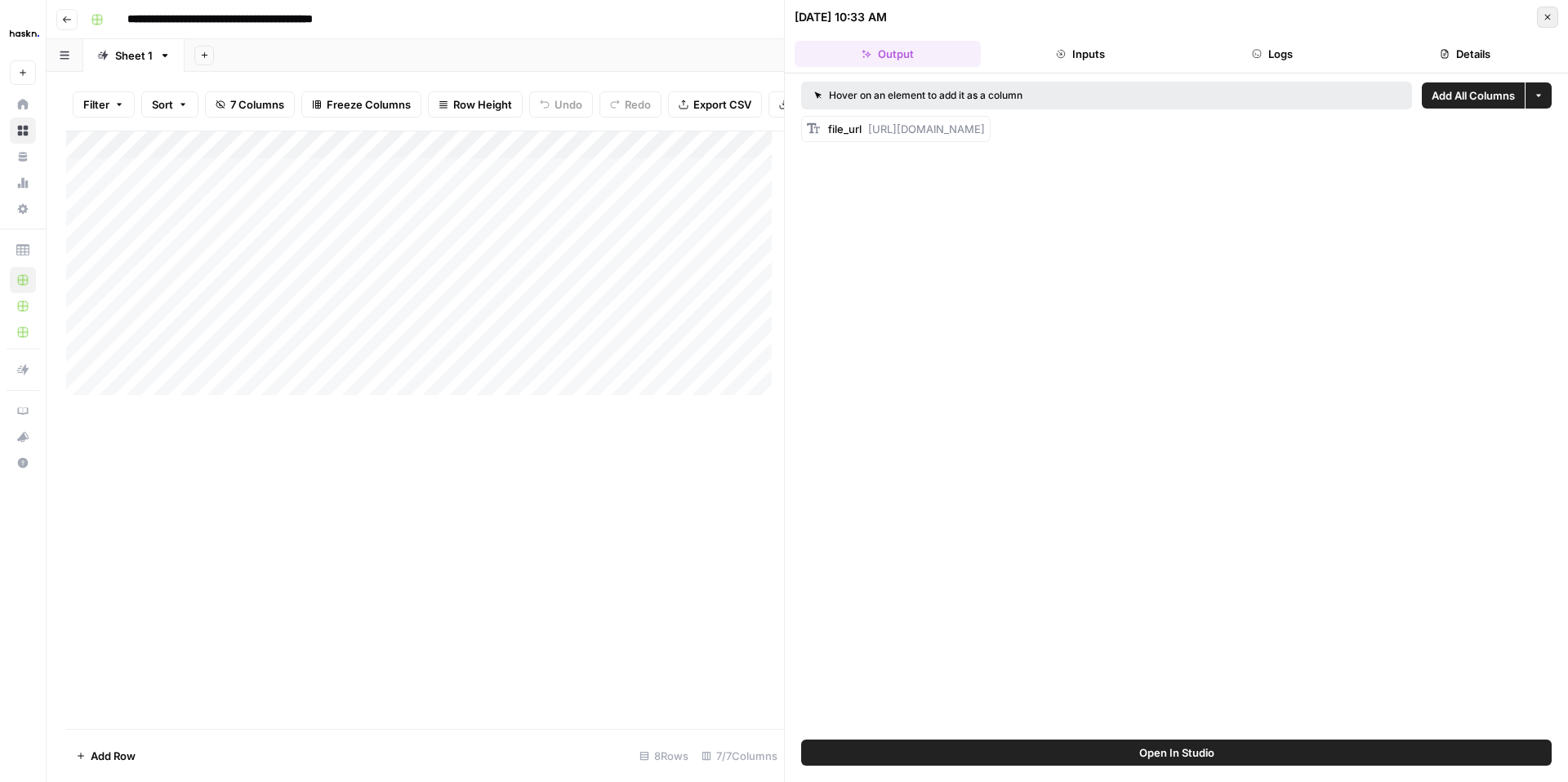 click on "Close" at bounding box center (1548, 17) 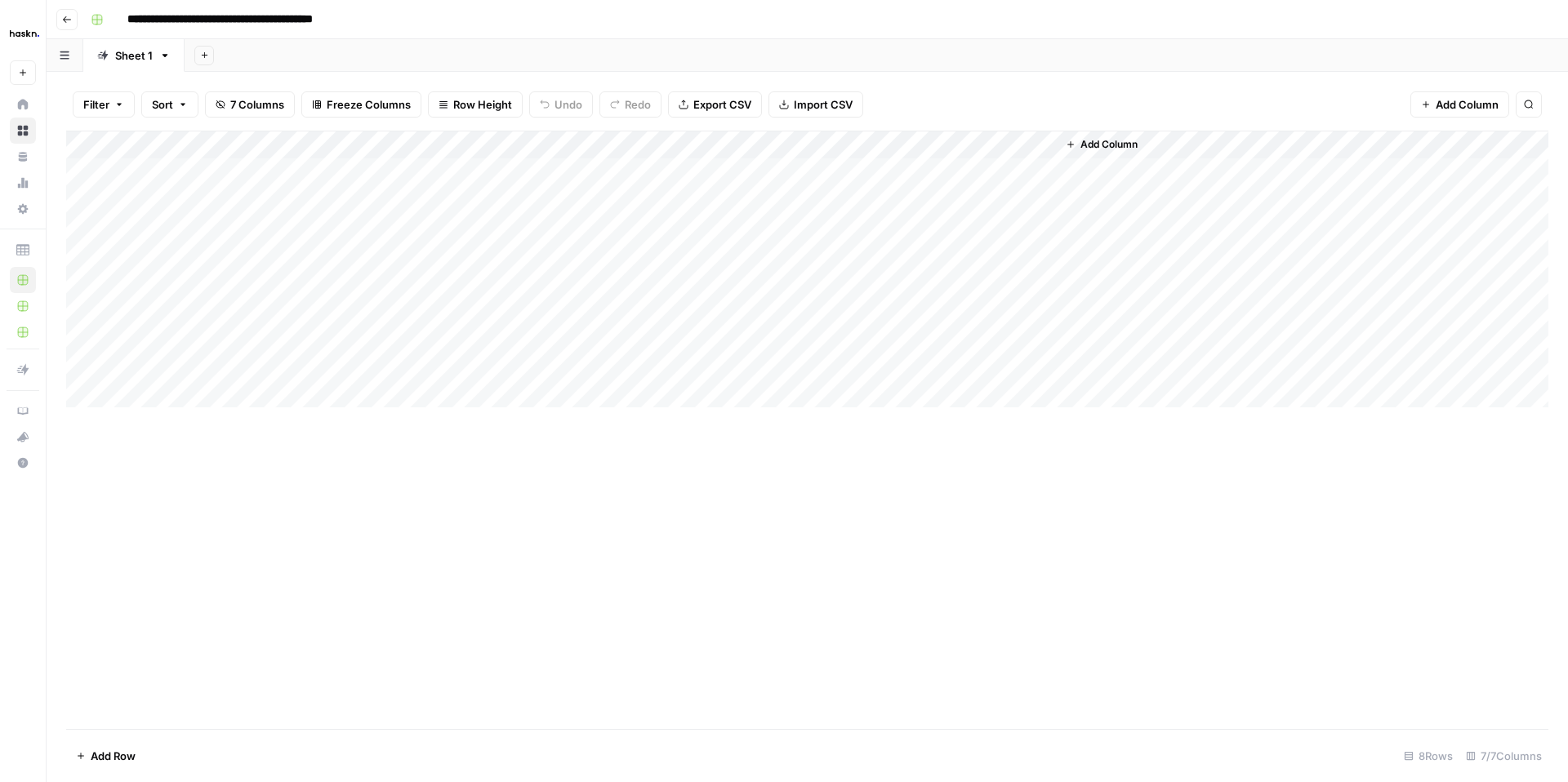 click on "Add Column" at bounding box center [807, 269] 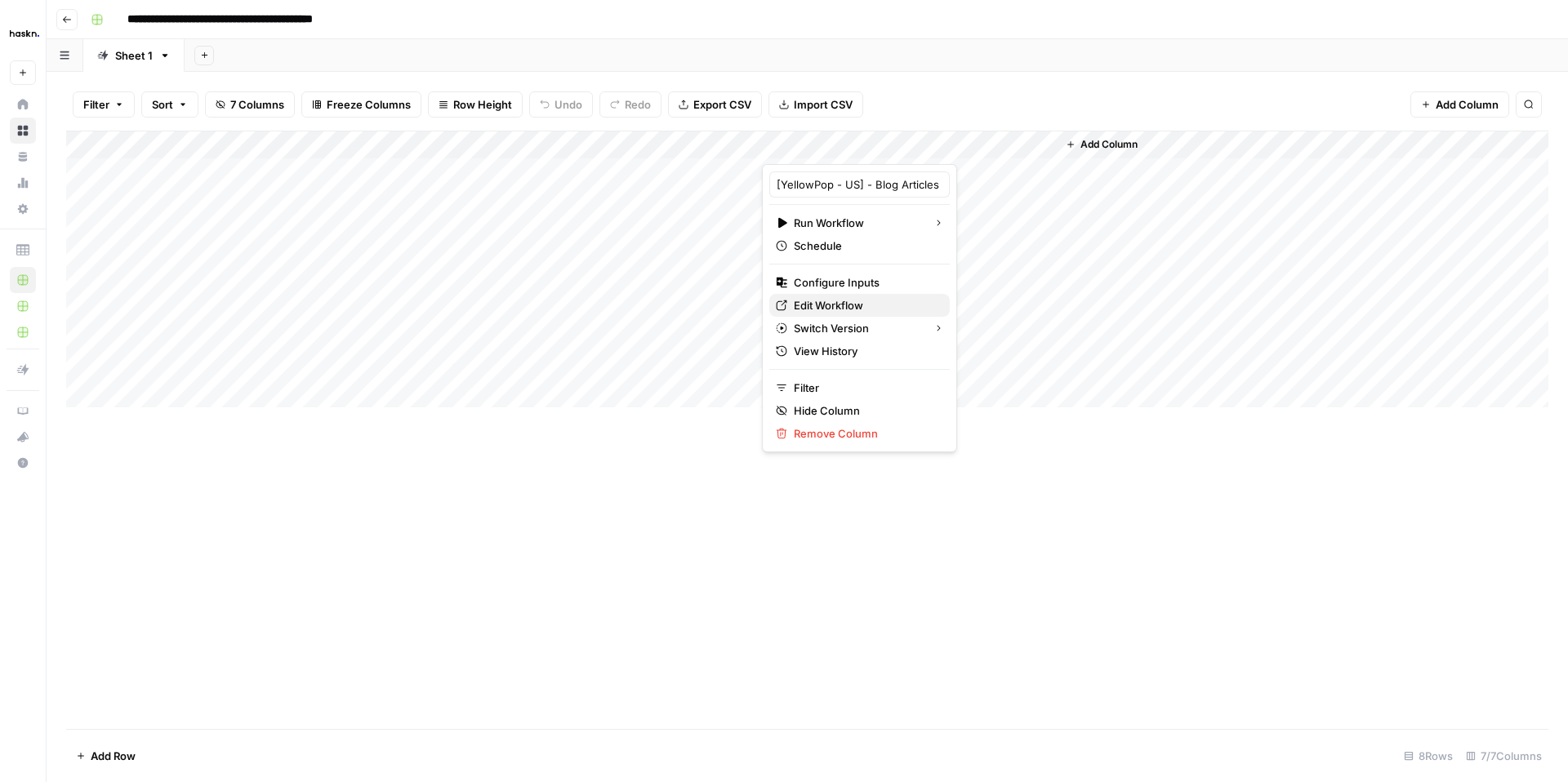 click on "Edit Workflow" at bounding box center (828, 305) 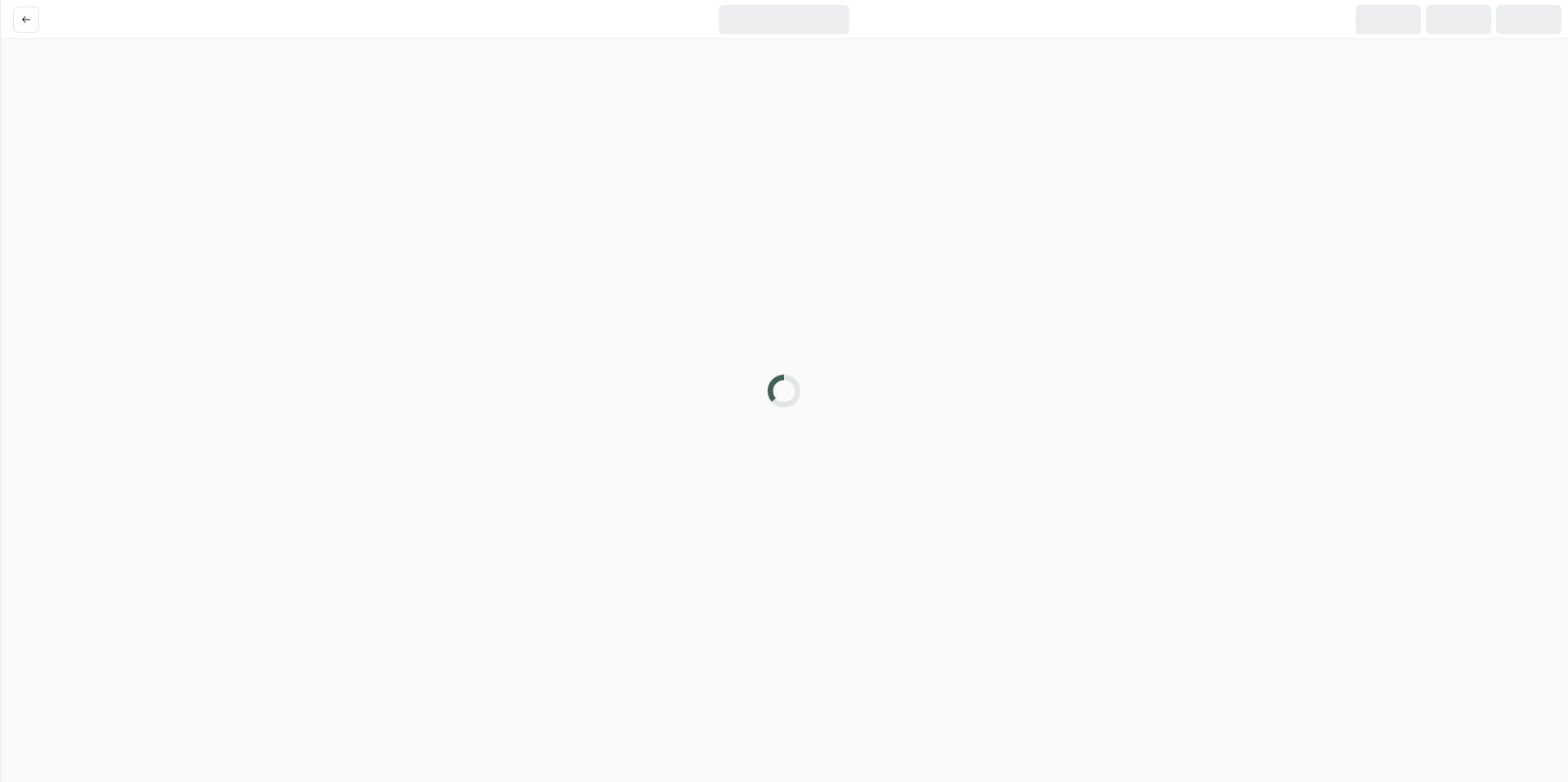 scroll, scrollTop: 0, scrollLeft: 0, axis: both 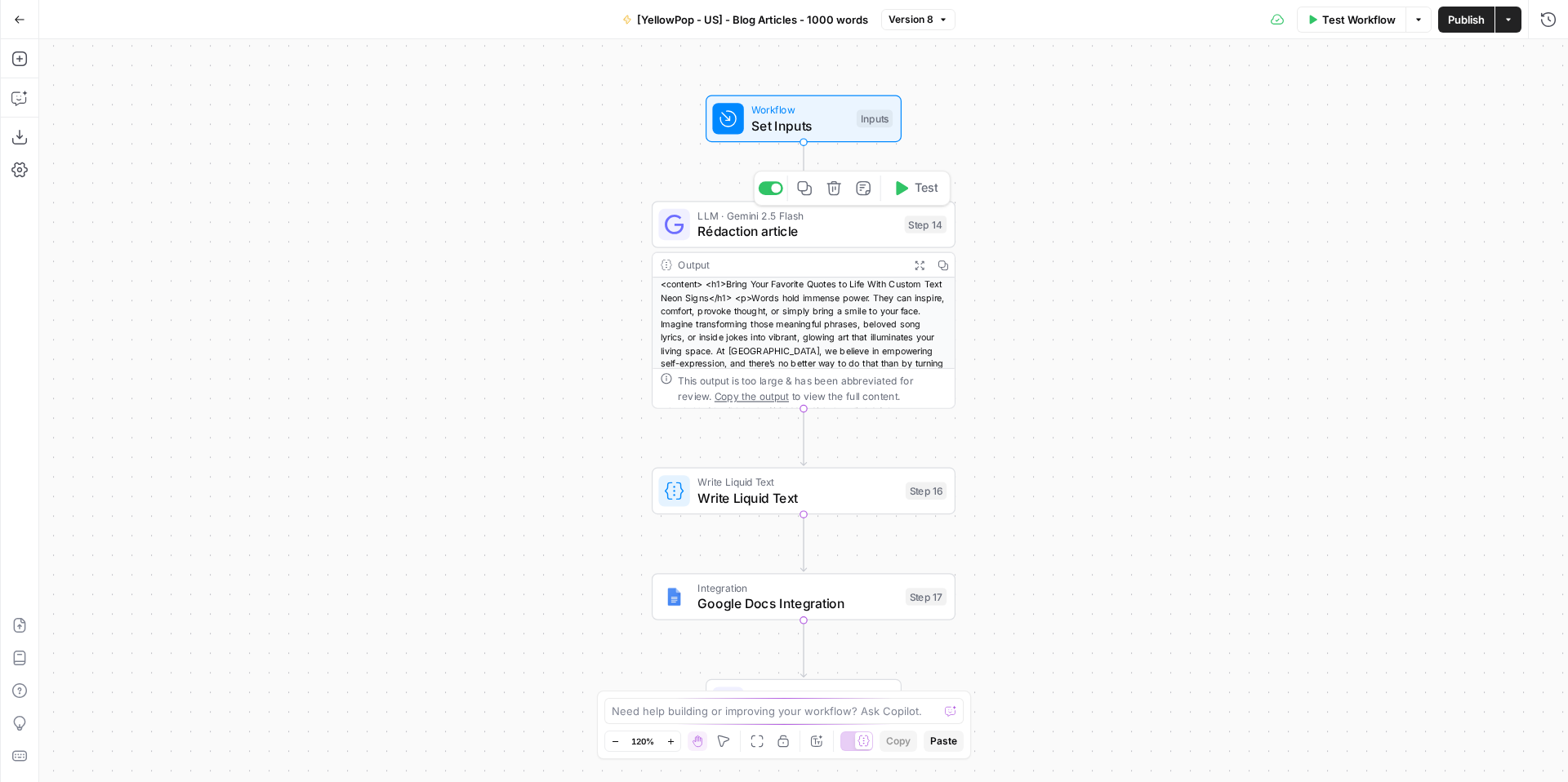 click on "Rédaction article" at bounding box center (797, 231) 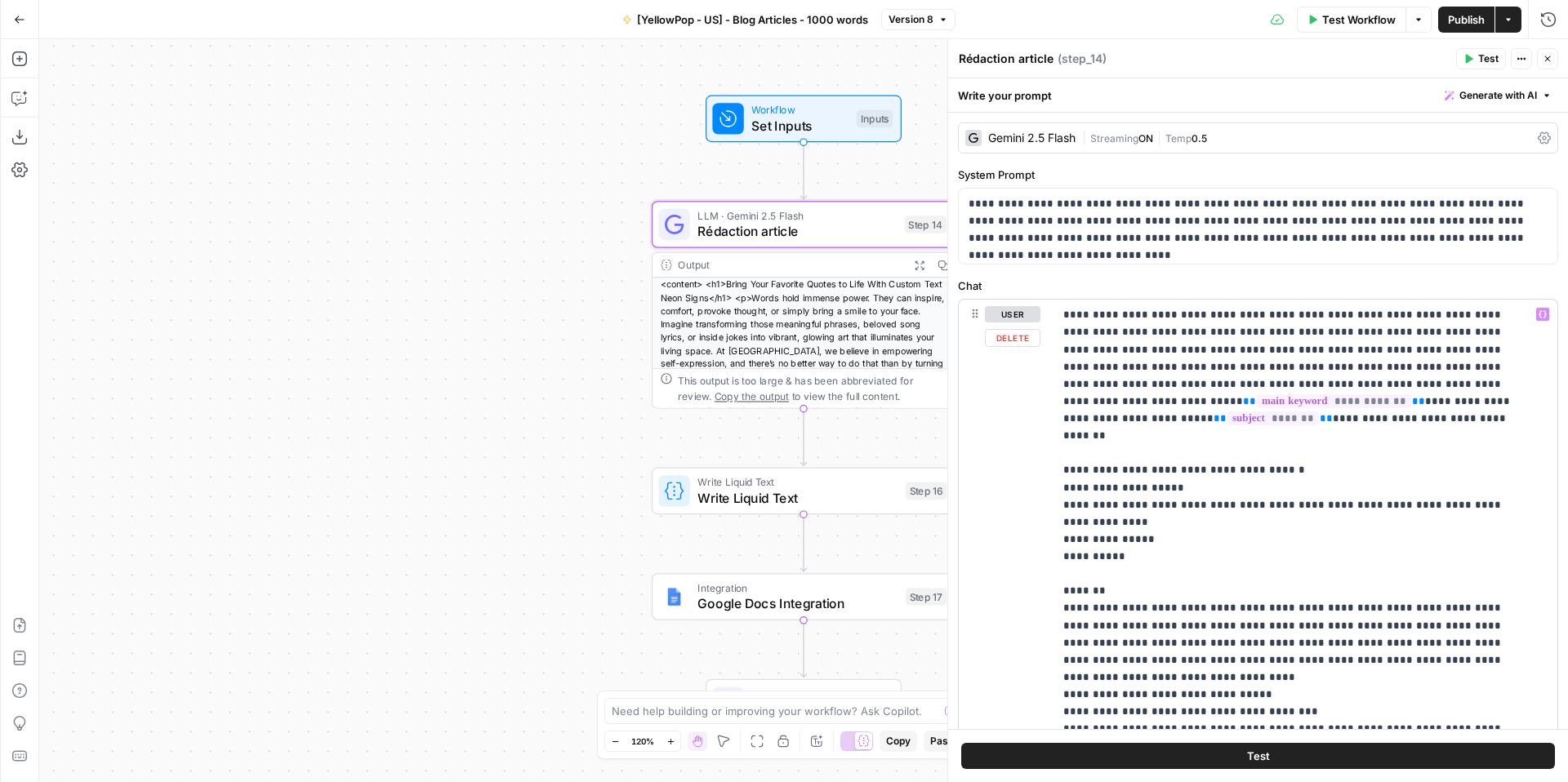 scroll, scrollTop: 104, scrollLeft: 0, axis: vertical 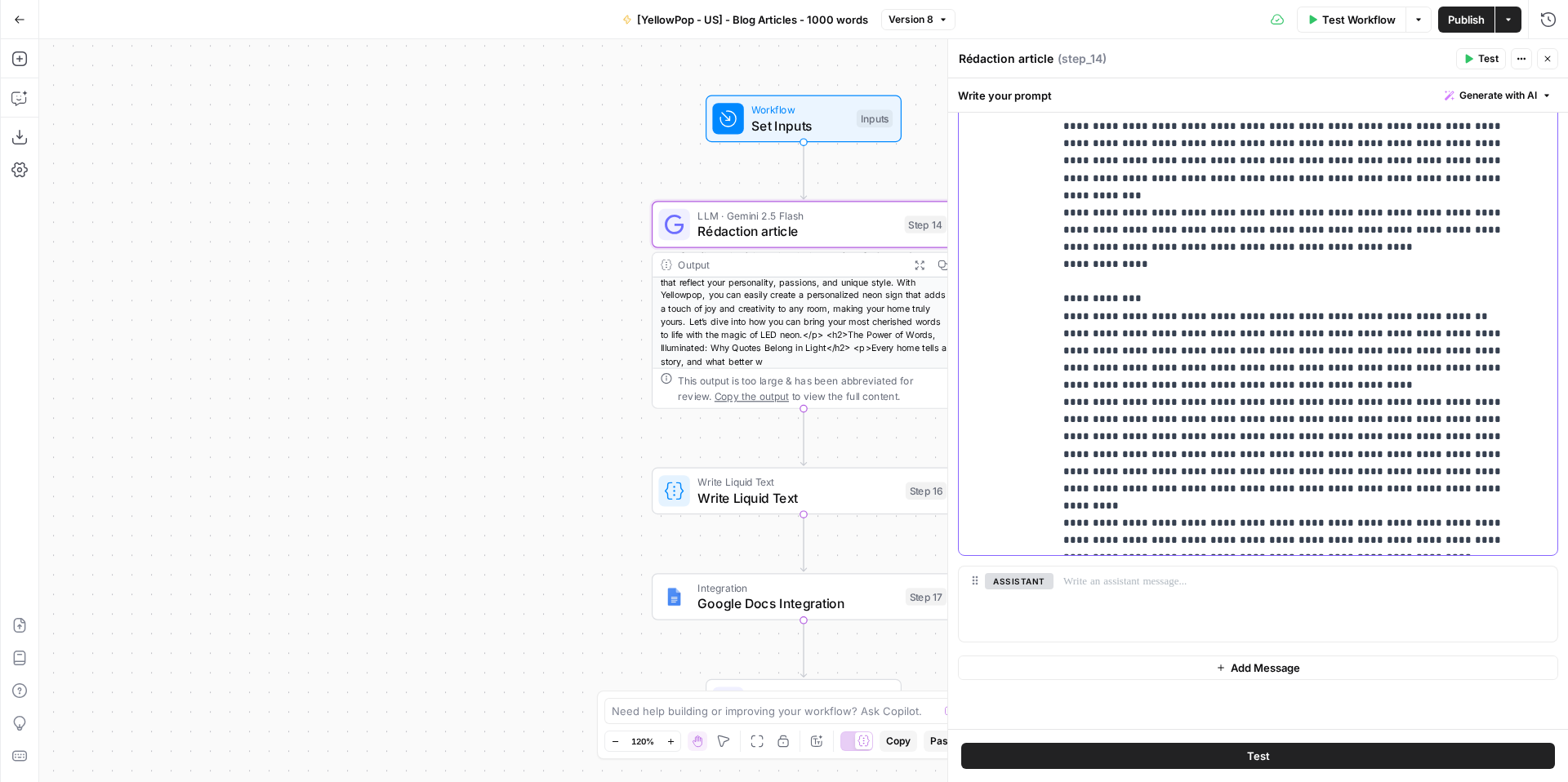 drag, startPoint x: 1220, startPoint y: 489, endPoint x: 1160, endPoint y: 492, distance: 60.07495 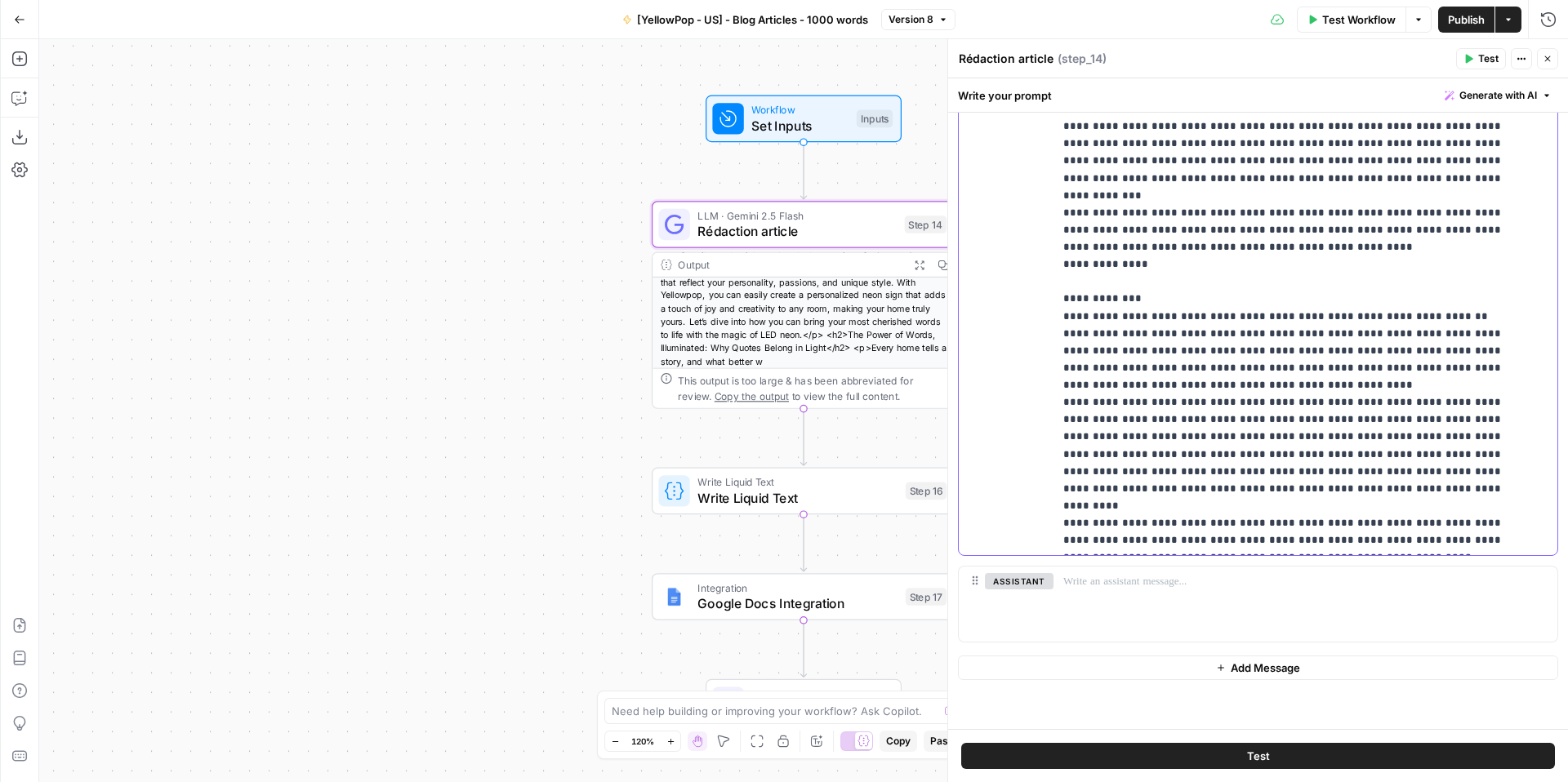 click on "**********" at bounding box center (1293, -6211) 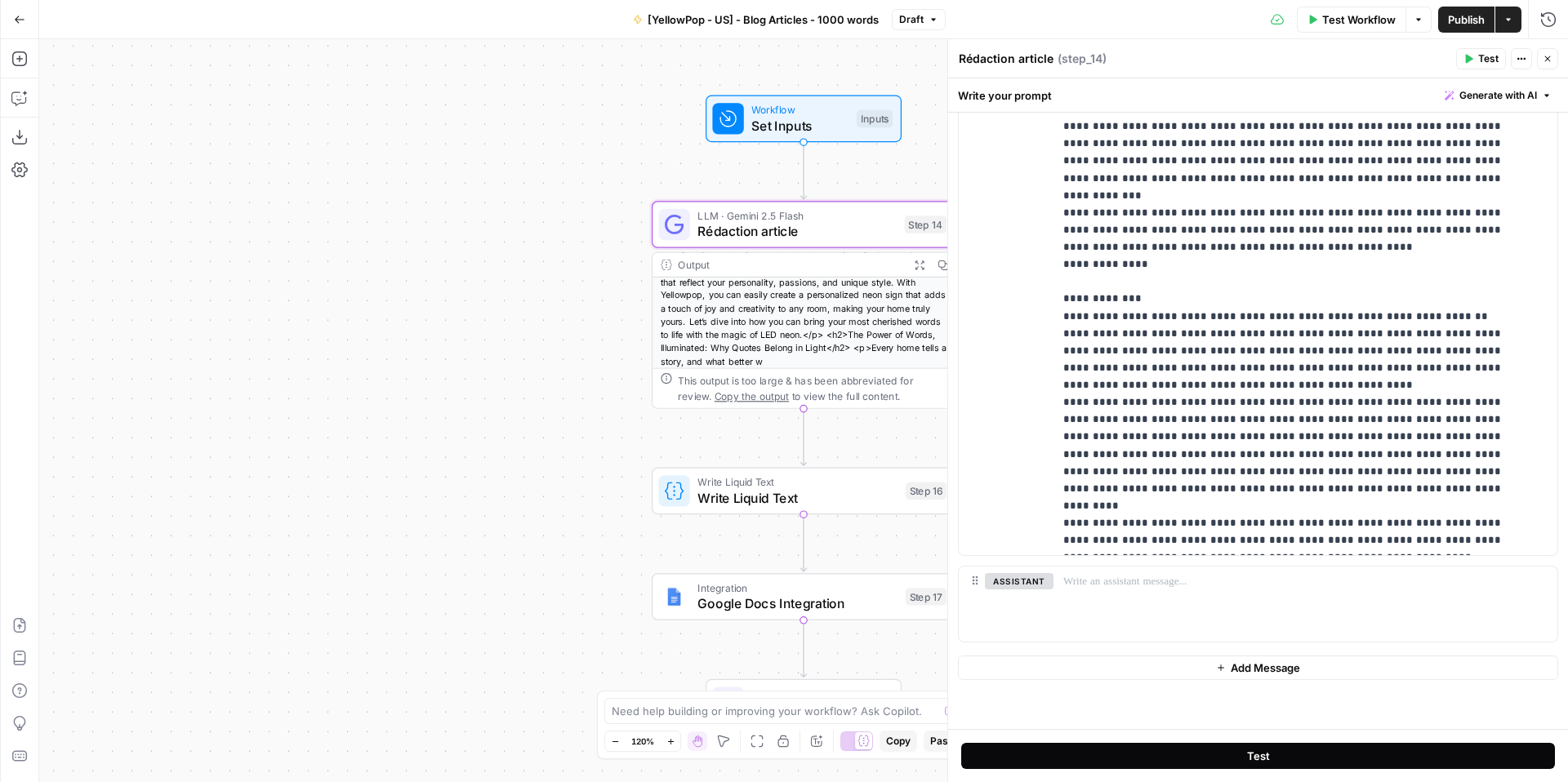 click on "Test" at bounding box center (1258, 756) 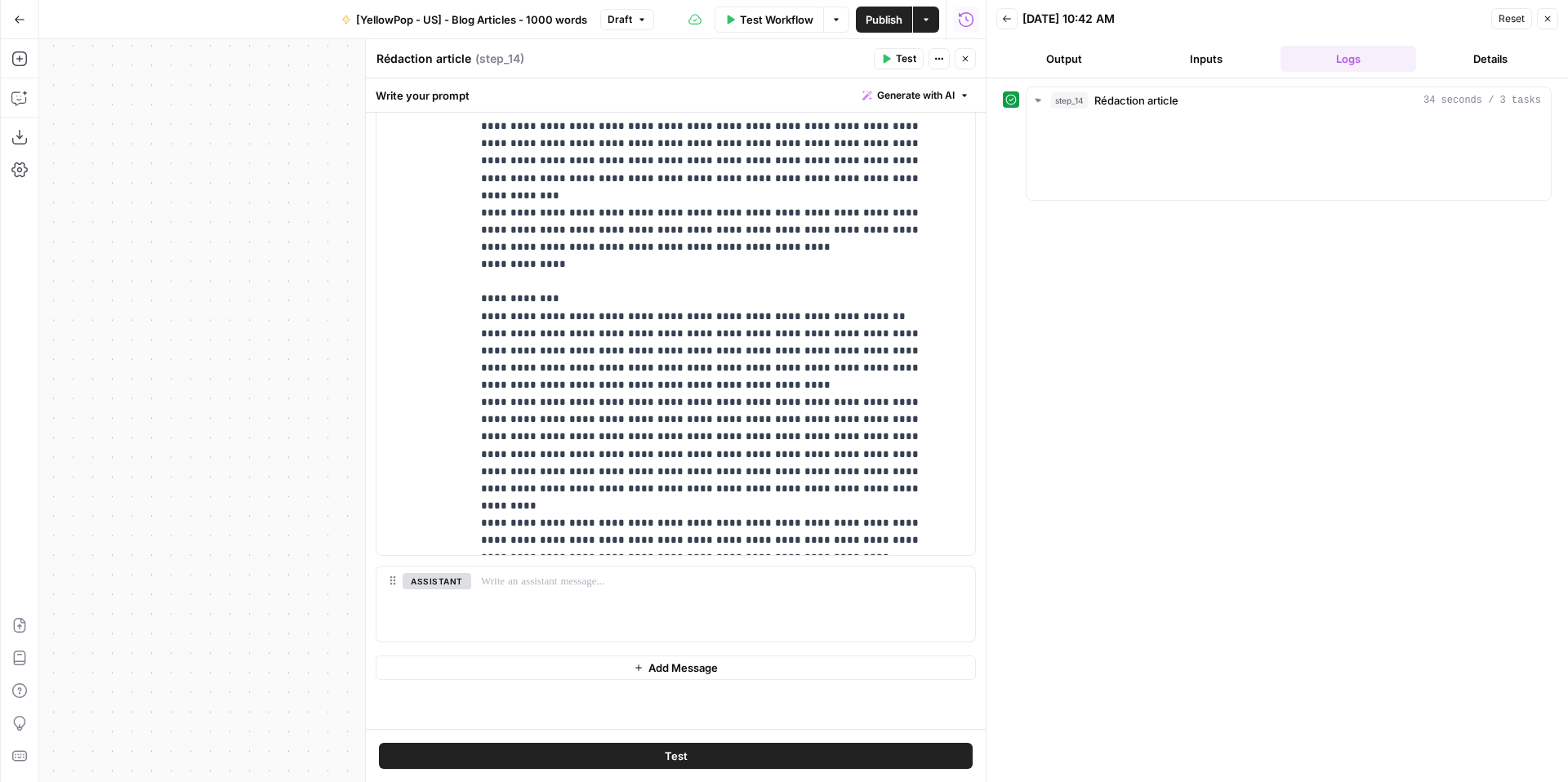 scroll, scrollTop: 0, scrollLeft: 0, axis: both 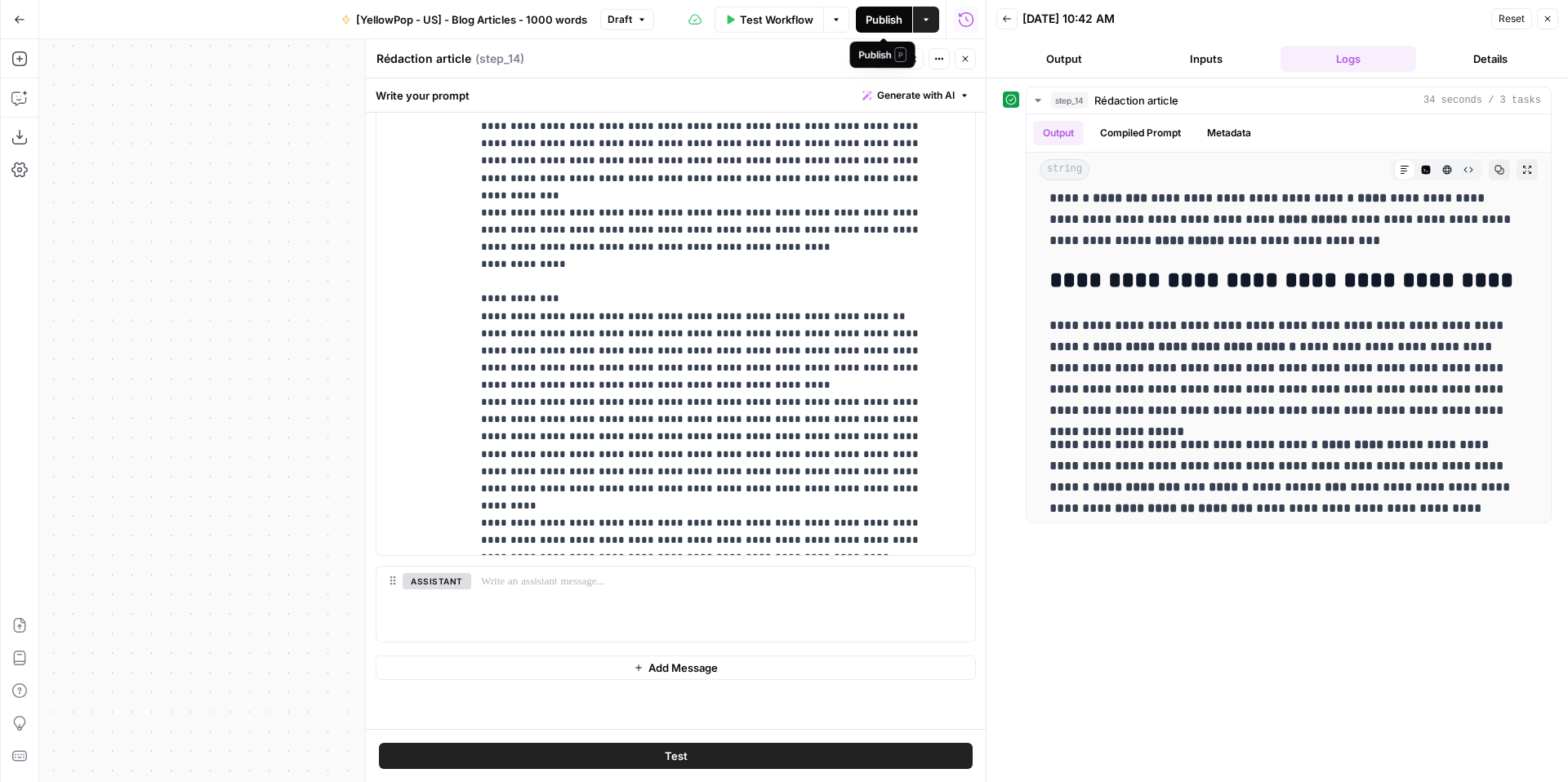 click on "Publish" at bounding box center (884, 20) 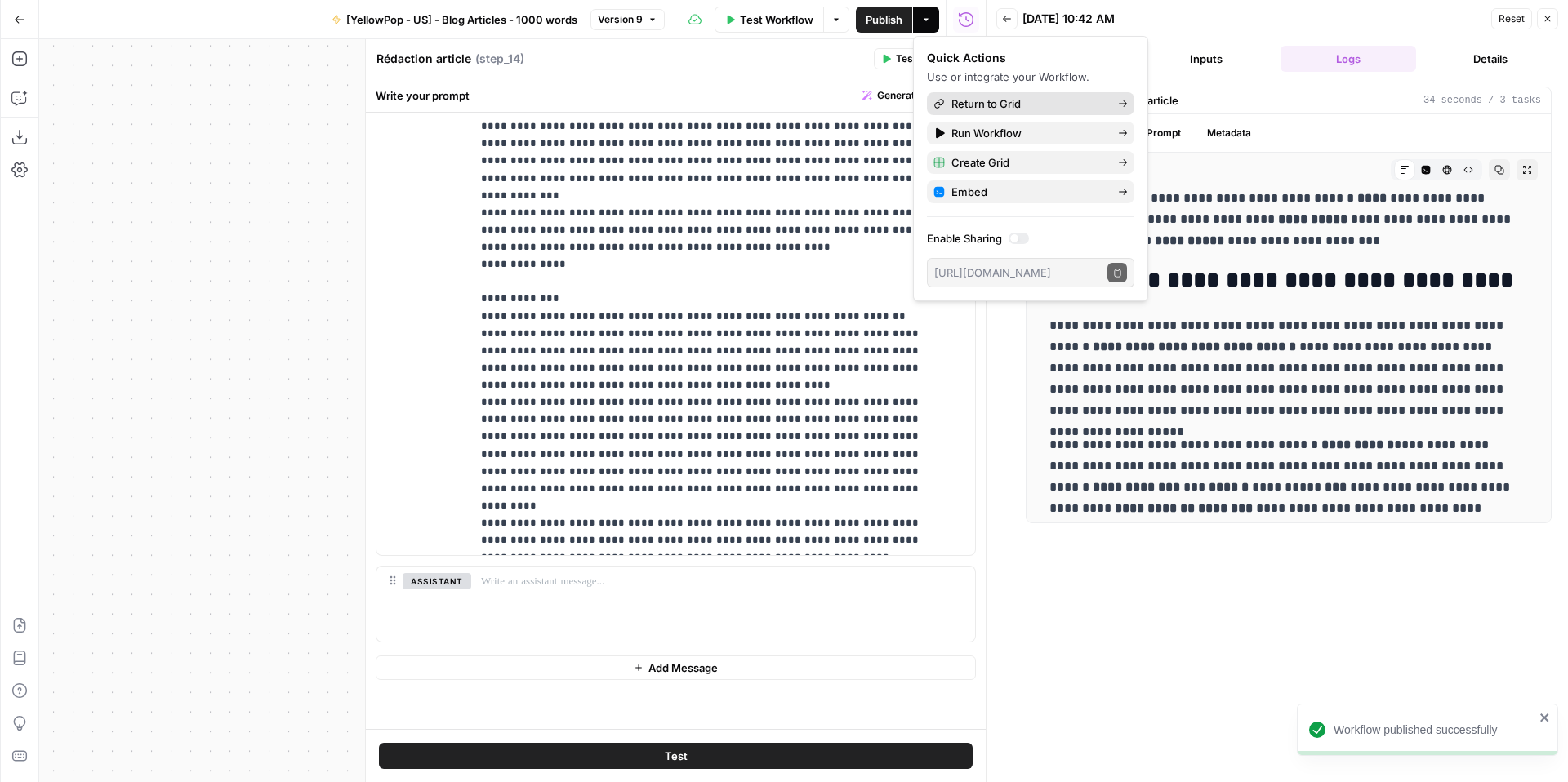 click on "Return to Grid" at bounding box center (986, 104) 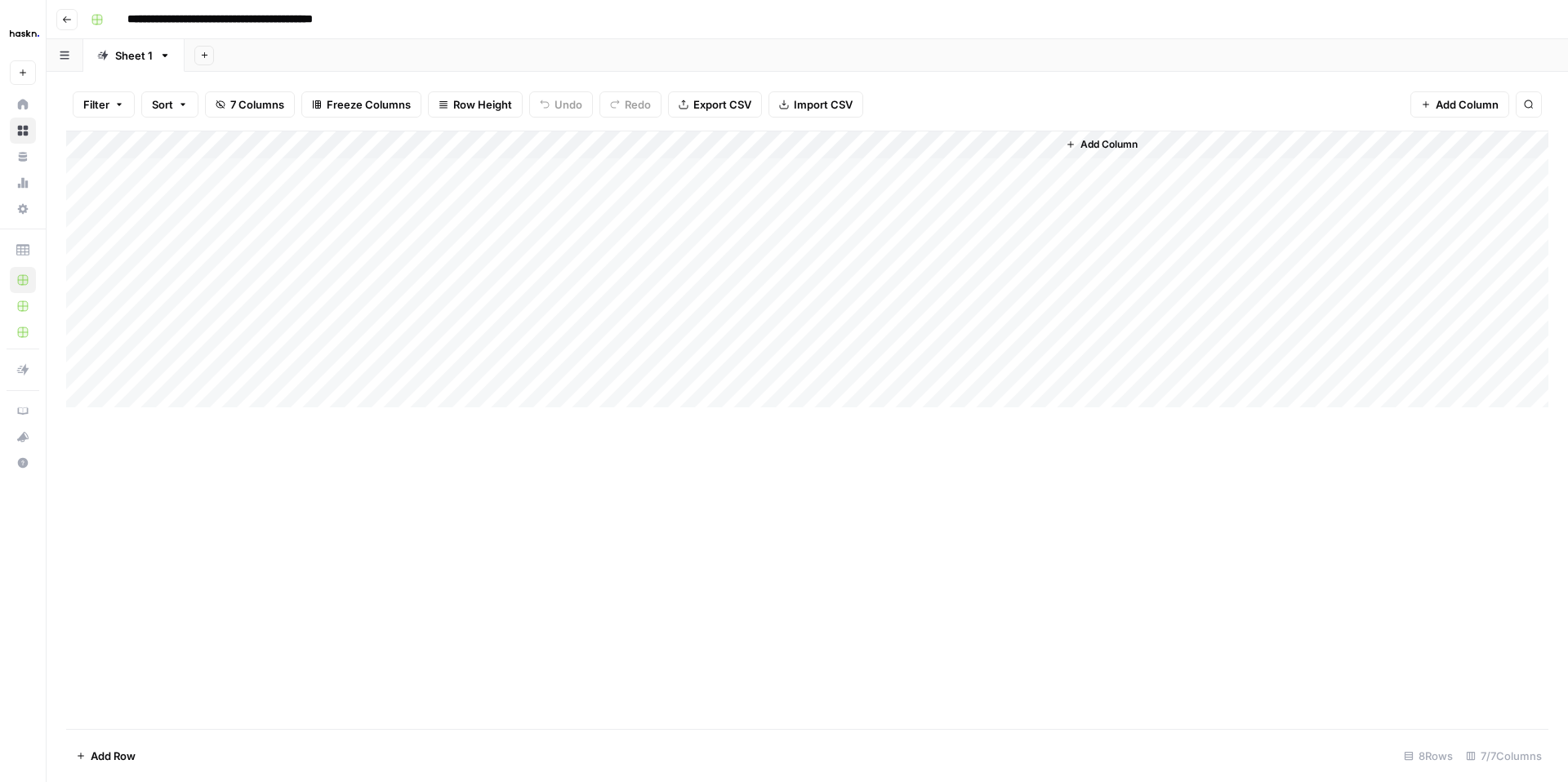 click on "Add Column" at bounding box center [807, 269] 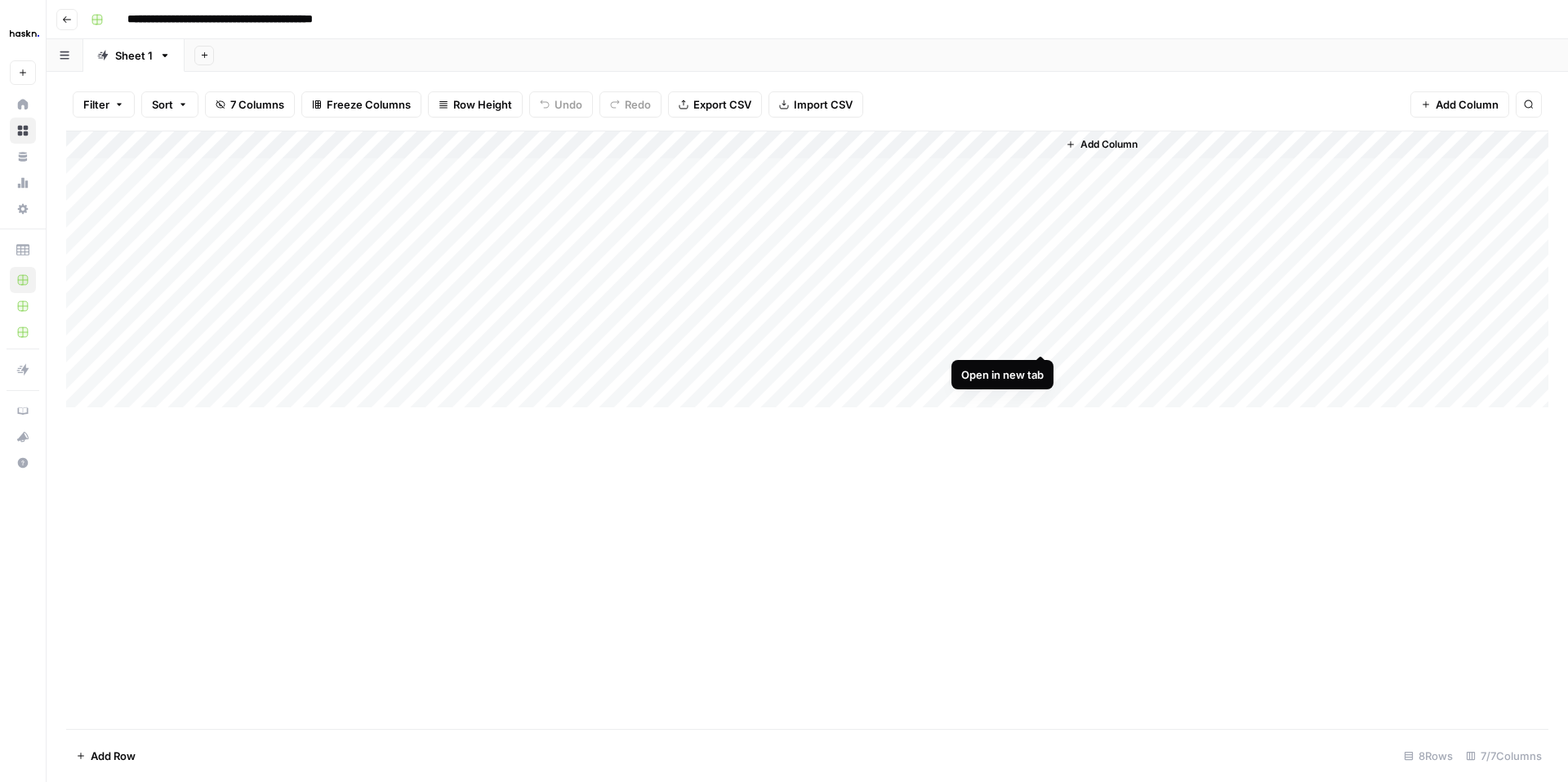 click on "Add Column" at bounding box center (807, 269) 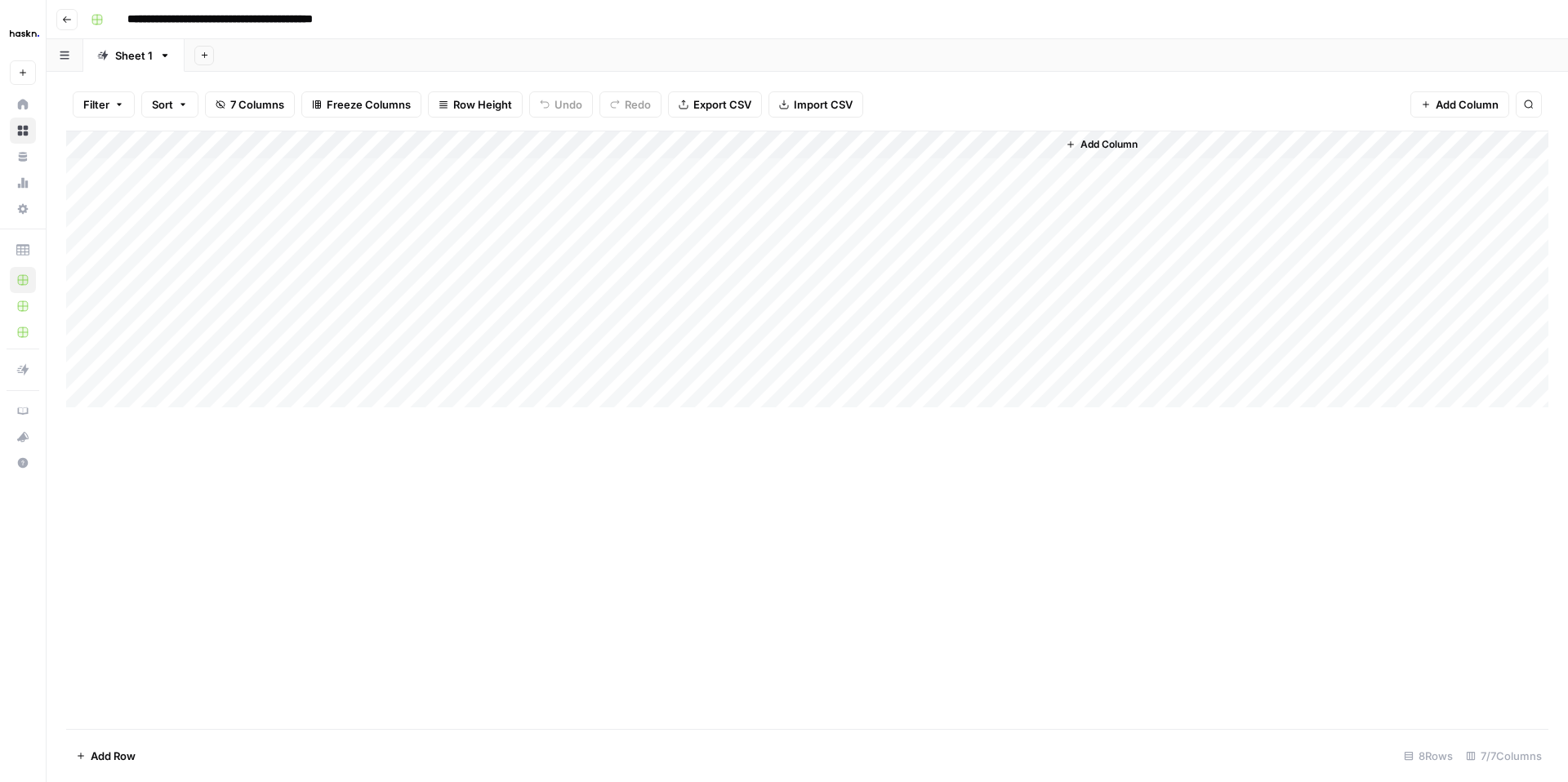 click on "Add Column" at bounding box center (807, 269) 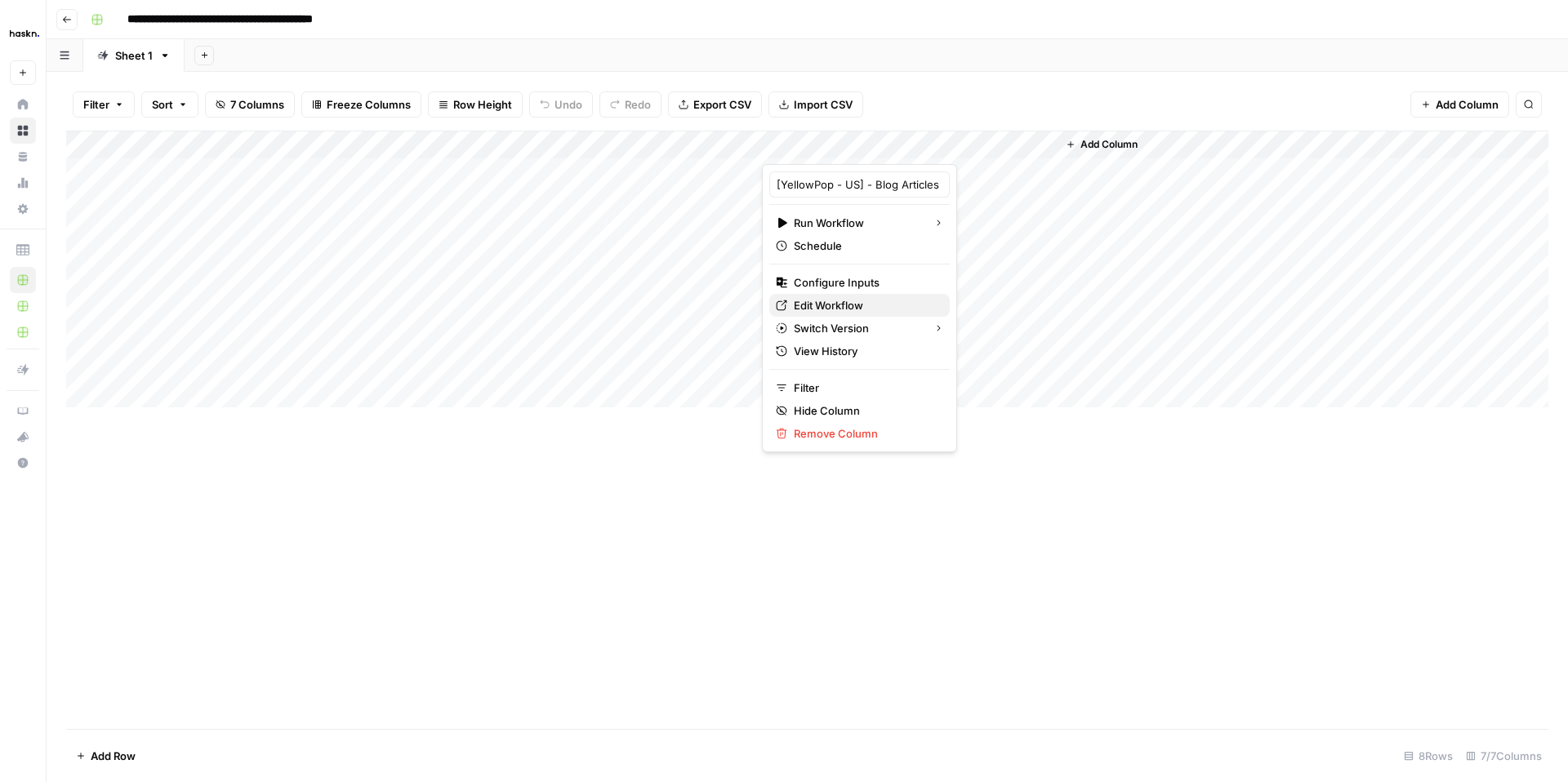 click on "Edit Workflow" at bounding box center (828, 305) 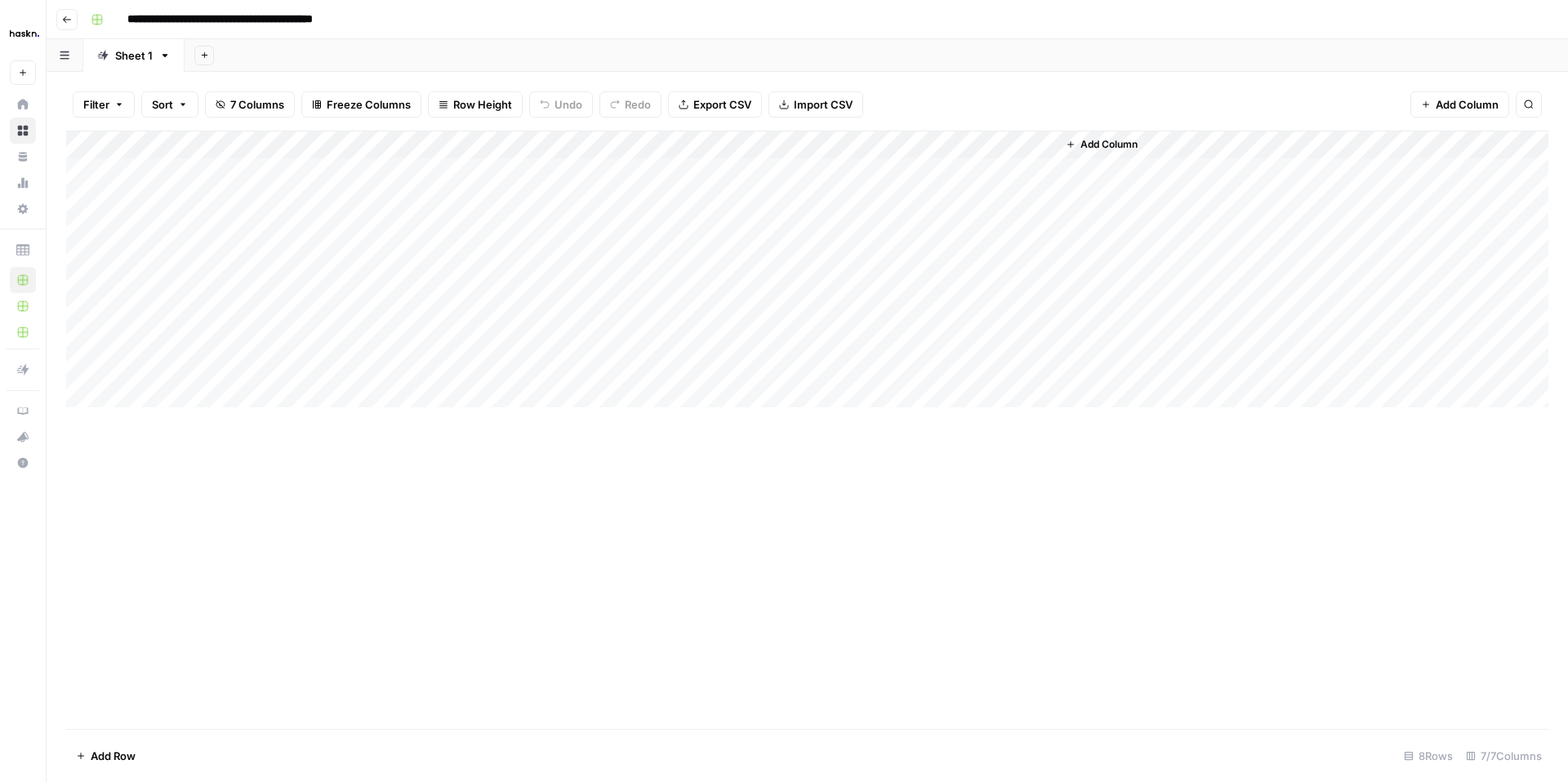 click on "Add Column" at bounding box center (807, 269) 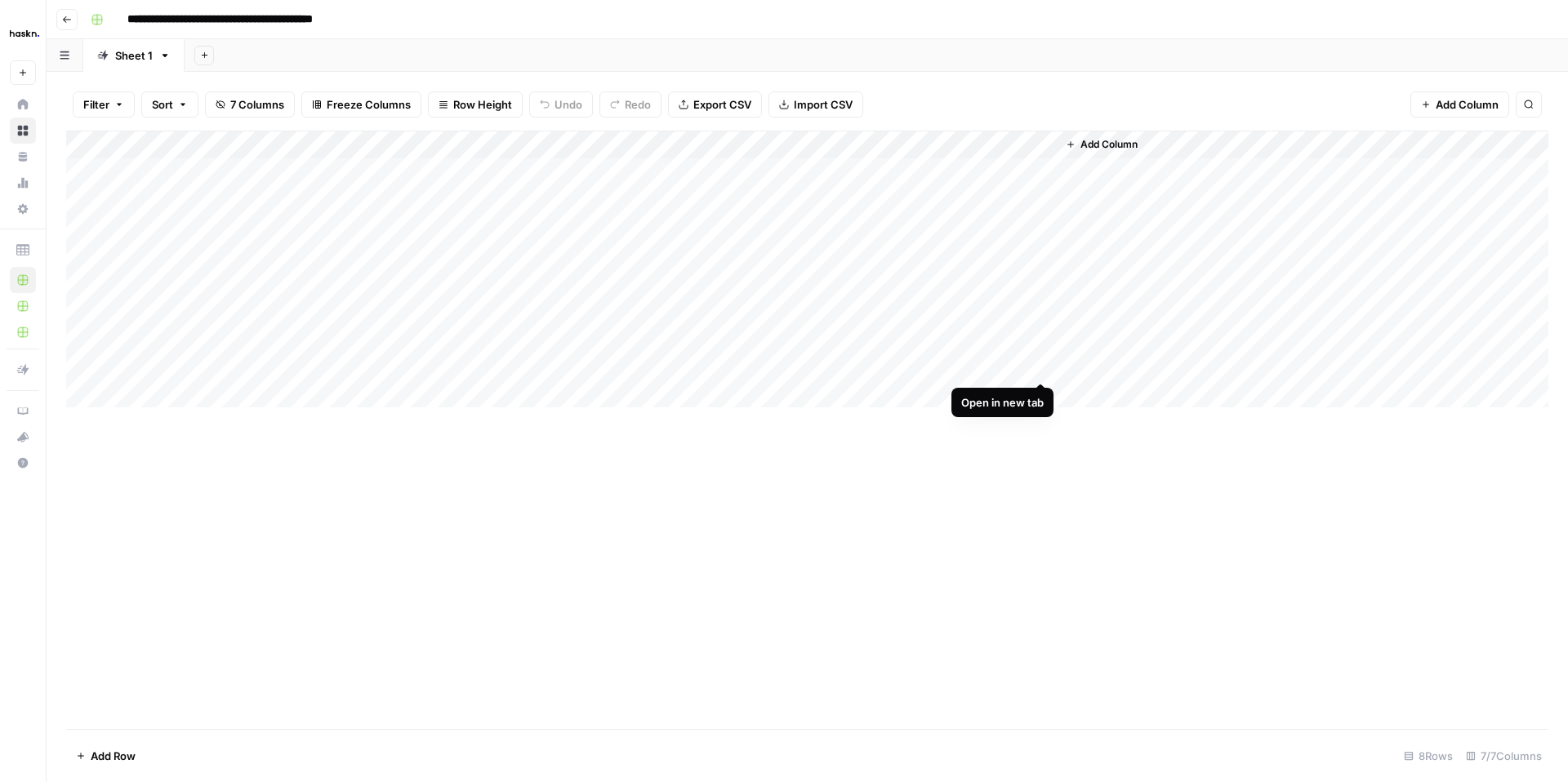click on "Add Column" at bounding box center (807, 269) 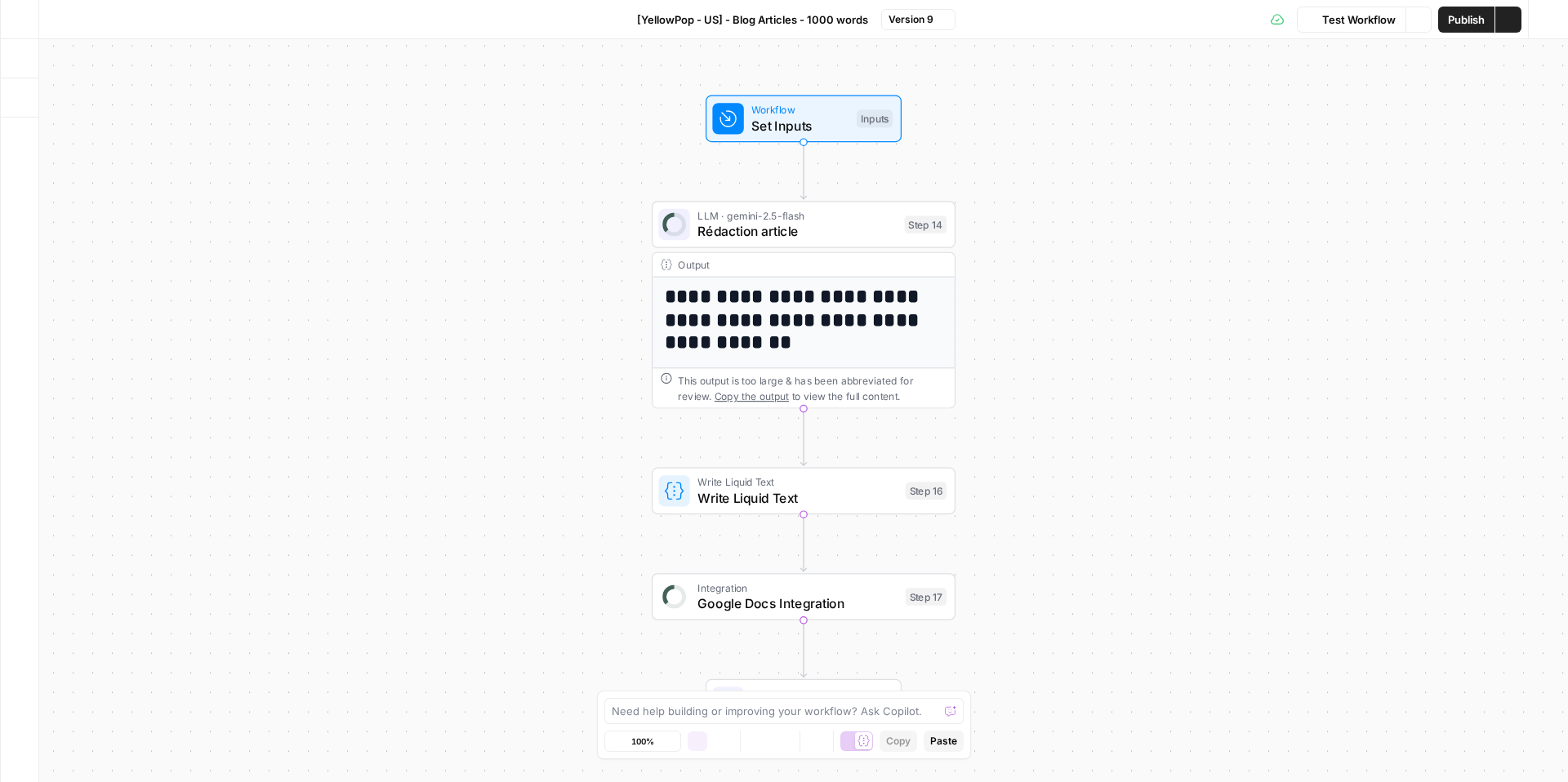 scroll, scrollTop: 0, scrollLeft: 0, axis: both 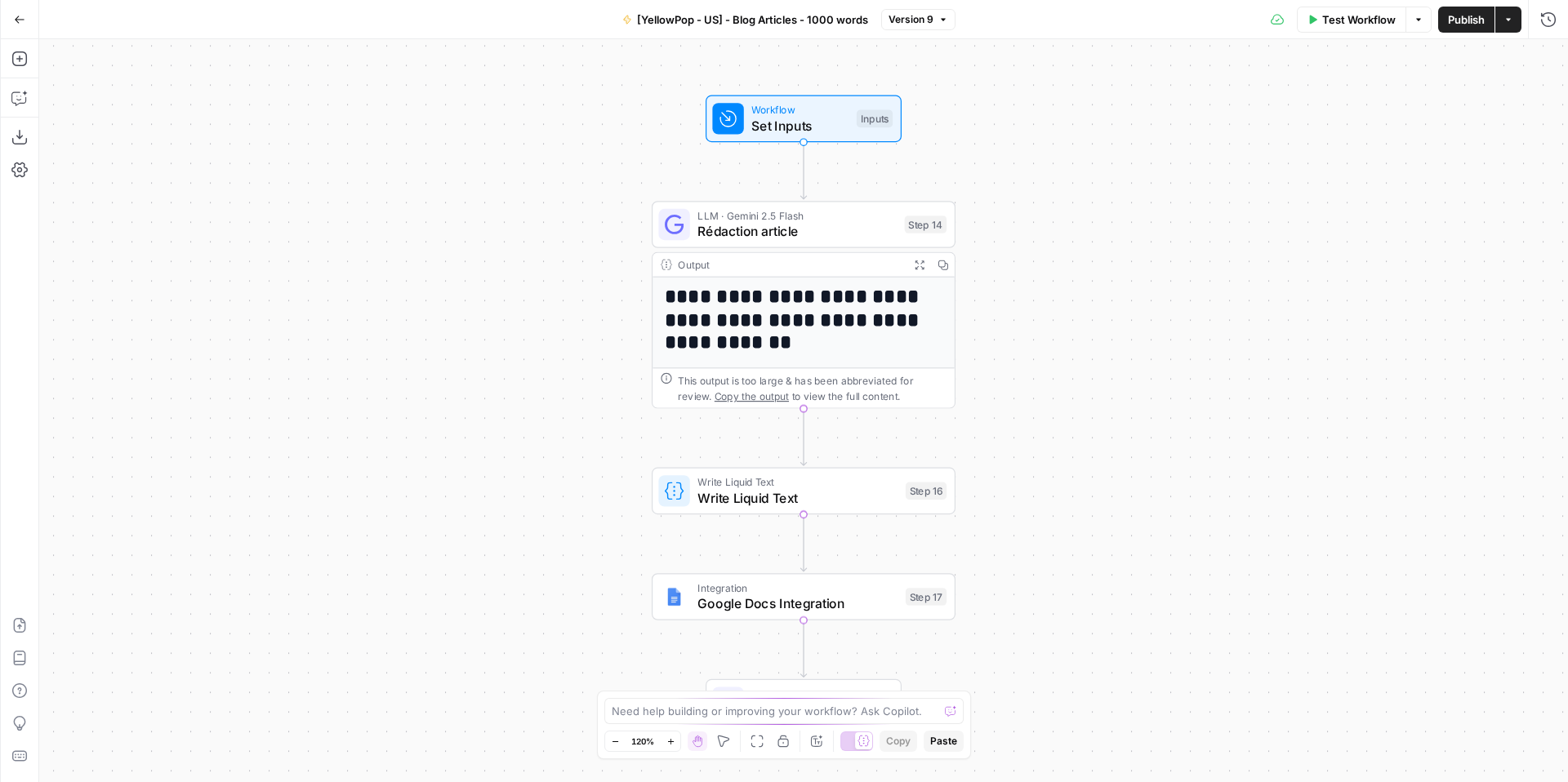 click on "Rédaction article" at bounding box center (797, 231) 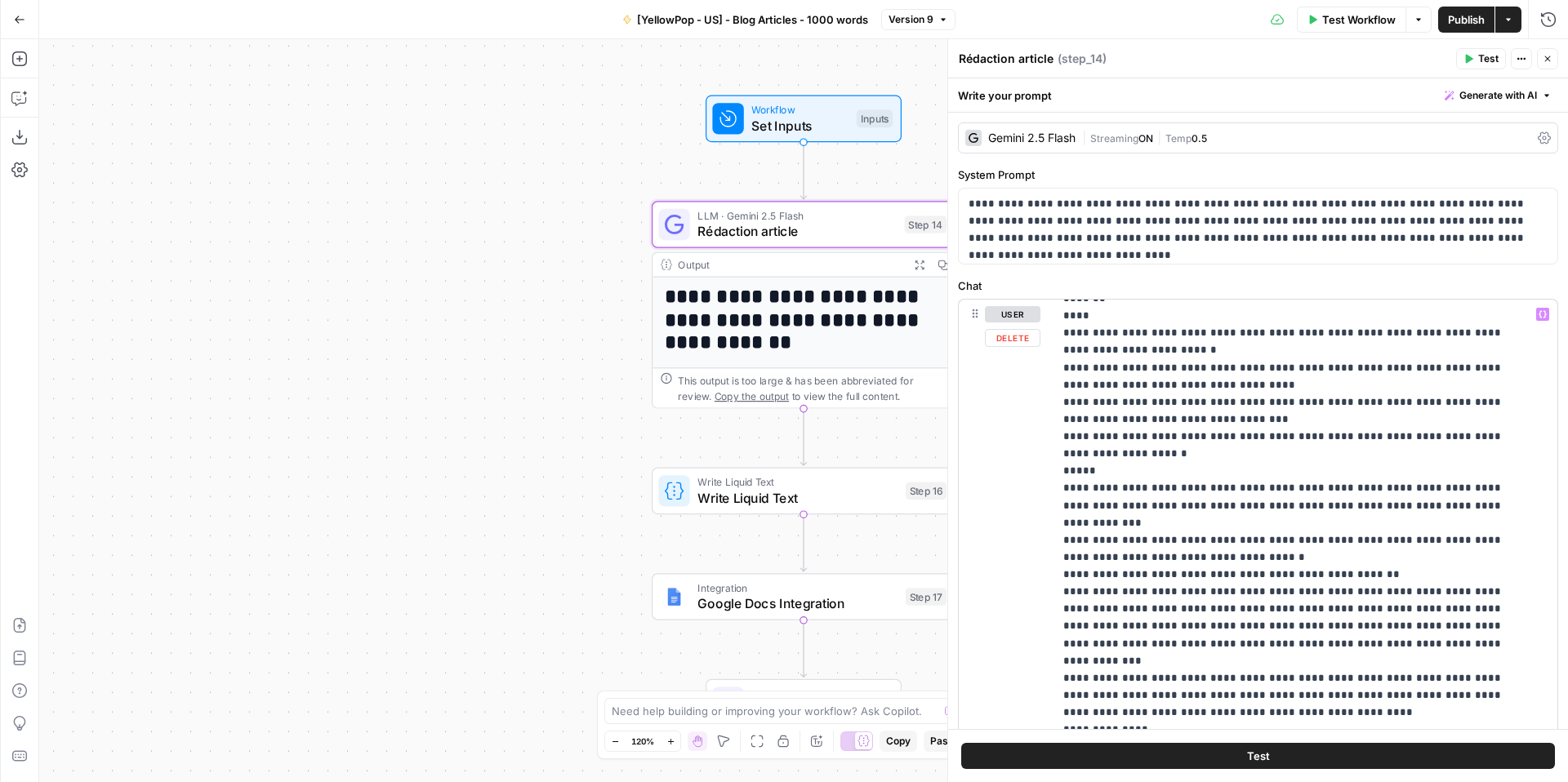 scroll, scrollTop: 12867, scrollLeft: 0, axis: vertical 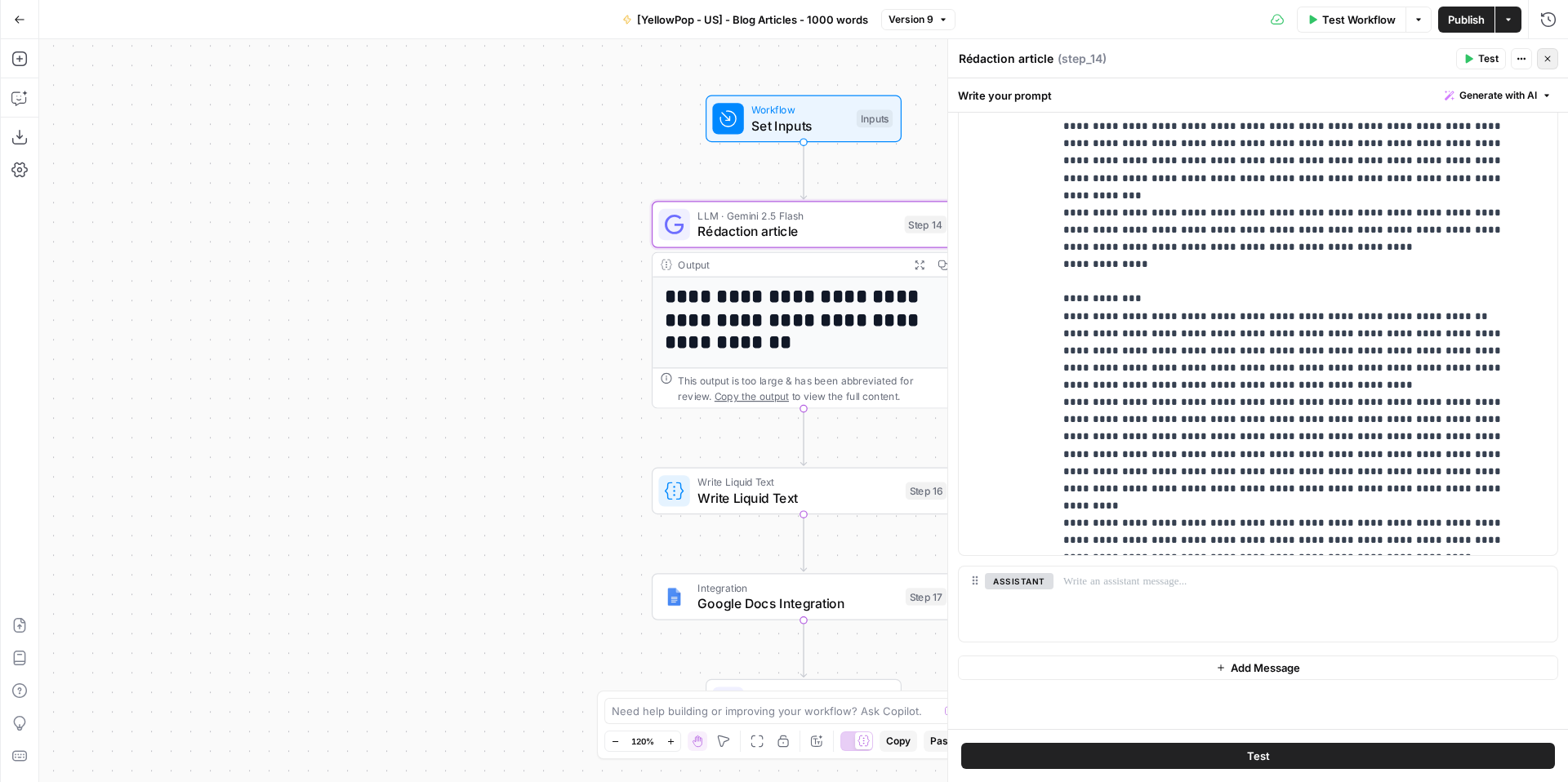click 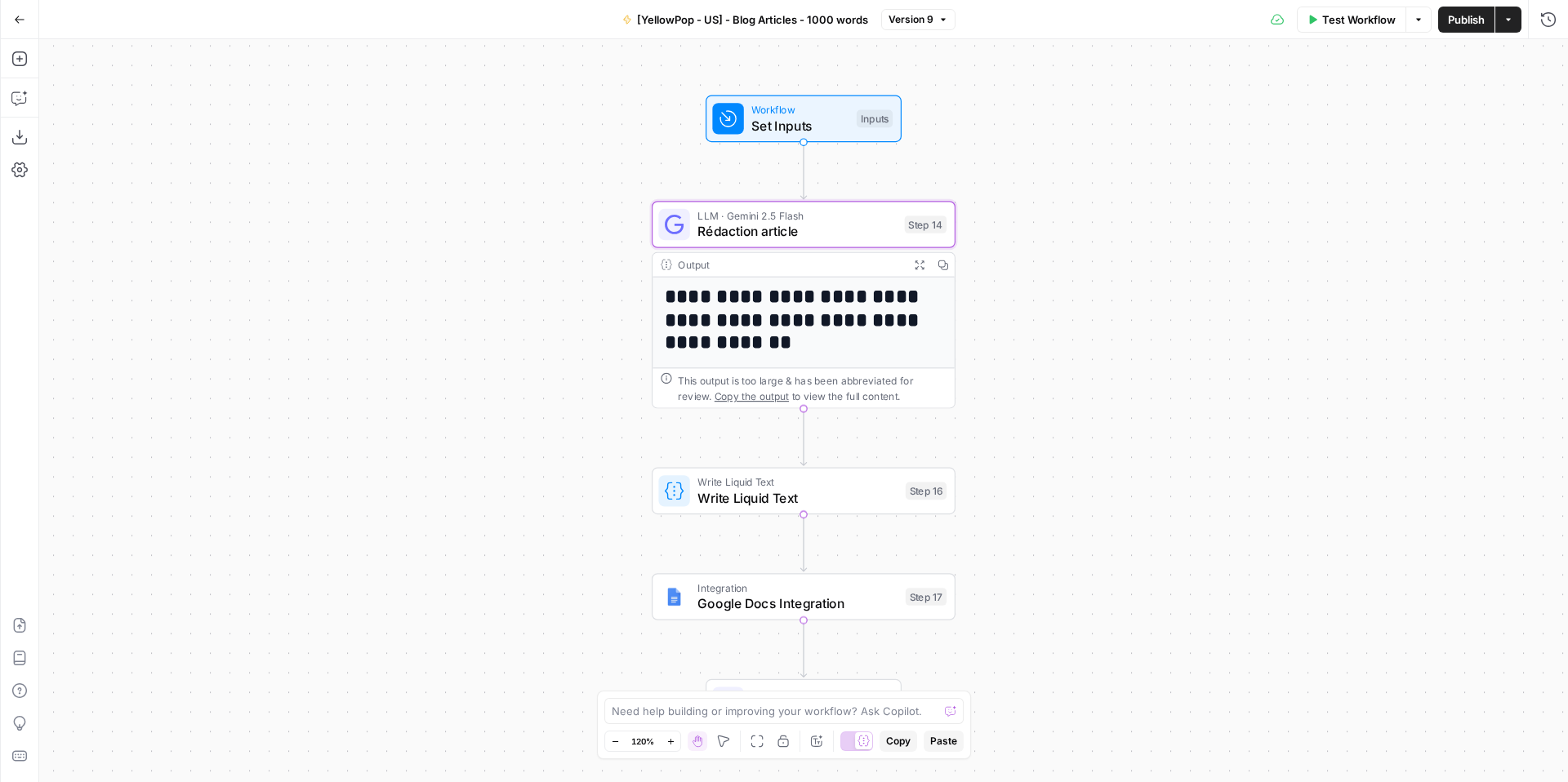 click on "LLM · Gemini 2.5 Flash" at bounding box center [797, 215] 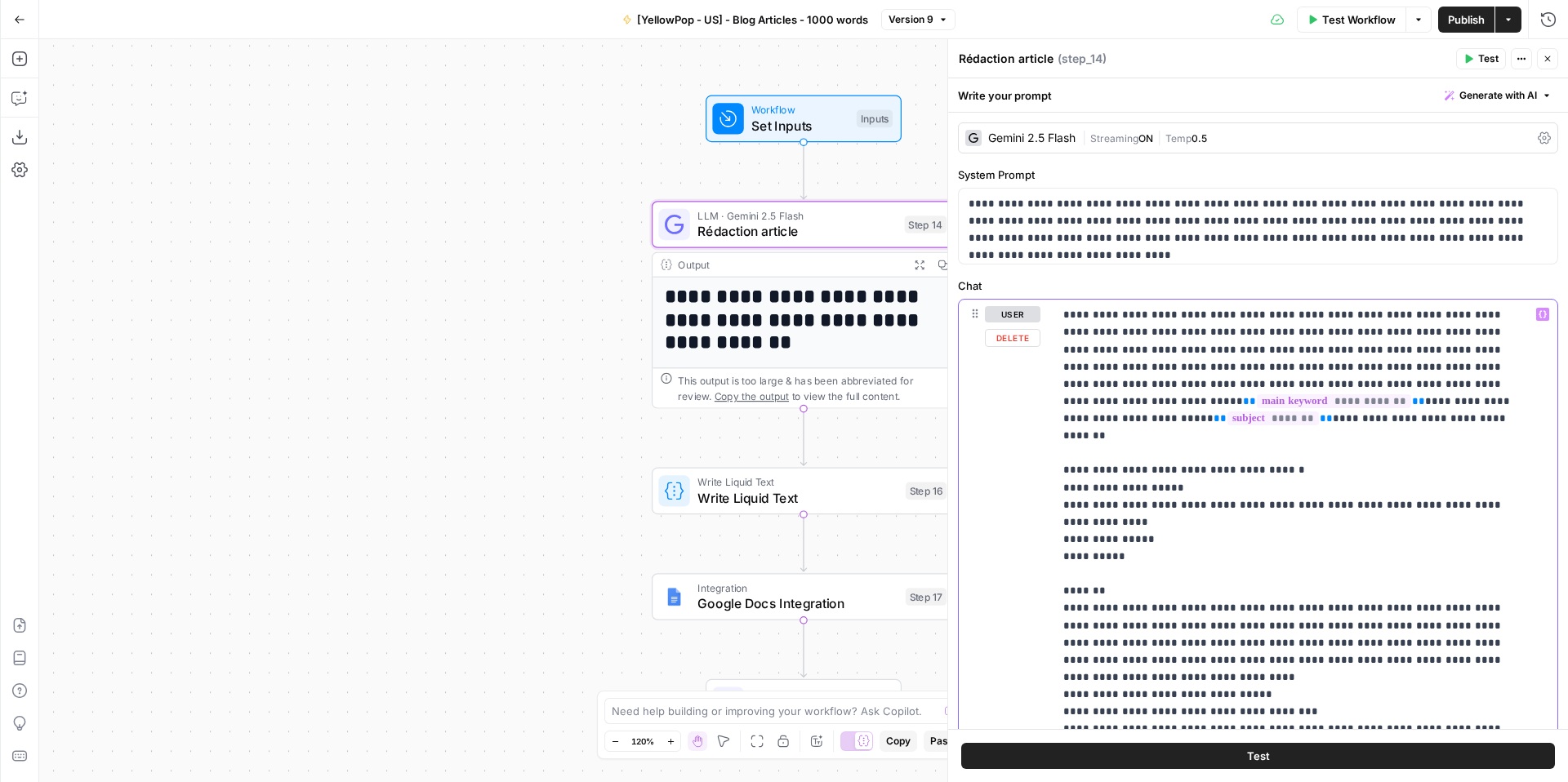 click on "**********" at bounding box center (1293, 7066) 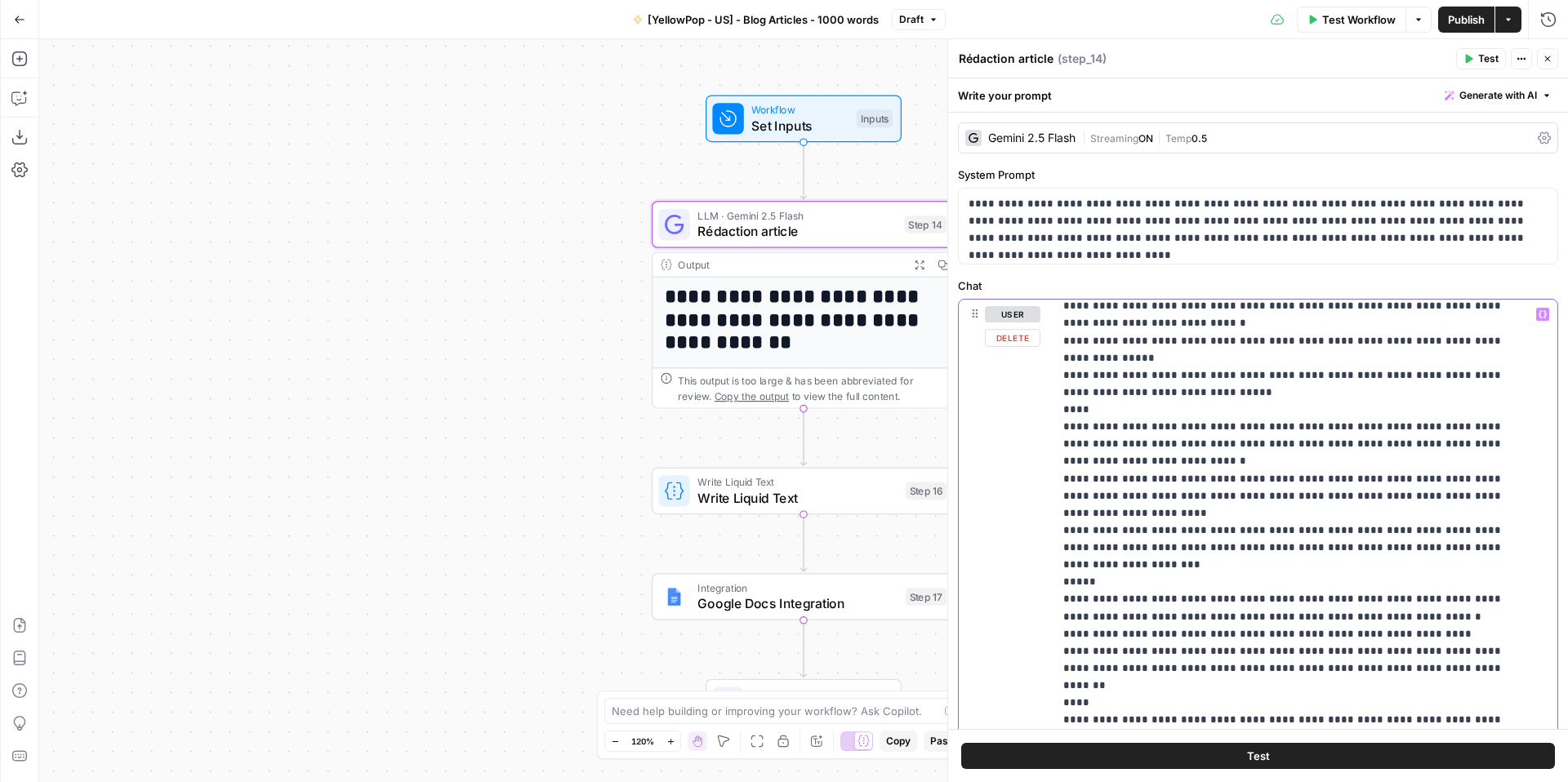 scroll, scrollTop: 12867, scrollLeft: 0, axis: vertical 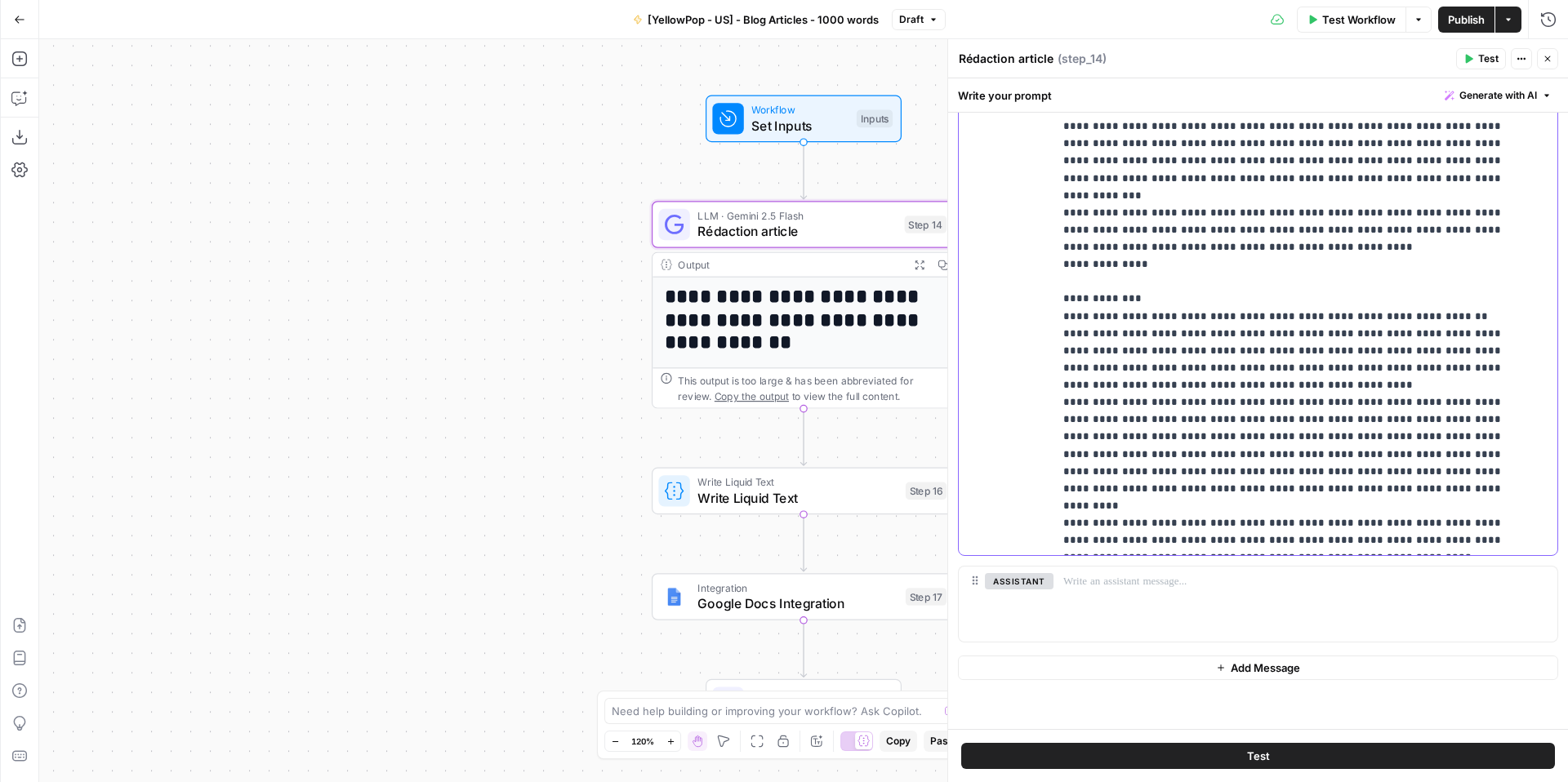 click on "**********" at bounding box center [1293, -6211] 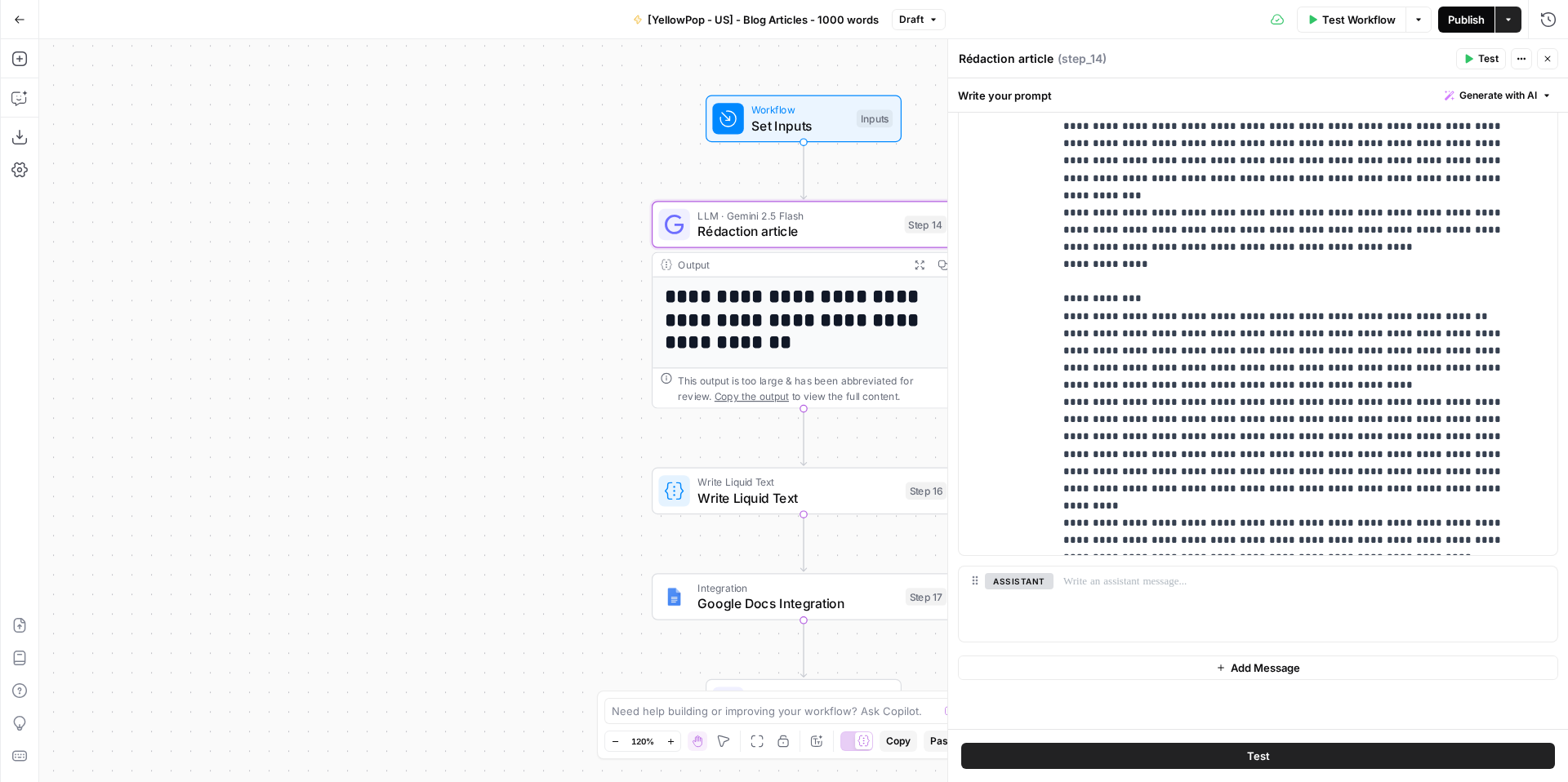 click on "Publish" at bounding box center [1466, 20] 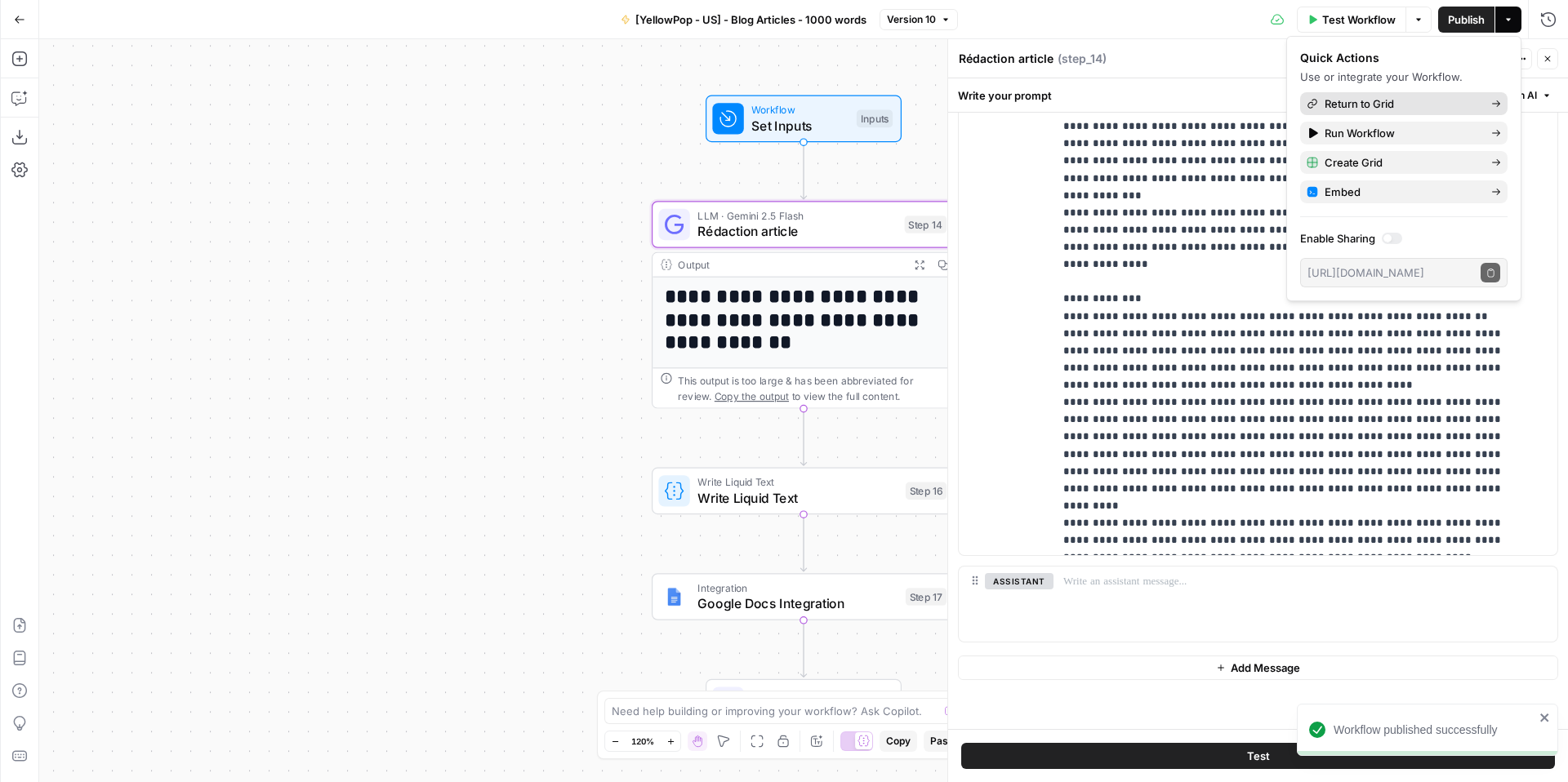 click on "Return to Grid" at bounding box center [1359, 104] 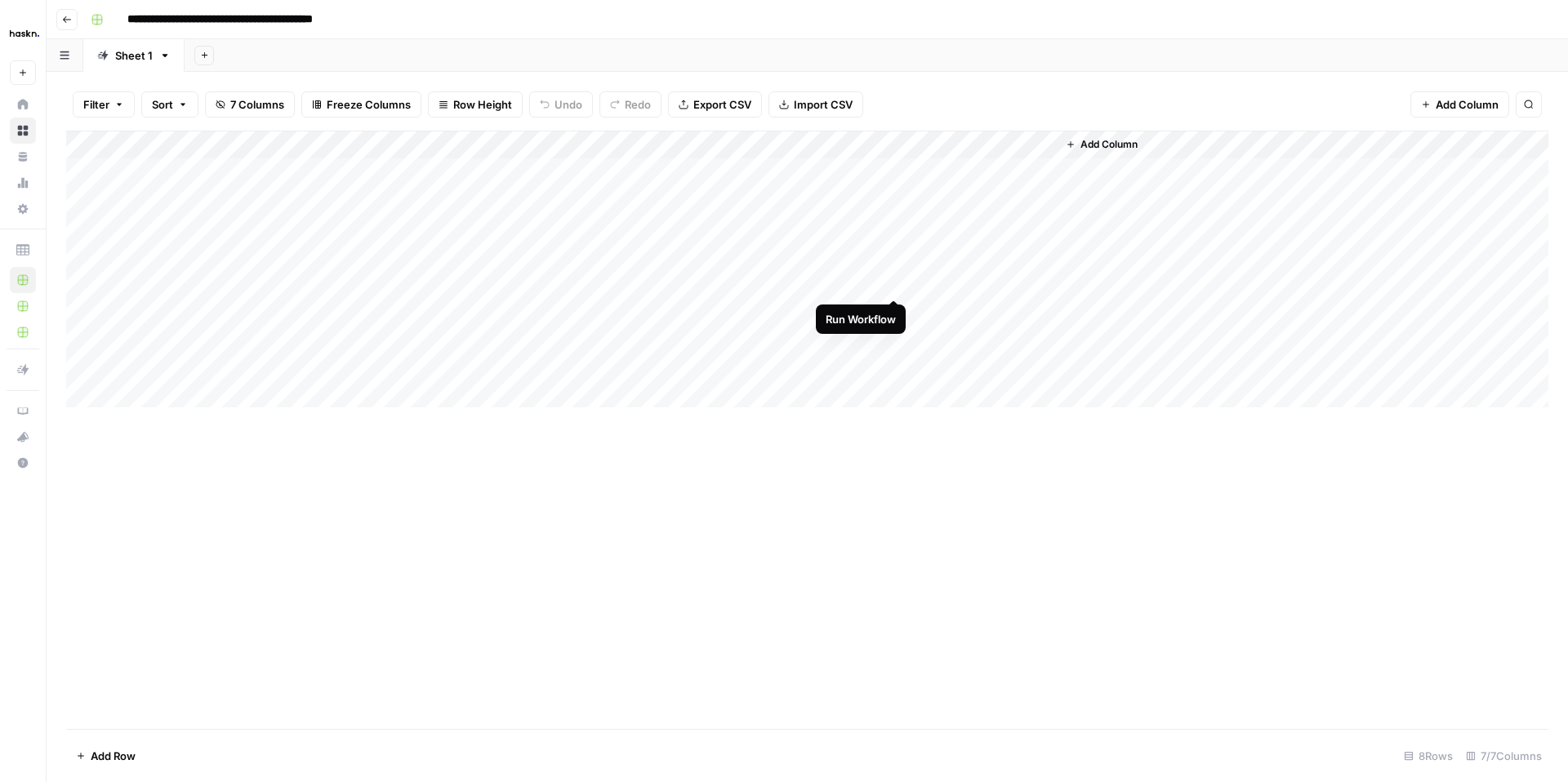 click on "Add Column" at bounding box center [807, 269] 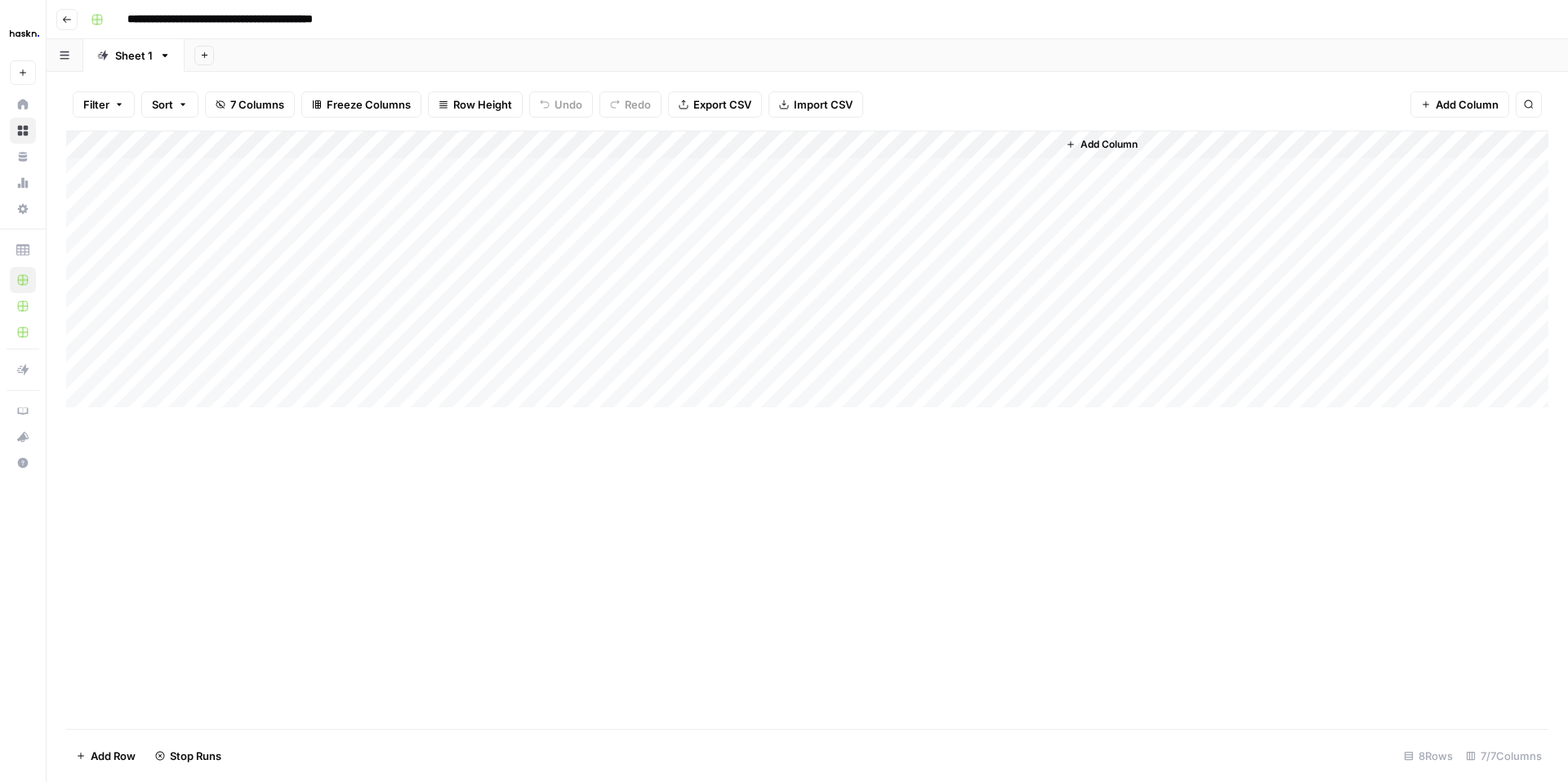 click on "Add Column" at bounding box center (807, 269) 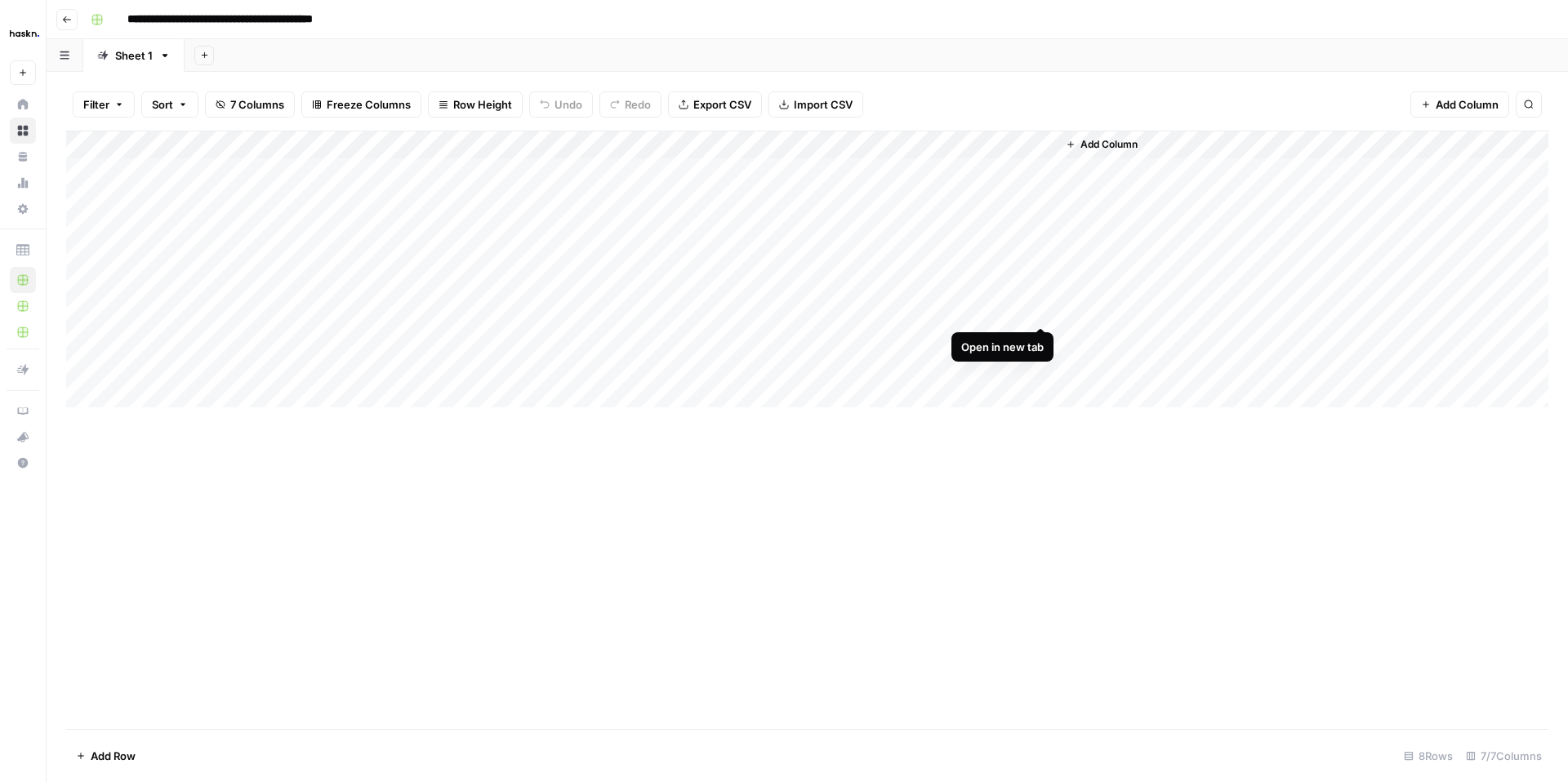 click on "Add Column" at bounding box center (807, 269) 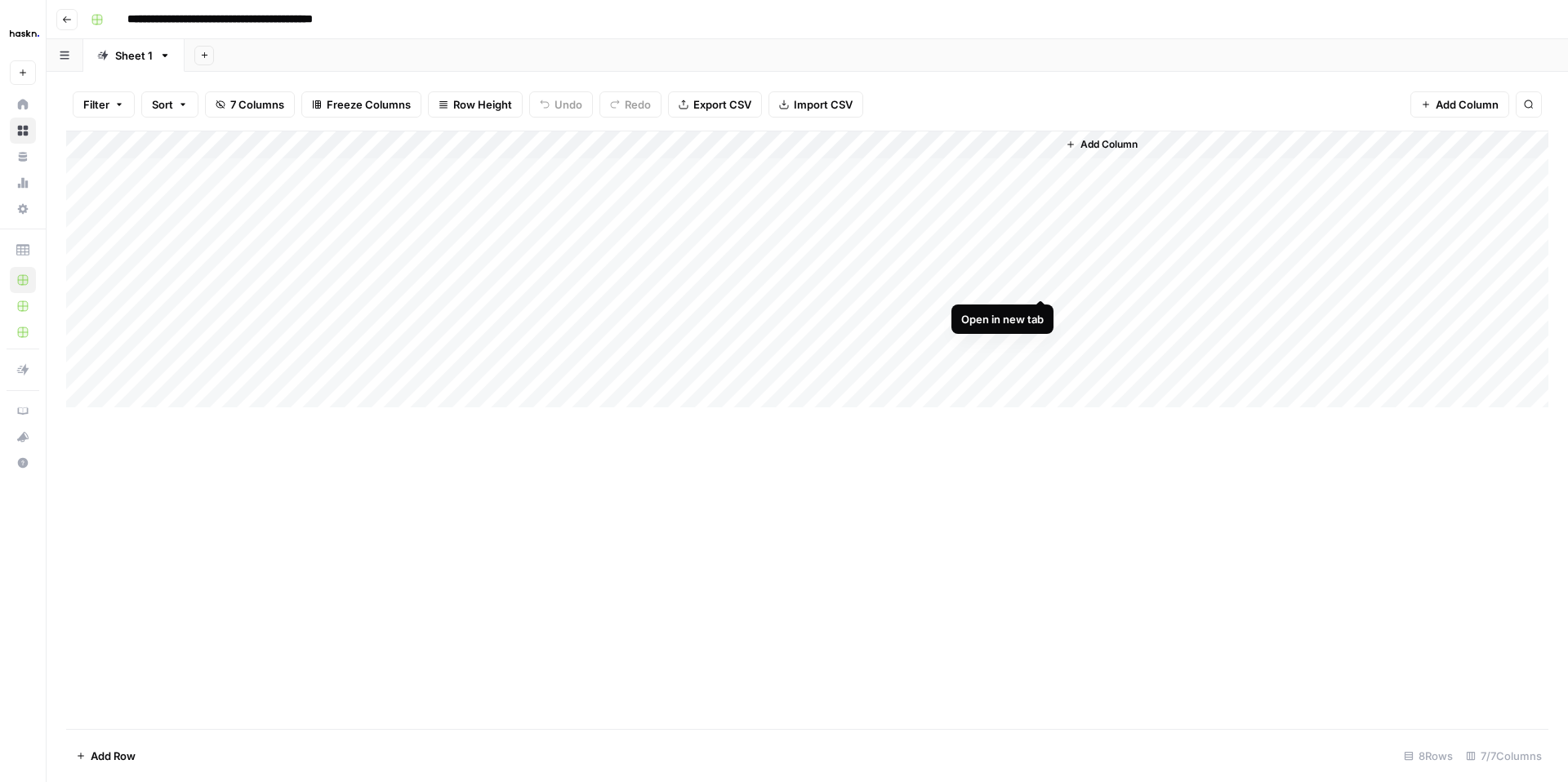 click on "Add Column" at bounding box center (807, 269) 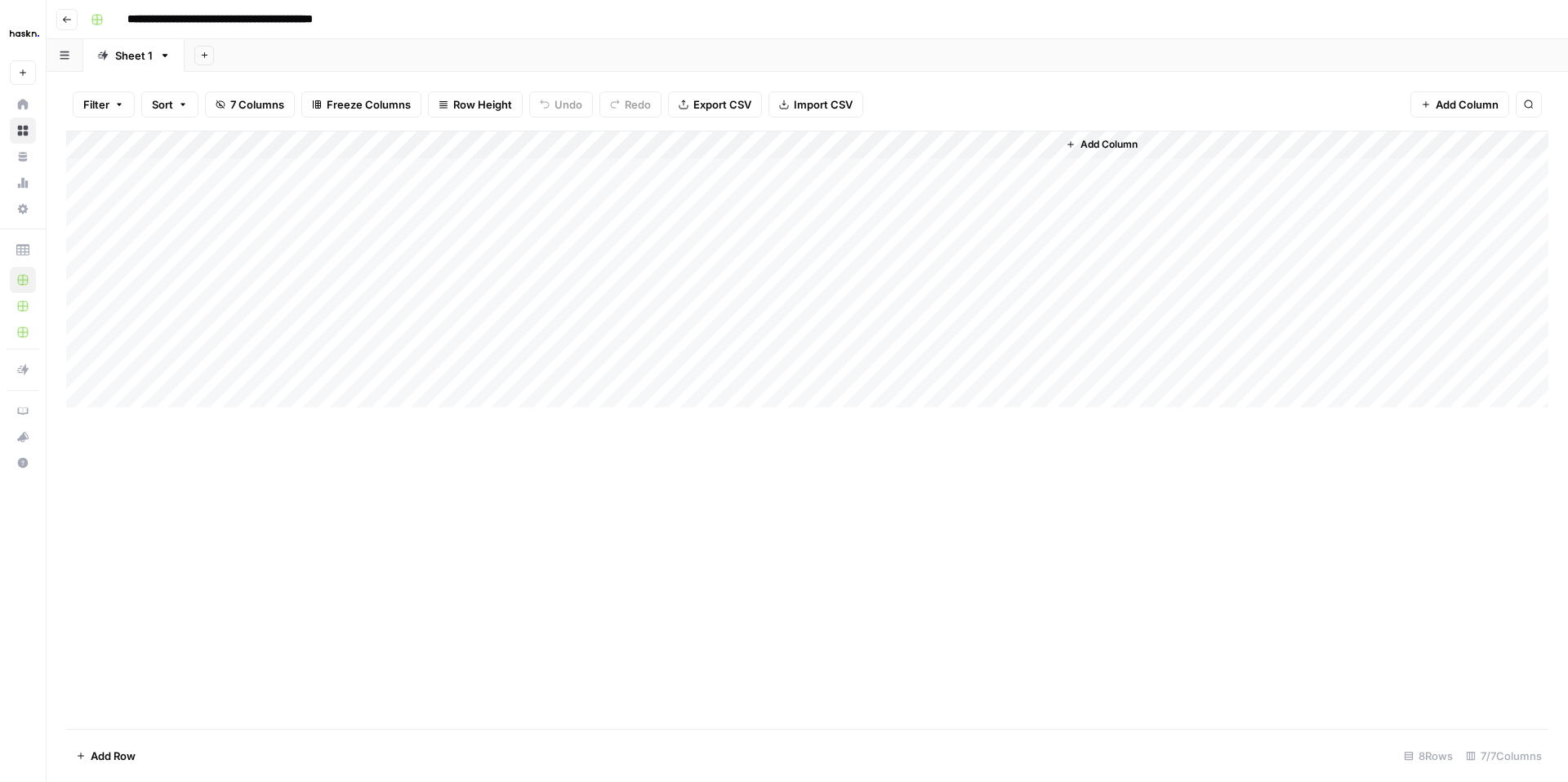 click on "Add Column" at bounding box center [807, 269] 